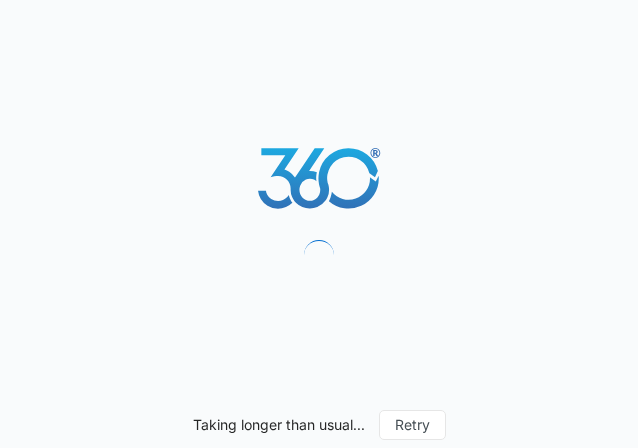 scroll, scrollTop: 0, scrollLeft: 0, axis: both 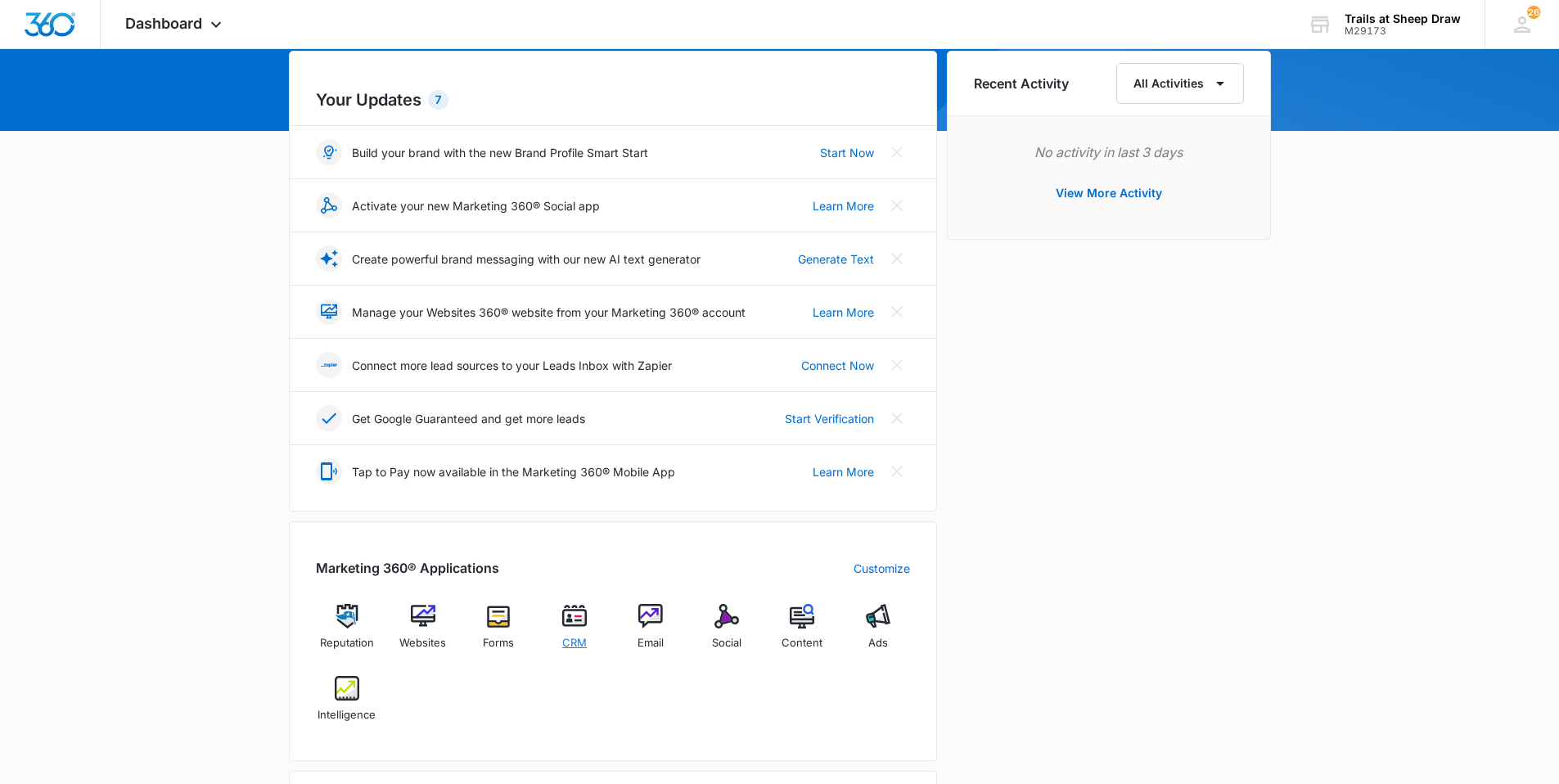 click on "CRM" at bounding box center (574, 643) 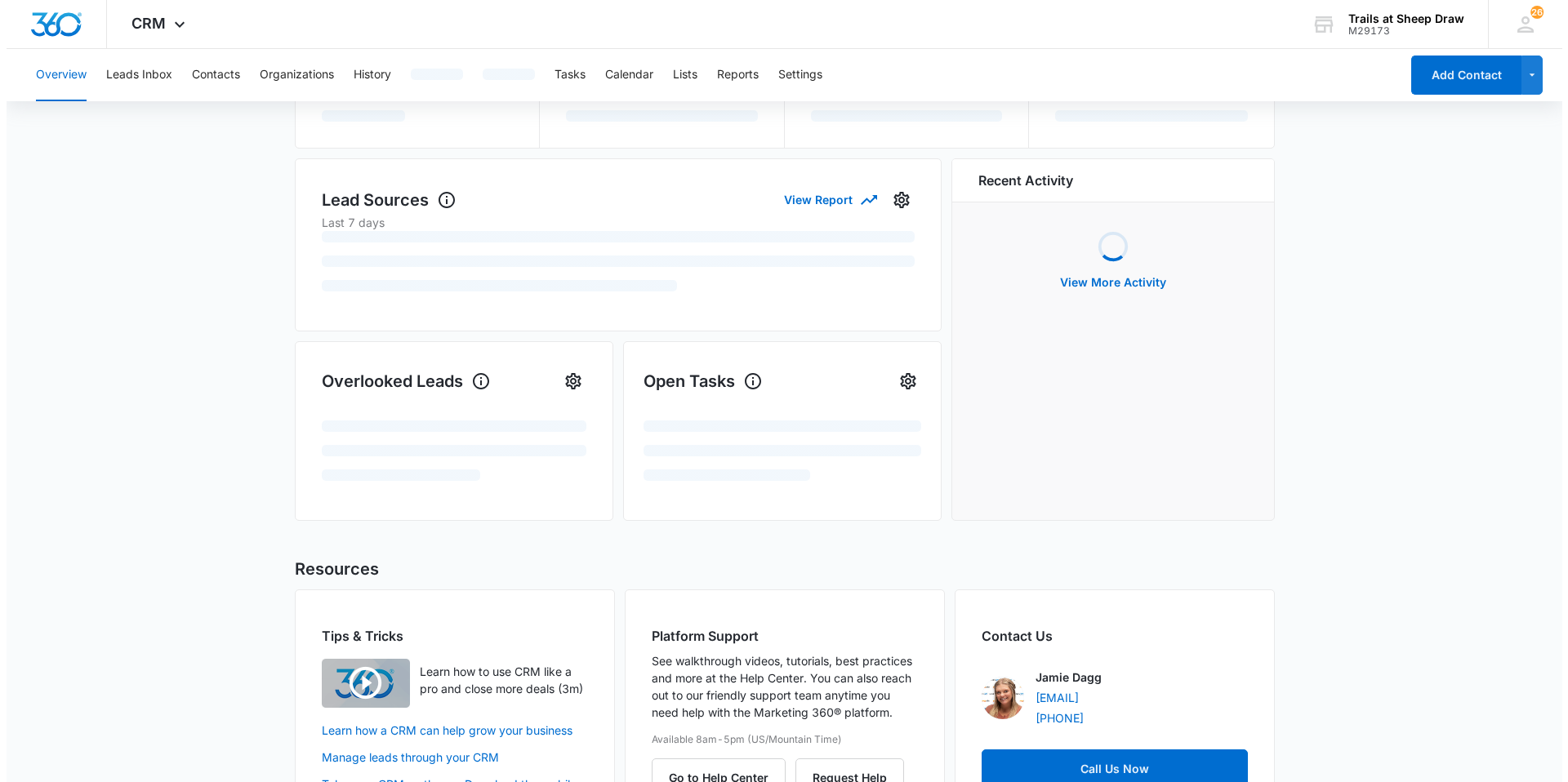scroll, scrollTop: 0, scrollLeft: 0, axis: both 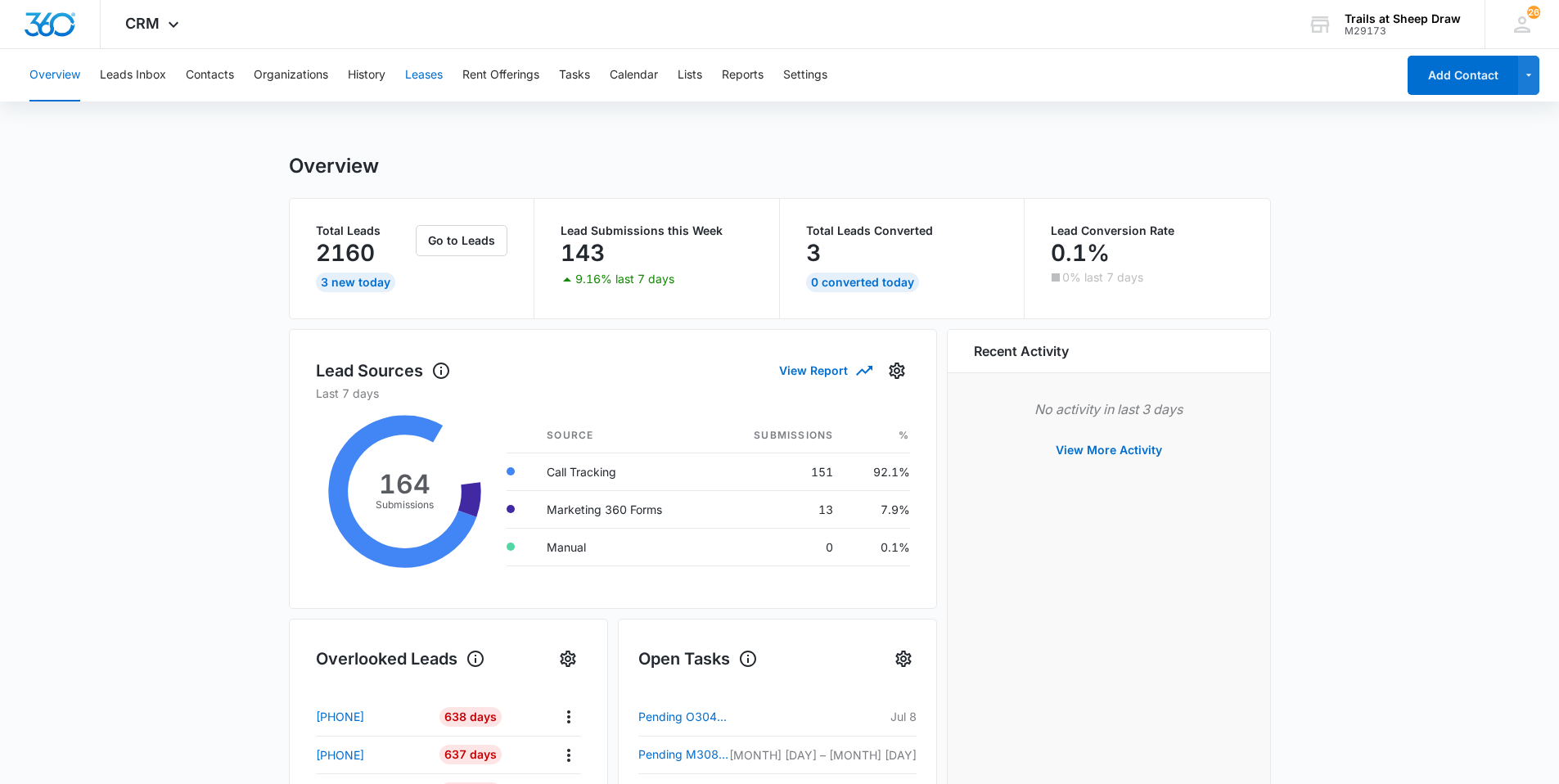 click on "Leases" at bounding box center [424, 75] 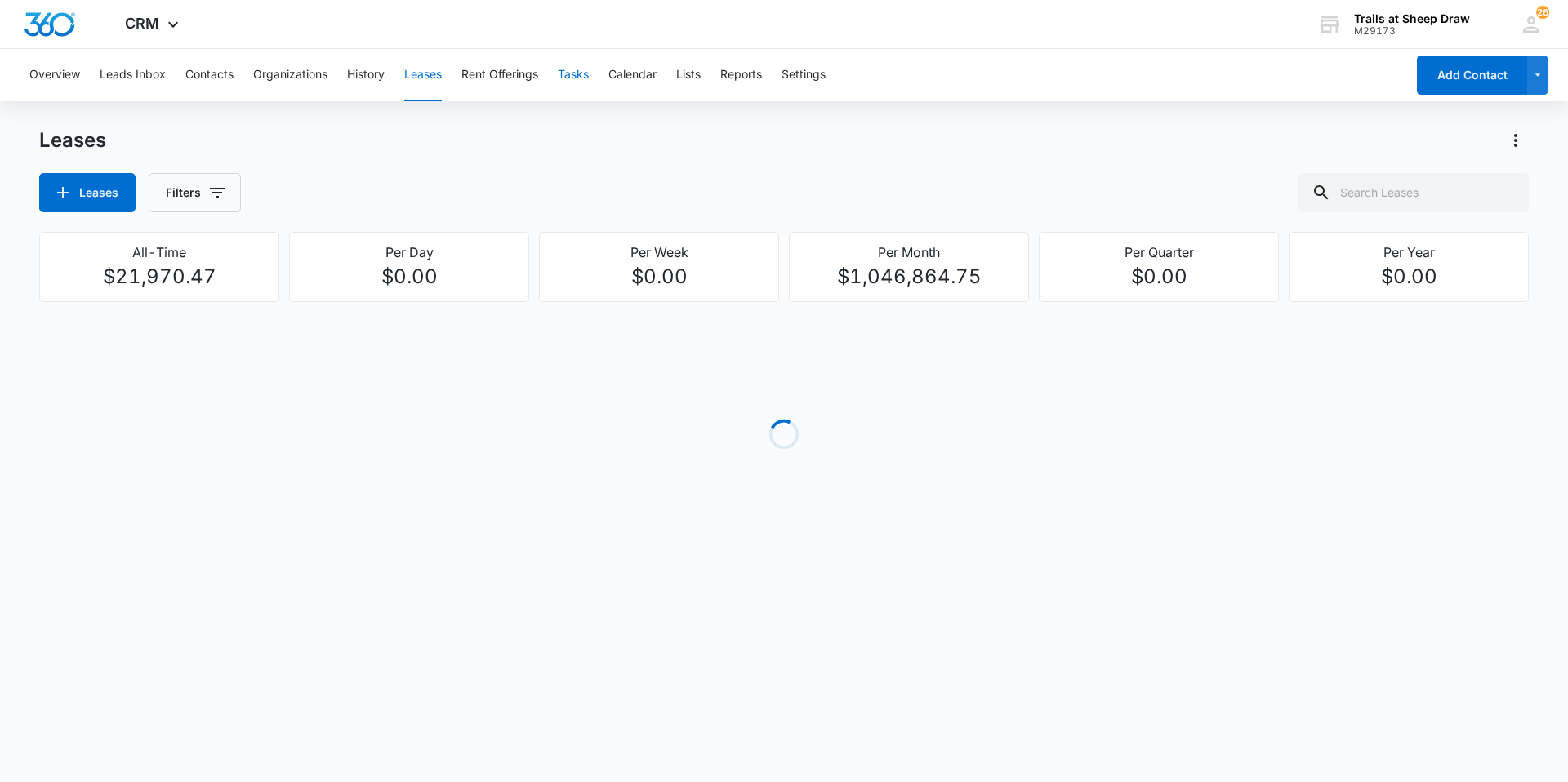 click on "Tasks" at bounding box center (573, 75) 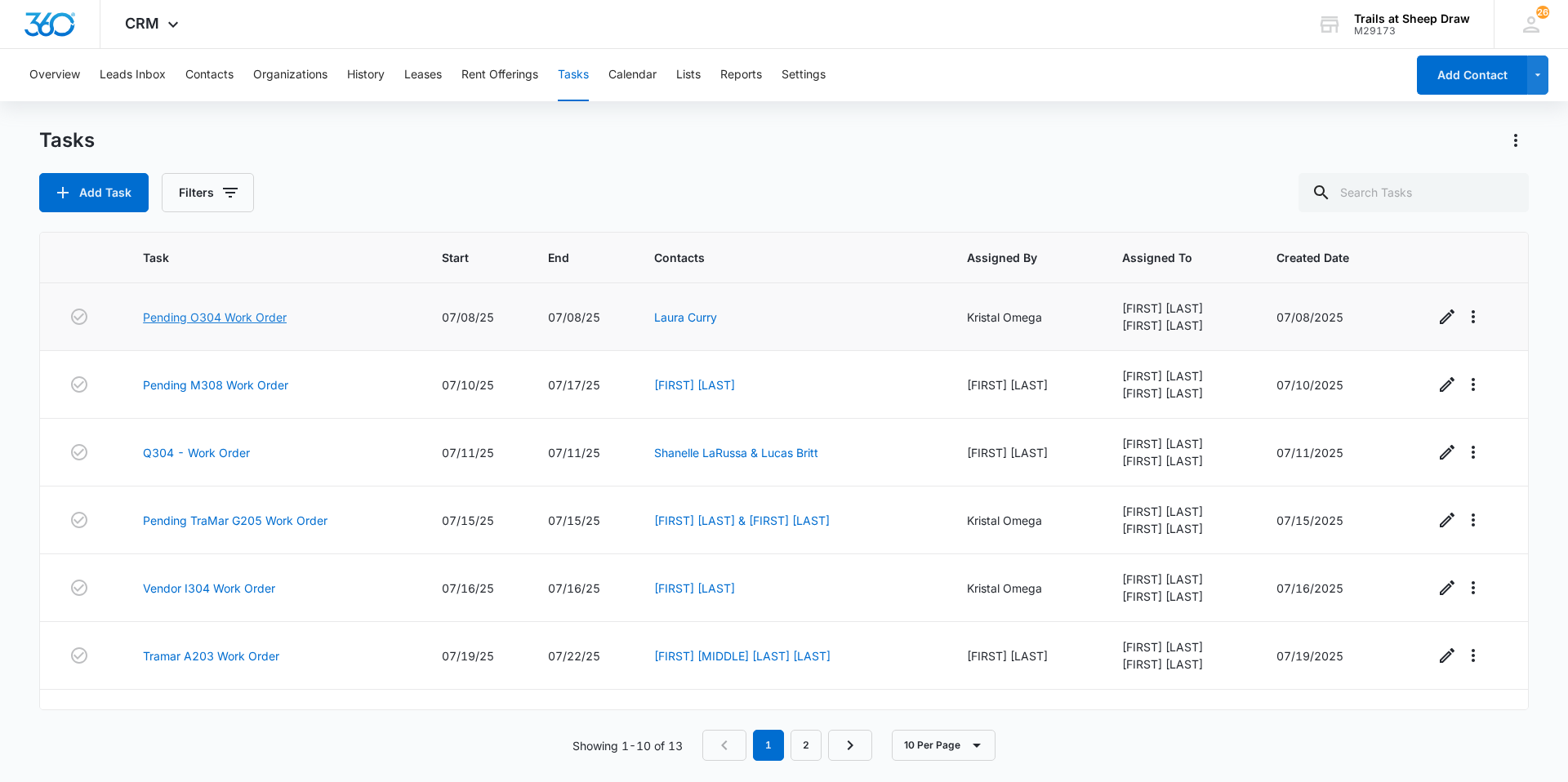 click on "Pending O304 Work Order" at bounding box center (215, 317) 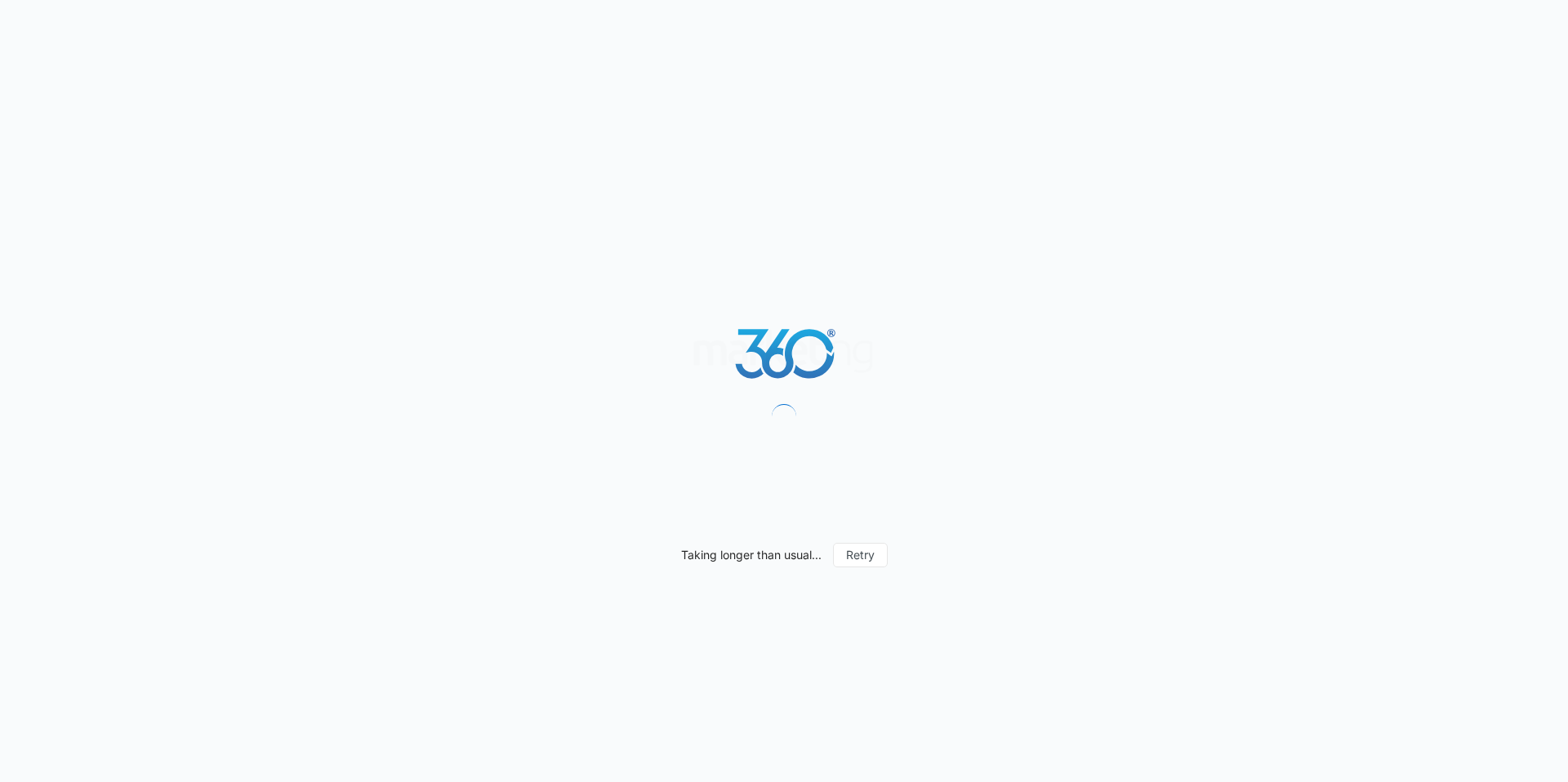 scroll, scrollTop: 0, scrollLeft: 0, axis: both 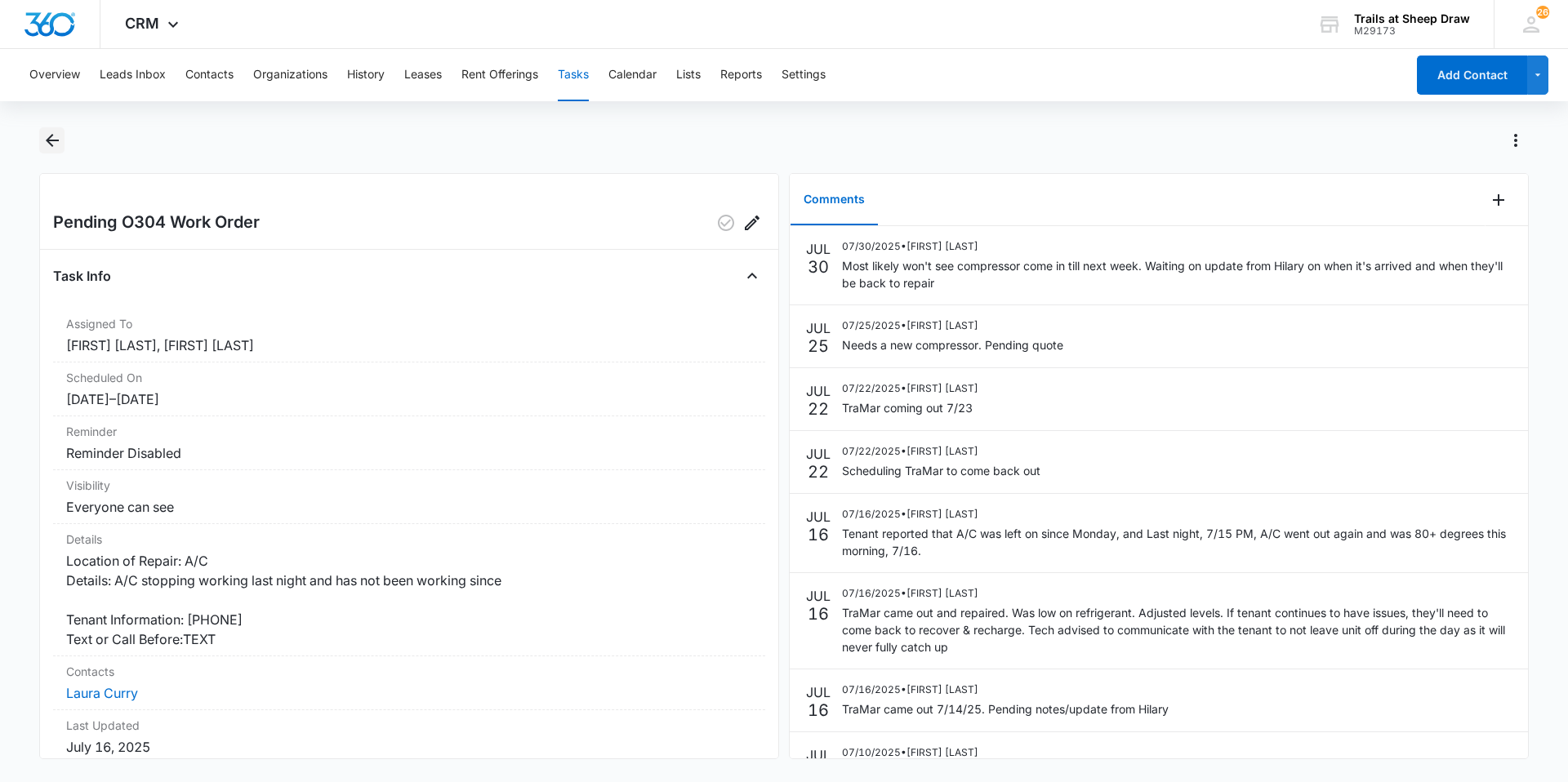 click 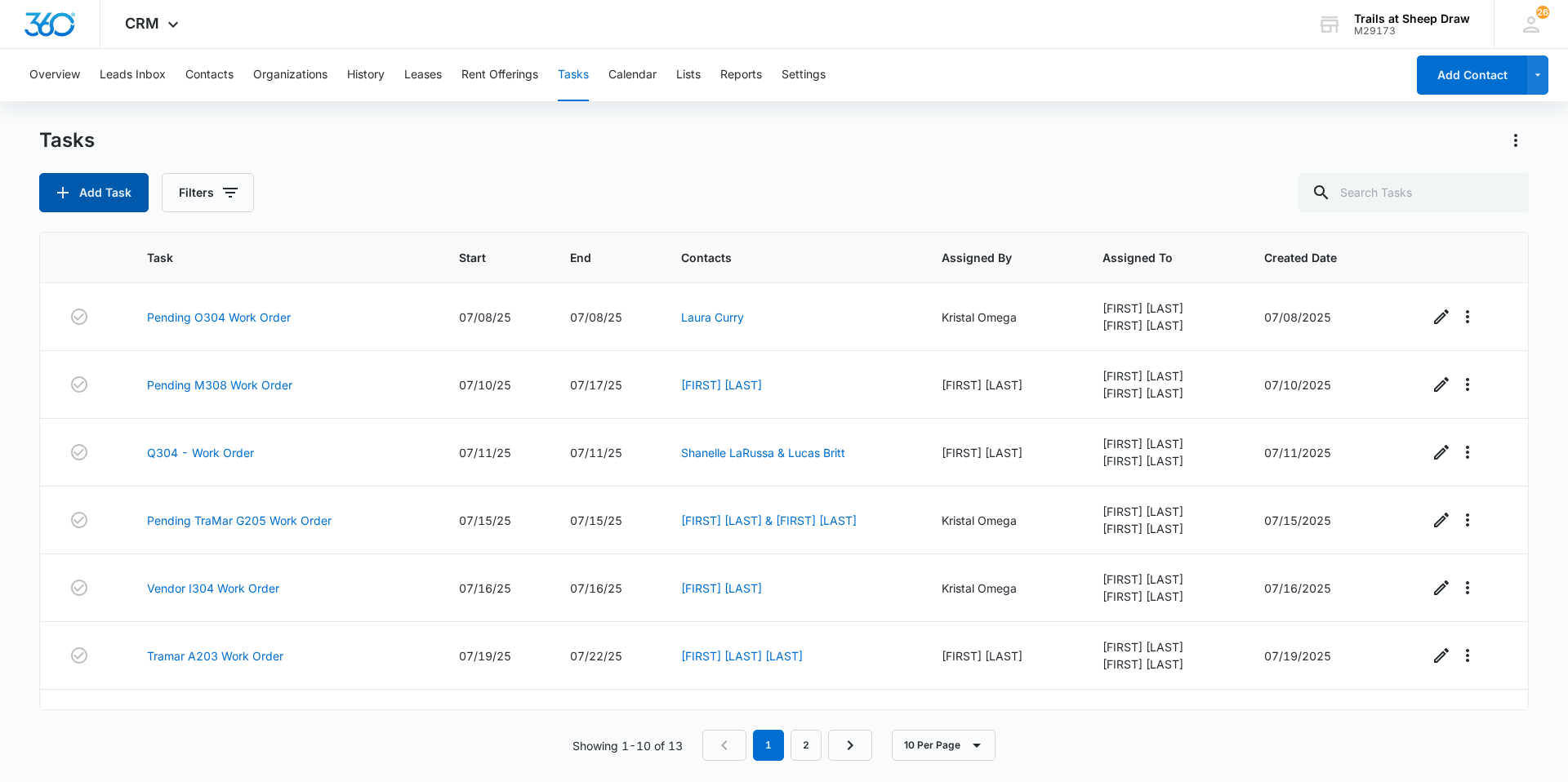 click on "Add Task" at bounding box center [94, 193] 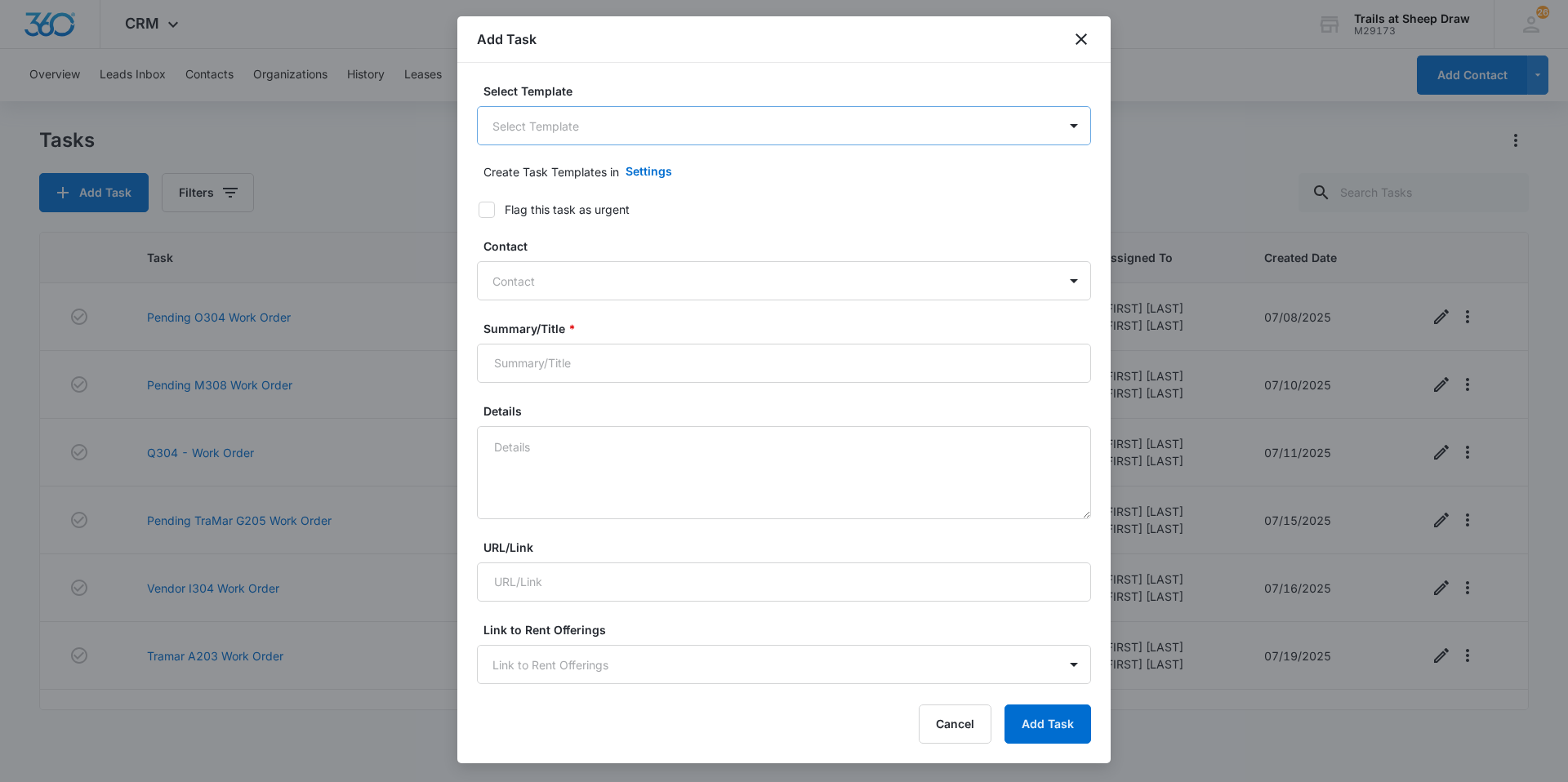 click on "CRM Apps Reputation Websites Forms CRM Email Social Content Ads Intelligence Files Brand Settings Trails at Sheep Draw M29173 Your Accounts View All 26 [FIRST] [LAST] trailsassist@[EMAIL] My Profile 26 Notifications Support Logout Terms & Conditions   •   Privacy Policy Overview Leads Inbox Contacts Organizations History Leases Rent Offerings Tasks Calendar Lists Reports Settings Add Contact Tasks Add Task Filters Task Start End Contacts Assigned By Assigned To Created Date Pending O304 Work Order  07/08/25 07/08/25 [FIRST] [LAST] [FIRST] [LAST] [FIRST] [LAST] [FIRST] [LAST] 07/08/2025 Pending  M308 Work Order  07/10/25 07/17/25 [FIRST] [LAST] [FIRST] [LAST] [FIRST] [LAST] [FIRST] [LAST] 07/10/2025 Q304 - Work Order  07/11/25 07/11/25 [FIRST] [LAST] & [FIRST] [LAST] [FIRST] [LAST] [FIRST] [LAST] [FIRST] [LAST] [FIRST] [LAST] 07/11/2025 Pending TraMar G205 Work Order  07/15/25 07/15/25 [FIRST] [LAST] & [FIRST] [LAST] [FIRST] [LAST] [FIRST] [LAST] [FIRST] [LAST] 07/15/2025 Vendor I304  Work Order" at bounding box center [784, 391] 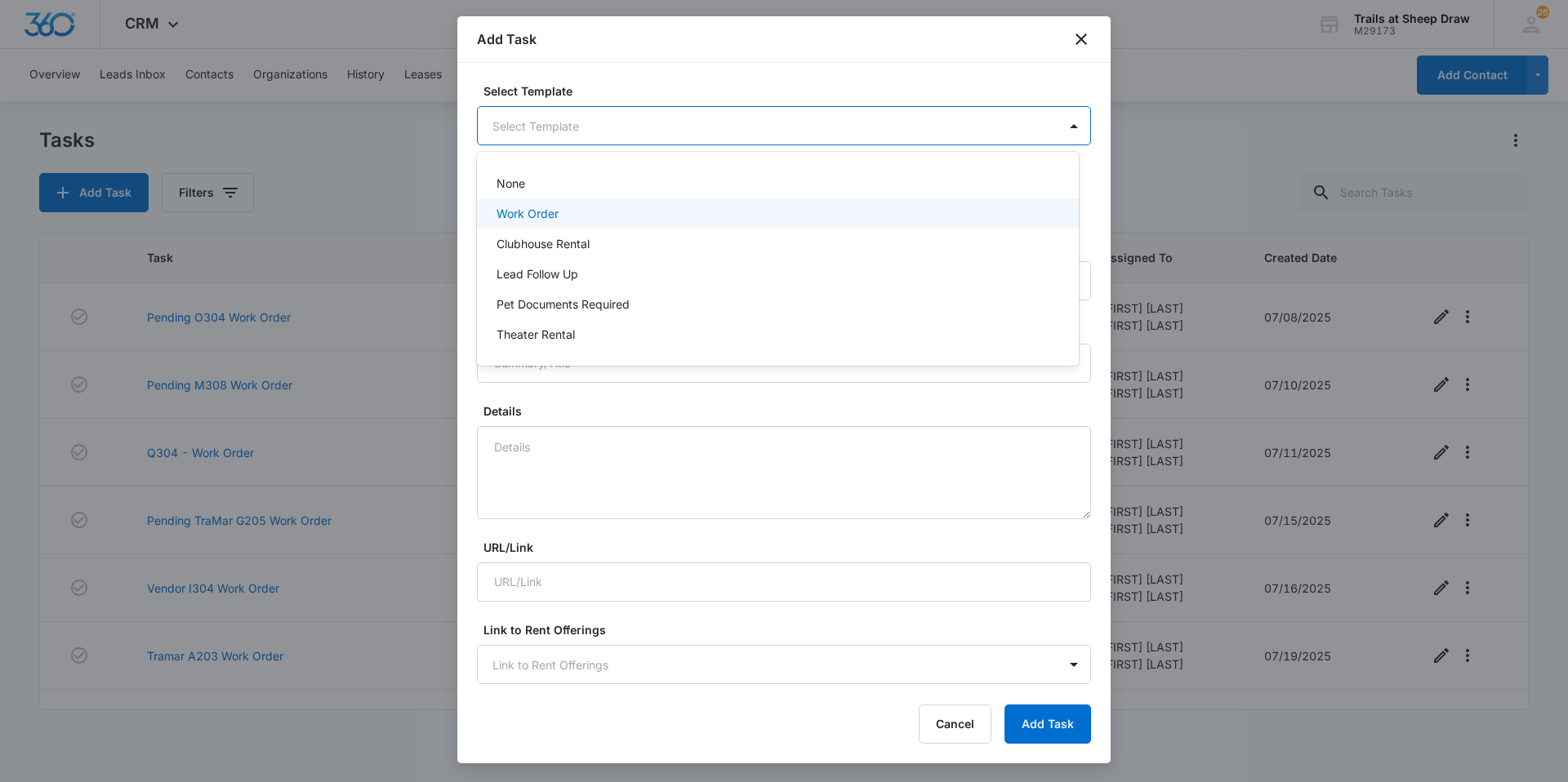 click on "Work Order" at bounding box center (776, 213) 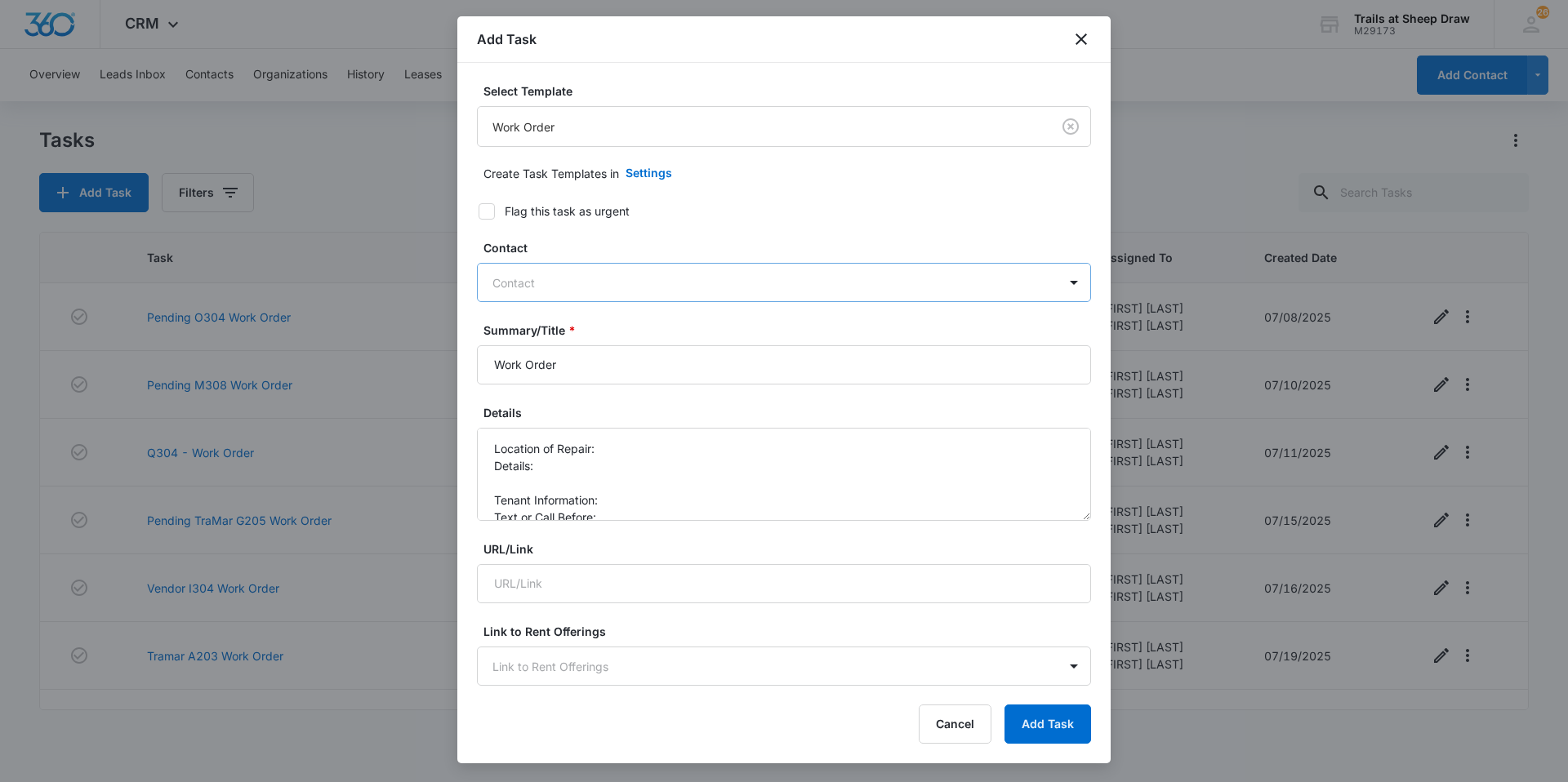 click at bounding box center (774, 282) 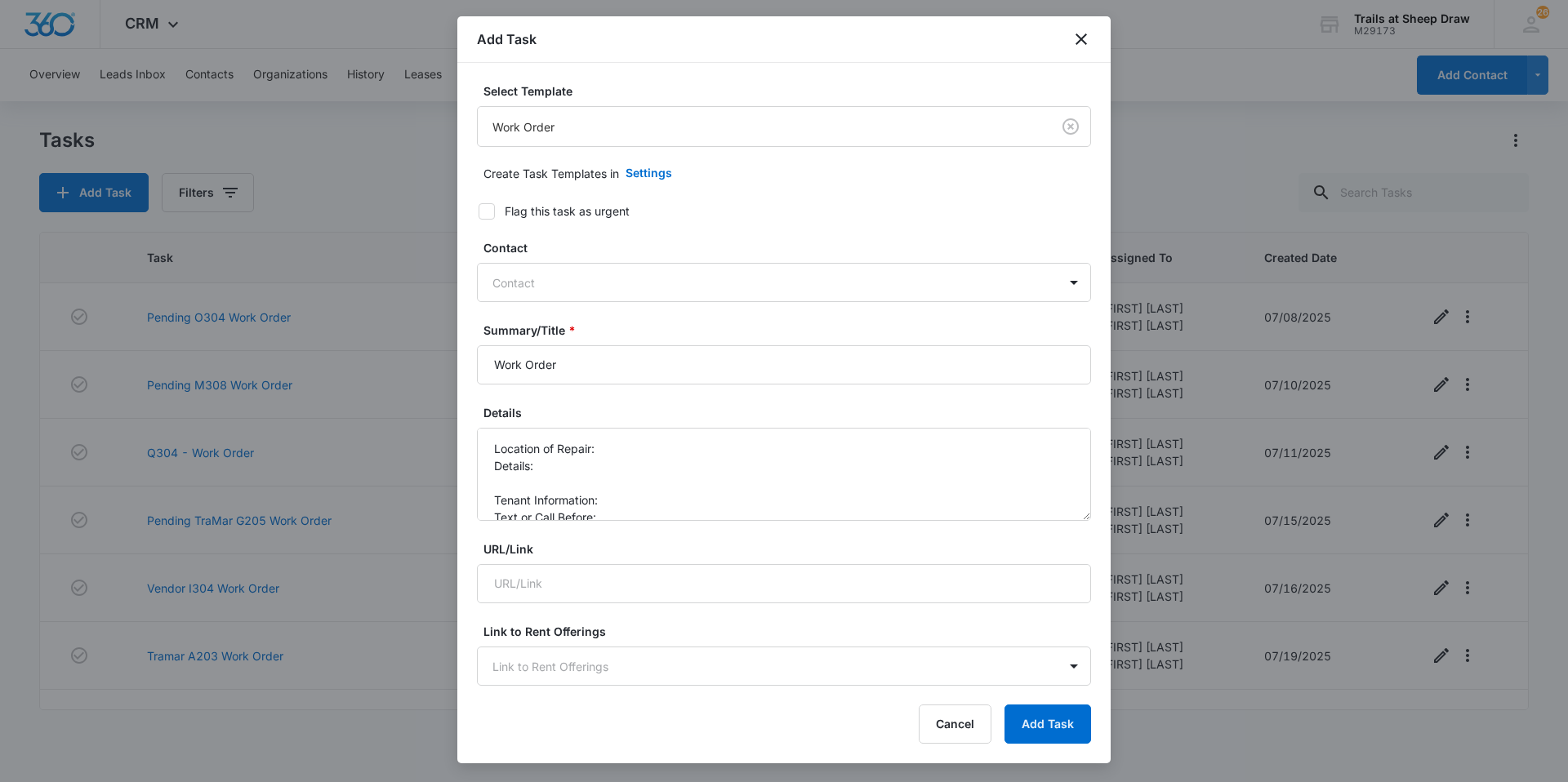 click on "Select Template  Work Order  Create Task Templates in  Settings Flag this task as urgent Contact Contact Summary/Title * Work Order Details Location of Repair:
Details:
Tenant Information:
Text or Call Before: URL/Link Link to Rent Offerings Link to Rent Offerings Begin typing to search for projects to link to this task (optional). Link to Leases Link to Leases Begin typing to search for deals to link to this task (optional). Assign a specific color to this task for the Calendar view Color Tag Current Color: Attachments Click or drag files to this area to upload Max upload size: 30.0  MB; Must be a file with the extension: .txt, .csv, .png, .jpg, .jpeg, .pdf, .svg.   Assigned to * Assigned to Time span * Mar 9, 2023 Mar 9, 2023 This is an all day event Repeat every Frequency Day Repeating Ends On Day of the Week Day of the Week Repeat by   Day of the month   Day of the week Keep Task Private (no other team member will be able to see this task) Remind me 1 Days Before Task Starts" at bounding box center [784, 796] 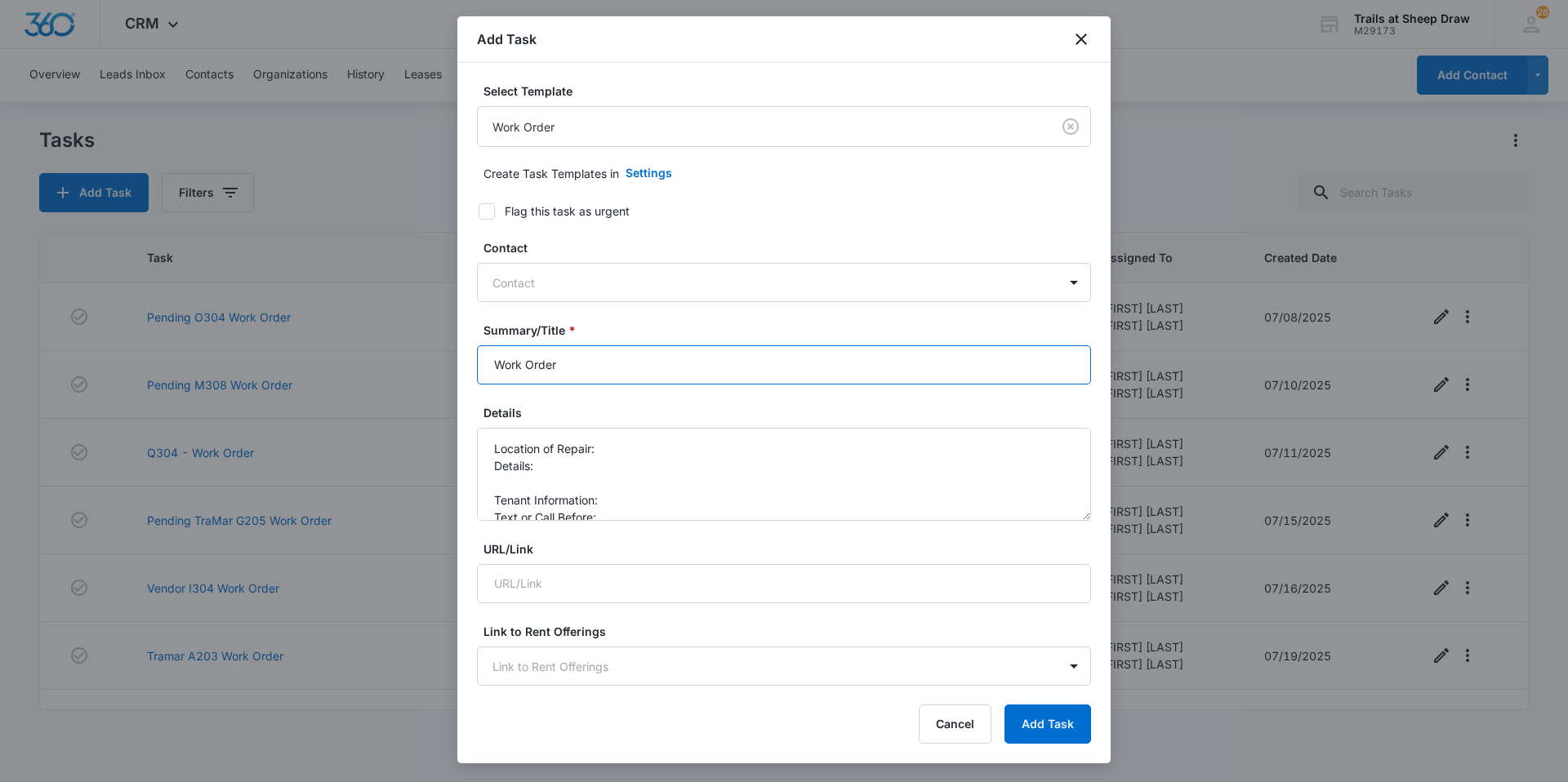 click on "Work Order" at bounding box center (784, 365) 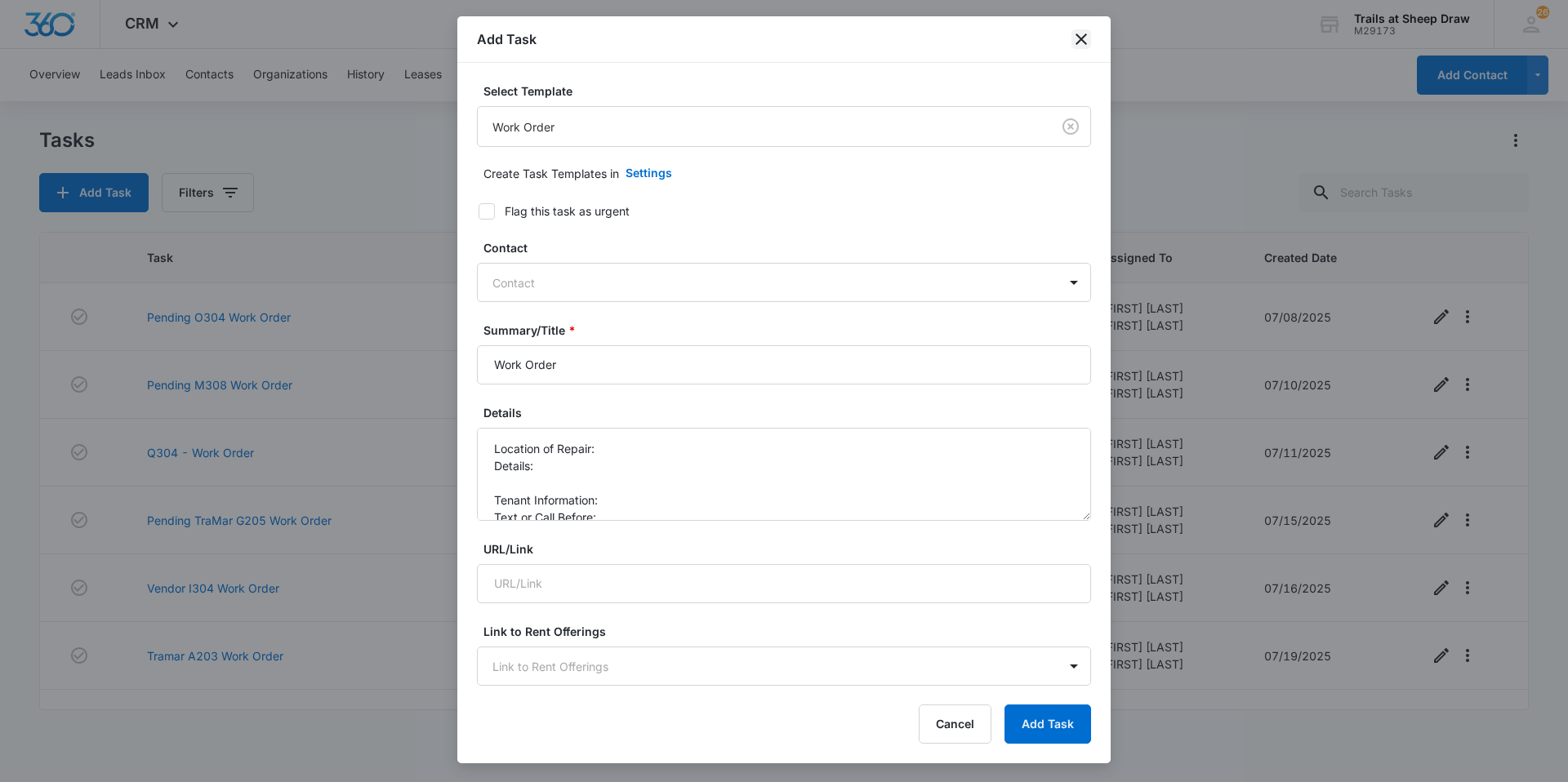 click 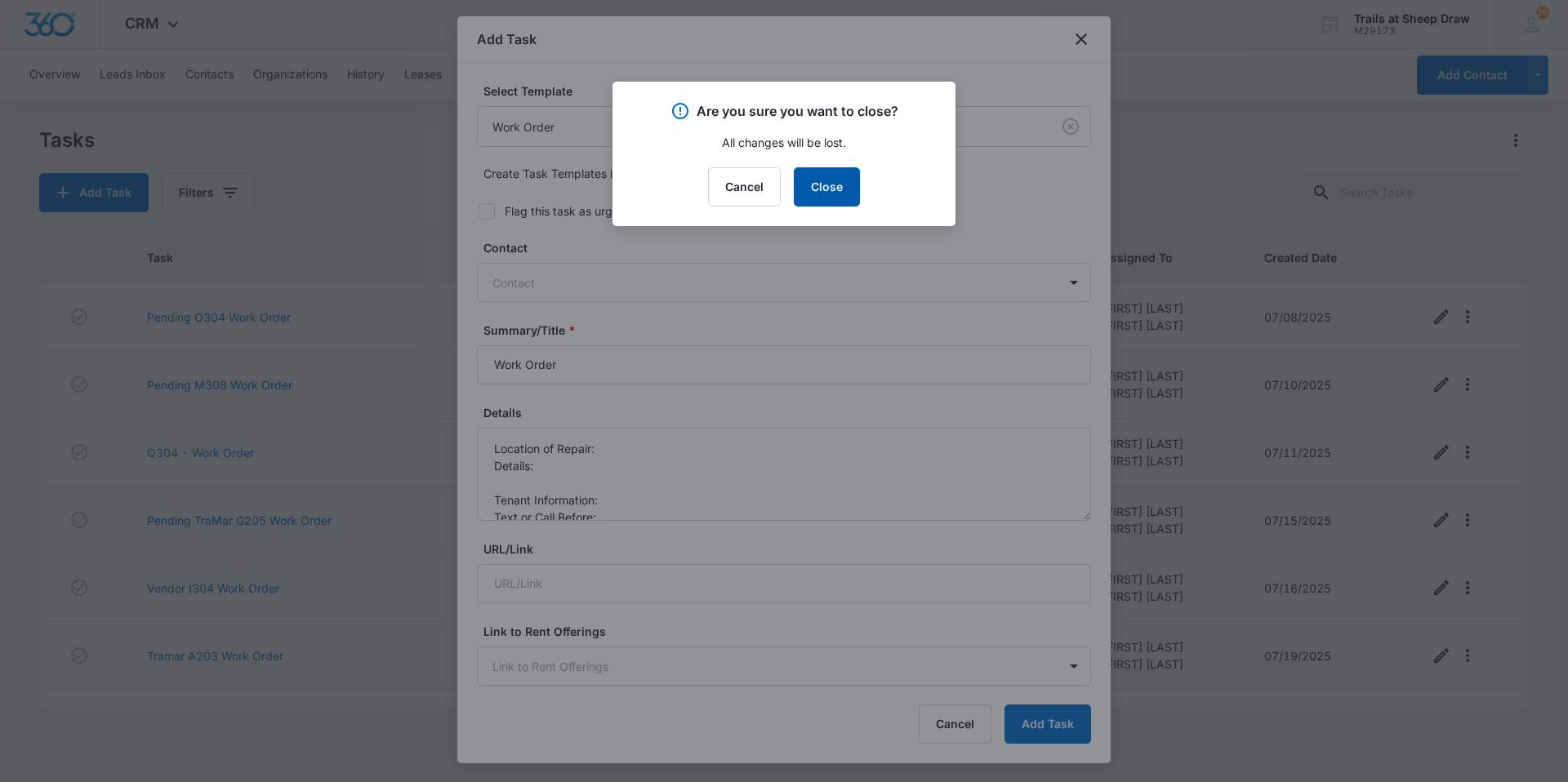 click on "Close" at bounding box center (826, 187) 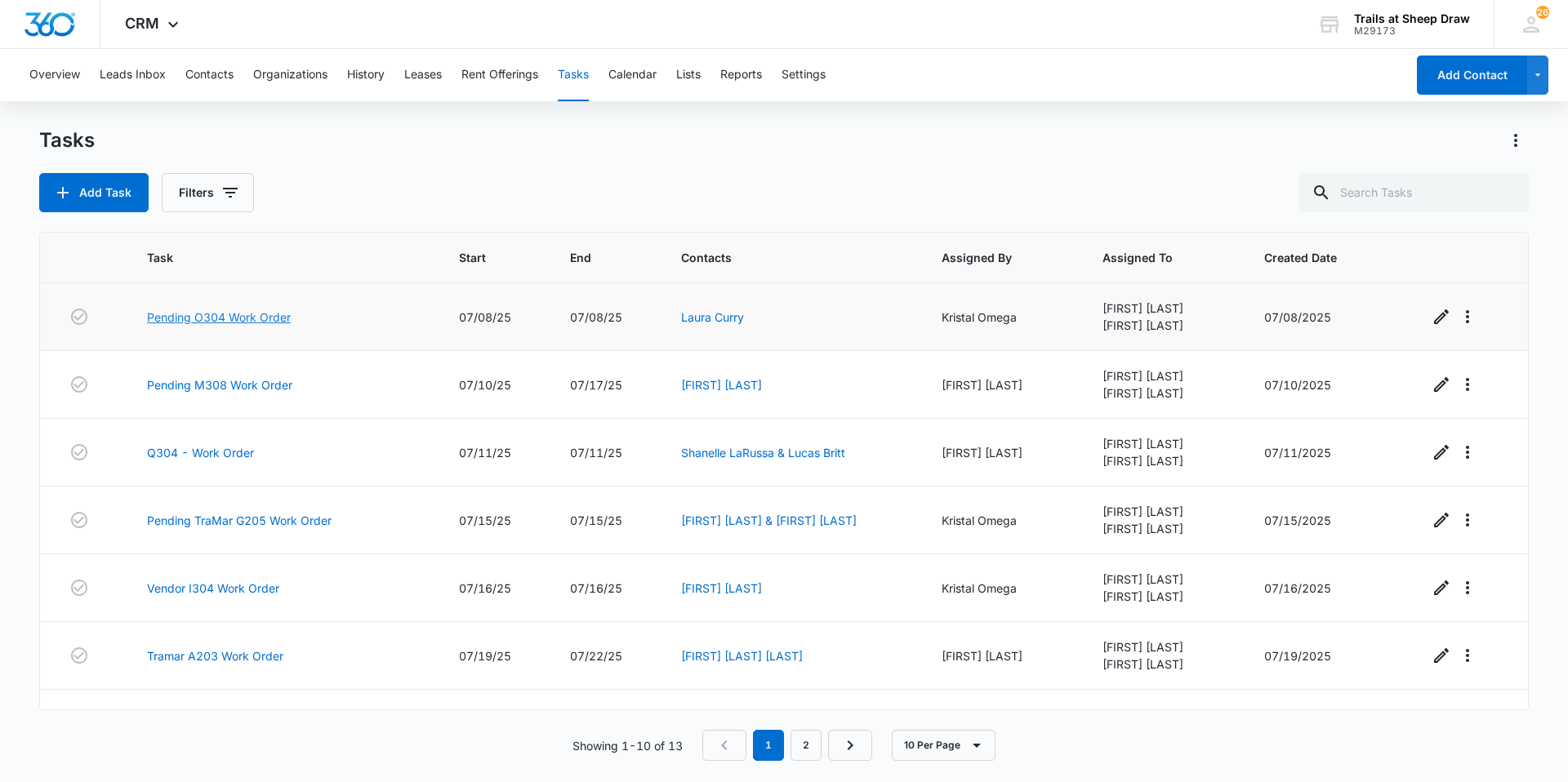 click on "Pending O304 Work Order" at bounding box center (219, 317) 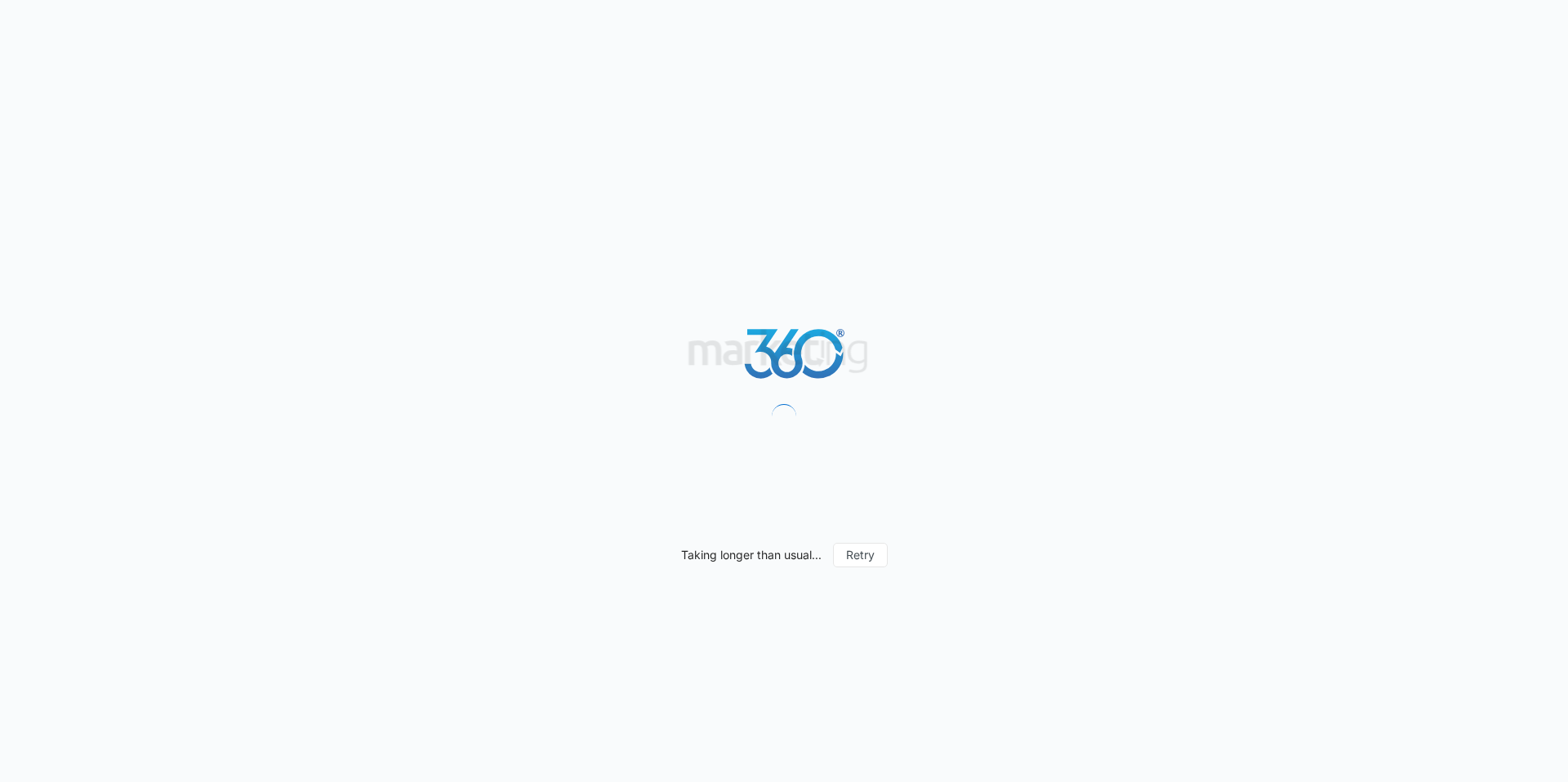 scroll, scrollTop: 0, scrollLeft: 0, axis: both 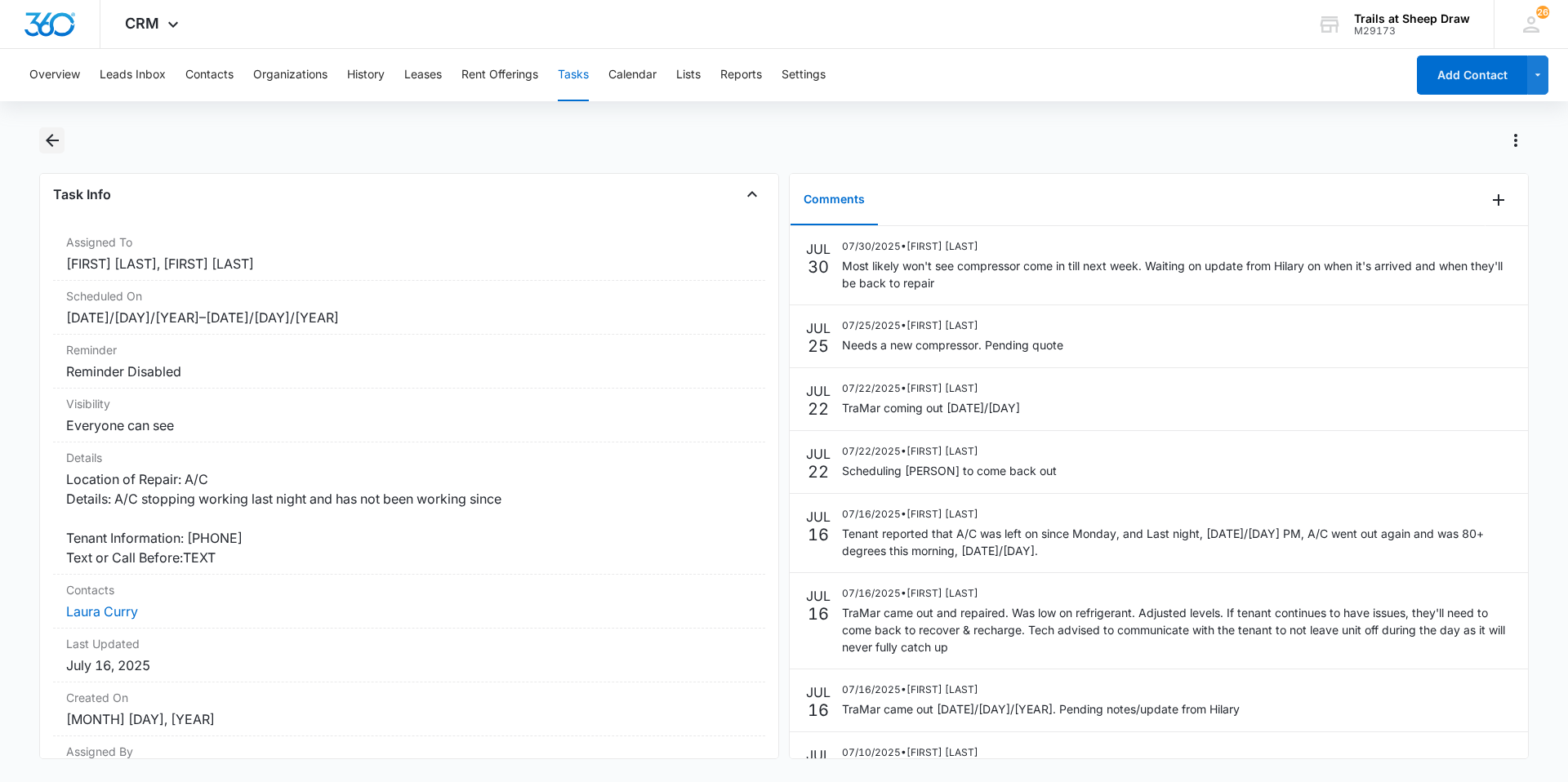 click 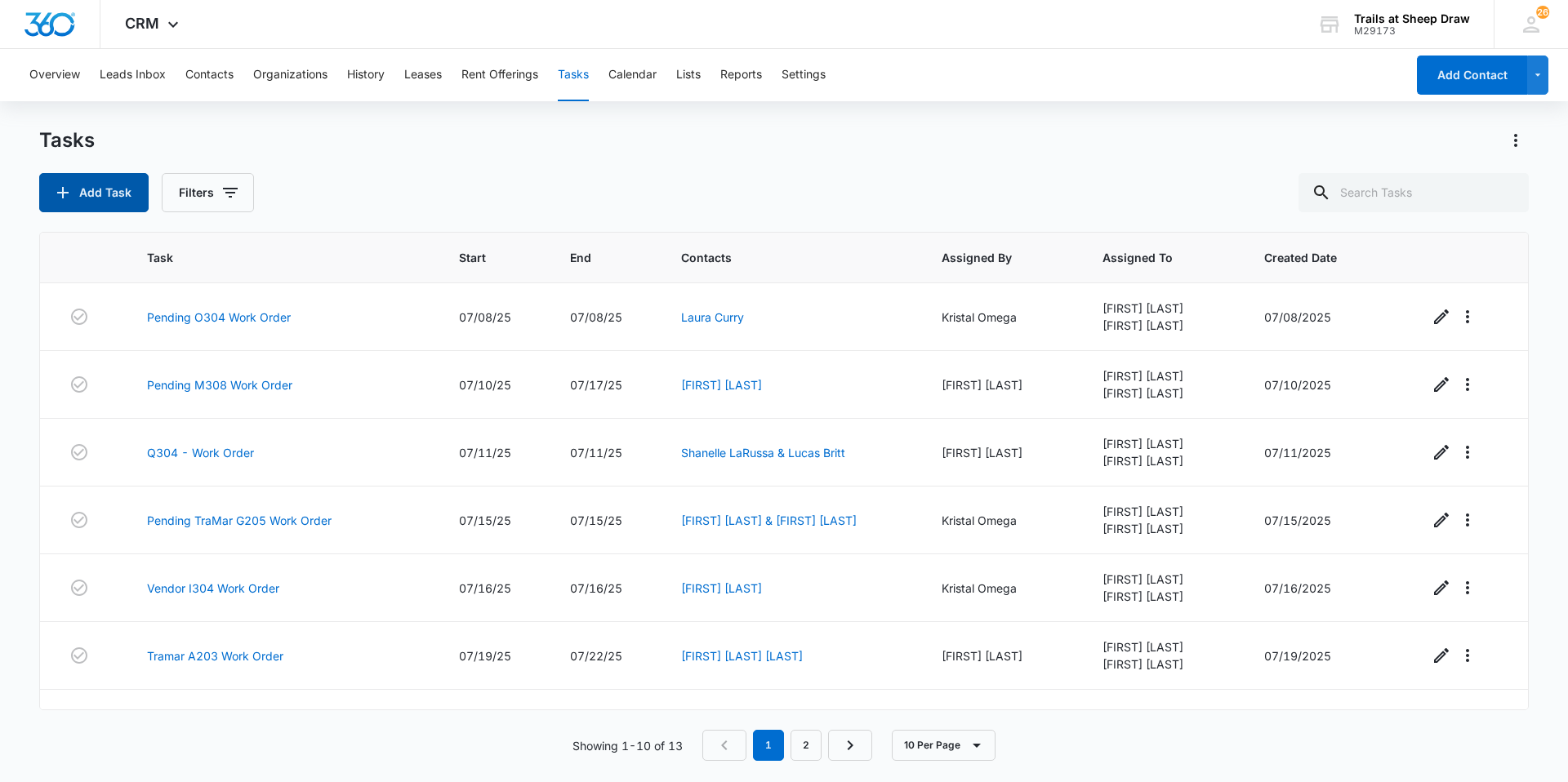 click on "Add Task" at bounding box center (94, 193) 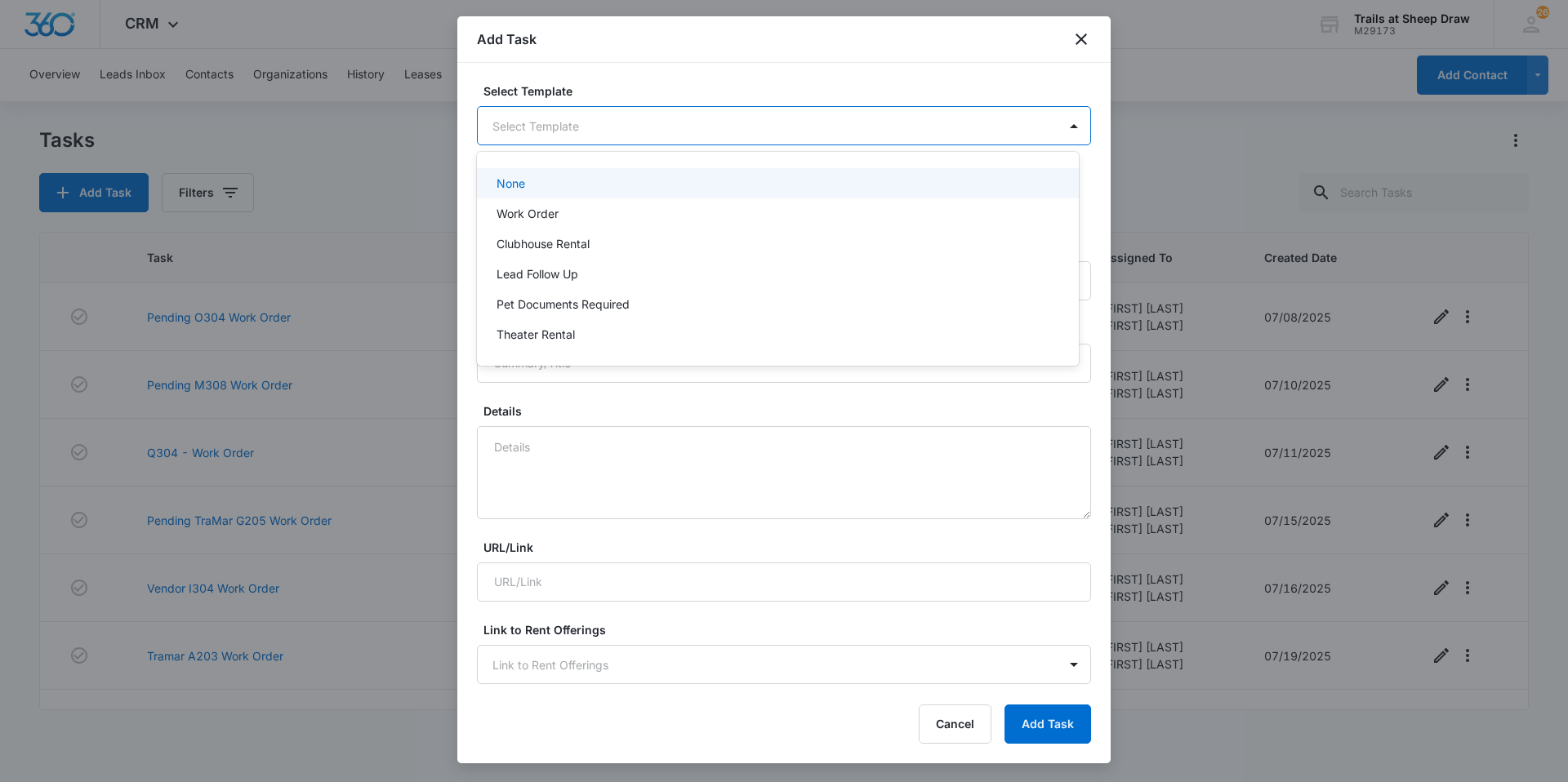 click on "CRM Apps Reputation Websites Forms CRM Email Social Content Ads Intelligence Files Brand Settings Trails at Sheep Draw M29173 Your Accounts View All 26 [FIRST] [LAST] trailsassist@vintage-corp.com My Profile 26 Notifications Support Logout Terms & Conditions   •   Privacy Policy Overview Leads Inbox Contacts Organizations History Leases Rent Offerings Tasks Calendar Lists Reports Settings Add Contact Tasks Add Task Filters Task Start End Contacts Assigned By Assigned To Created Date Pending O304 Work Order  [DATE]/[DAY]/[YEAR] [DATE]/[DAY]/[YEAR] [FIRST] [LAST] [FIRST] [LAST] [DATE]/[DAY]/[YEAR] Pending  M308 Work Order  [DATE]/[DAY]/[YEAR] [DATE]/[DAY]/[YEAR] [FIRST] [LAST] [FIRST] [LAST] [DATE]/[DAY]/[YEAR] Q304 - Work Order  [DATE]/[DAY]/[YEAR] [DATE]/[DAY]/[YEAR] [FIRST] [LAST] & [FIRST] [LAST] [FIRST] [LAST] [FIRST] [LAST] [DATE]/[DAY]/[YEAR] Pending TraMar G205 Work Order  [DATE]/[DAY]/[YEAR] [DATE]/[DAY]/[YEAR] [FIRST] [LAST] & [FIRST] [LAST] [FIRST] [LAST] [FIRST] [LAST] [DATE]/[DAY]/[YEAR] Vendor I304  Work Order" at bounding box center (784, 391) 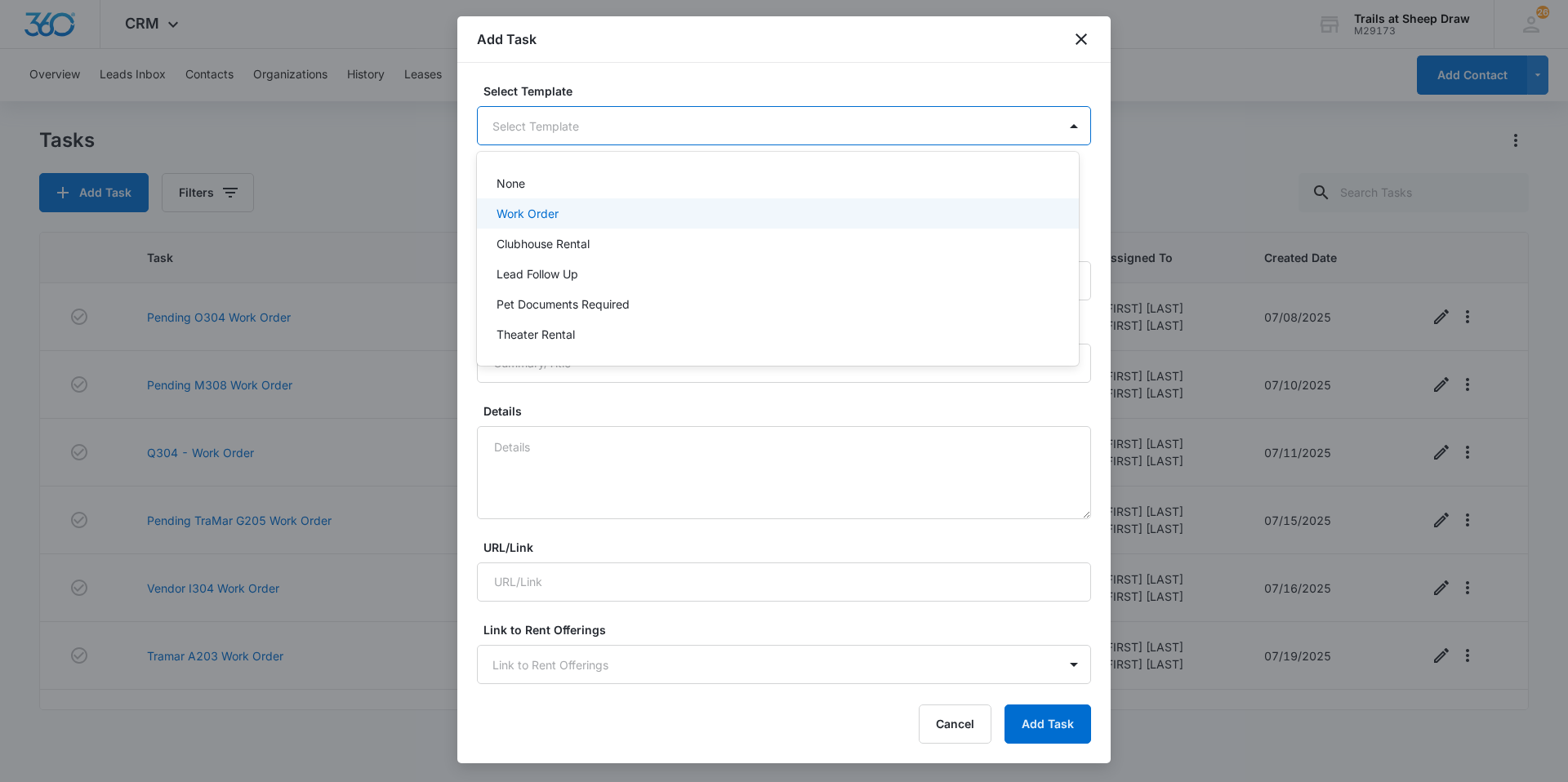 click on "Work Order" at bounding box center [776, 213] 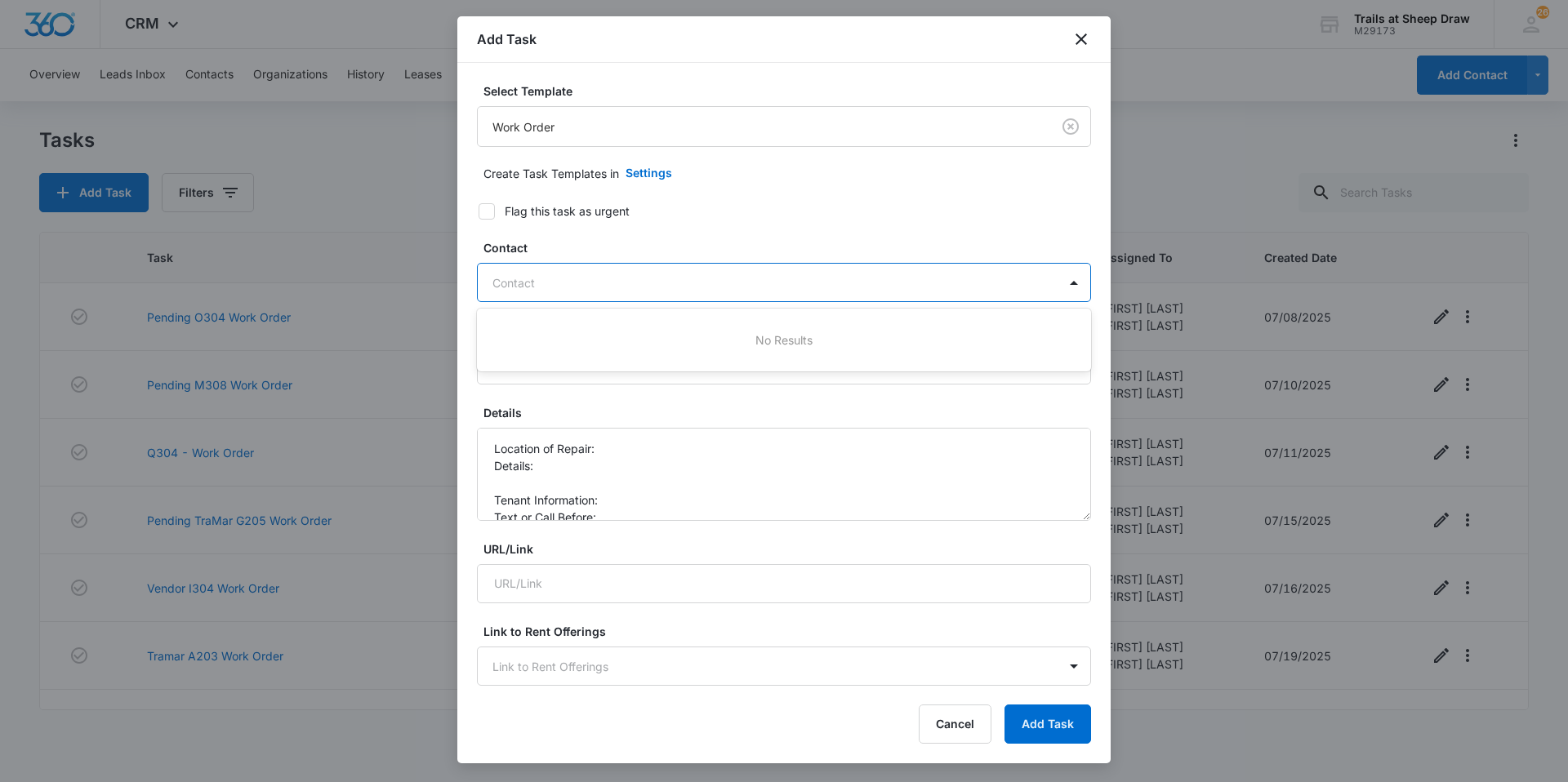 click on "Contact" at bounding box center [768, 282] 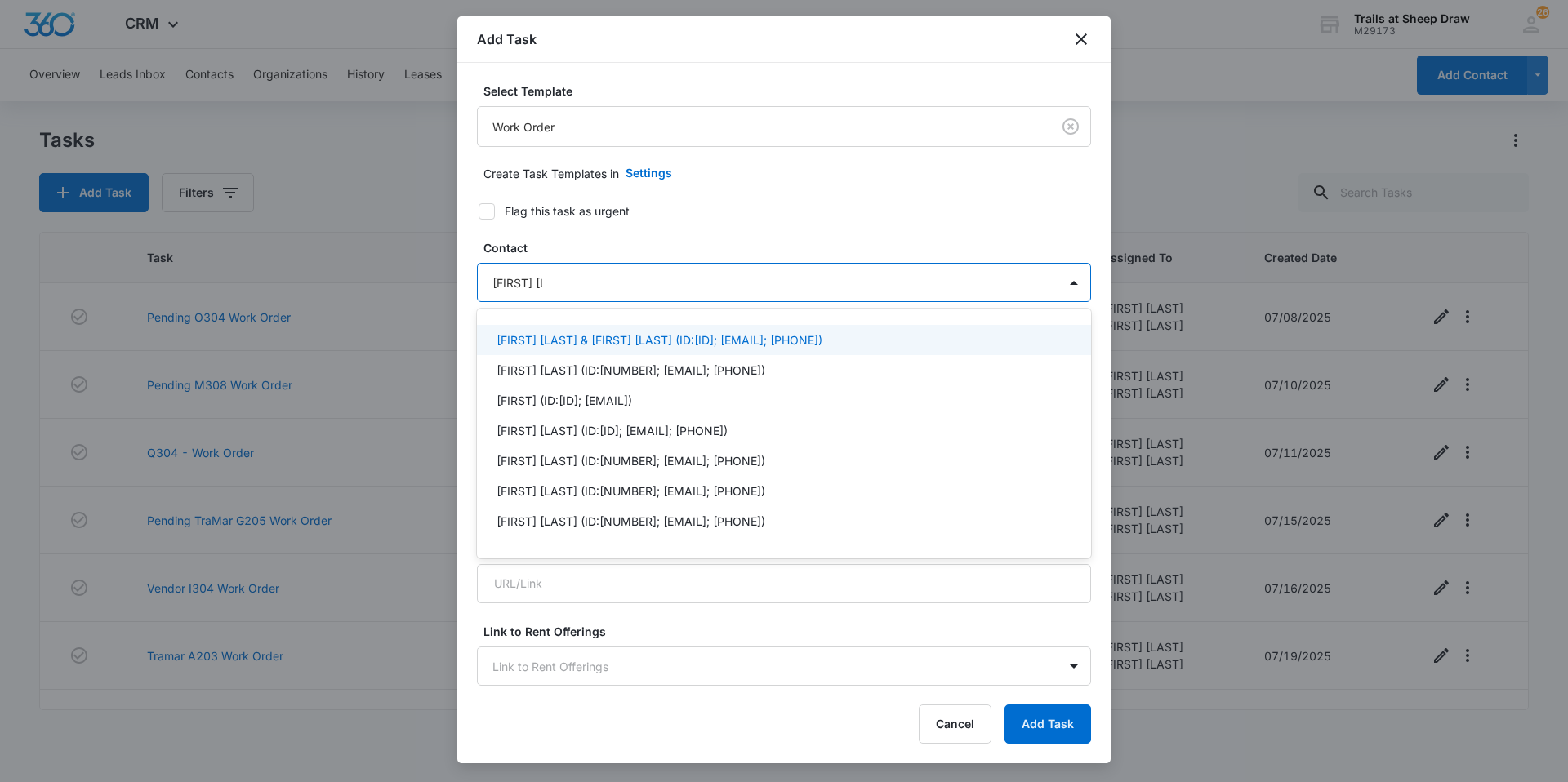 type on "[FIRST] [LAST]" 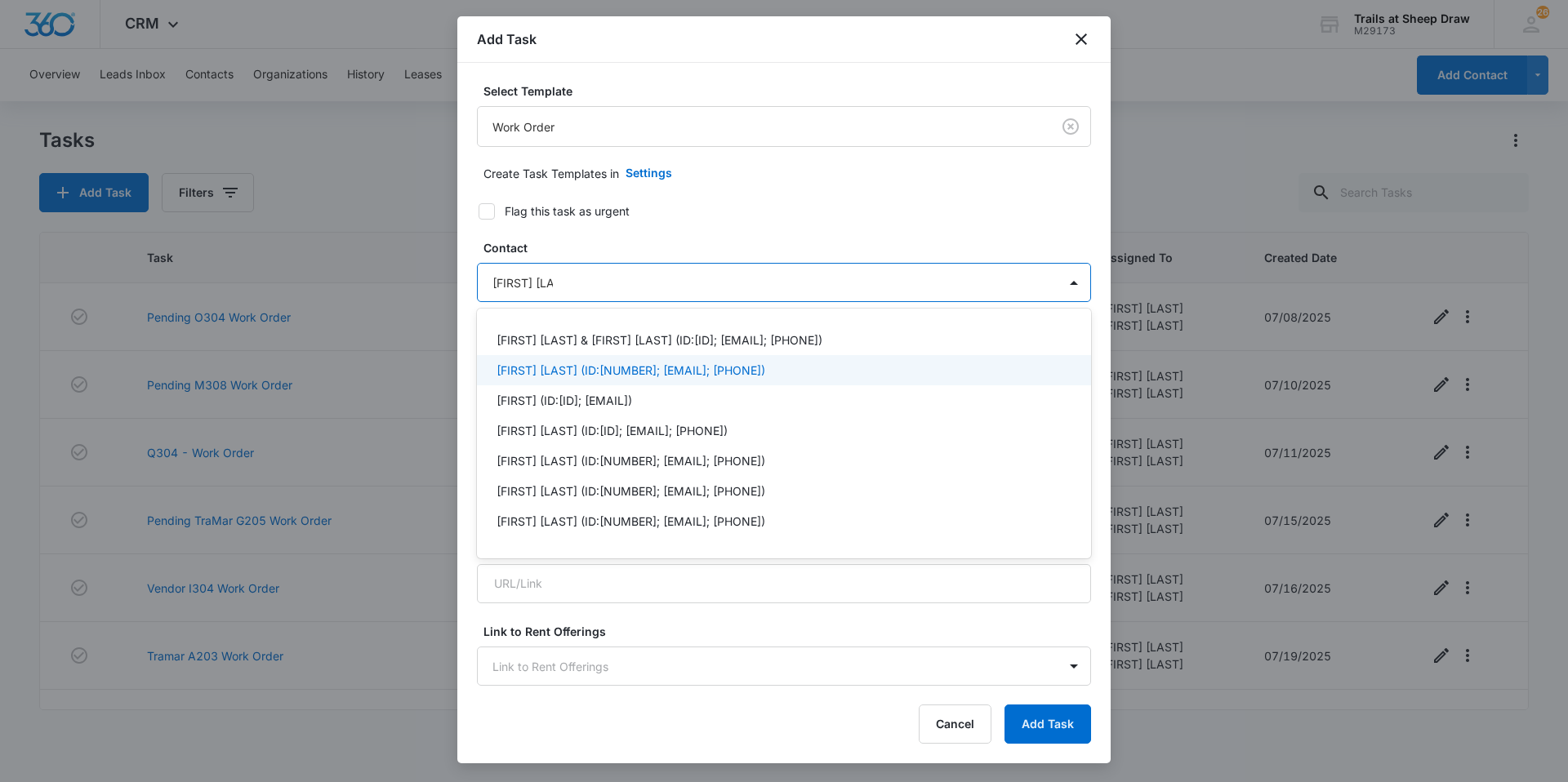 click on "[FIRST] [LAST] (ID:[NUMBER]; [EMAIL]; [PHONE])" at bounding box center [630, 370] 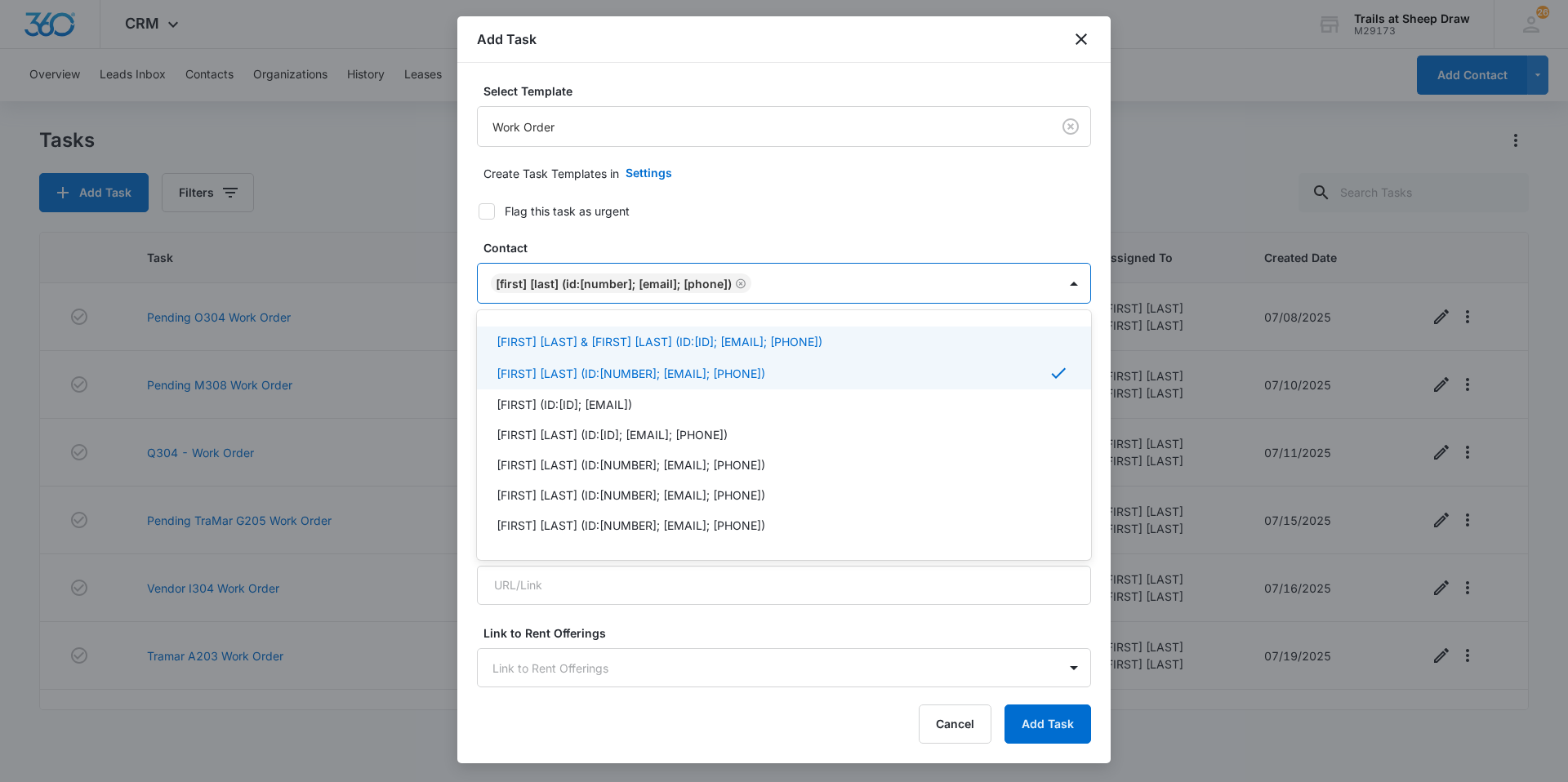 click on "Flag this task as urgent" at bounding box center [774, 211] 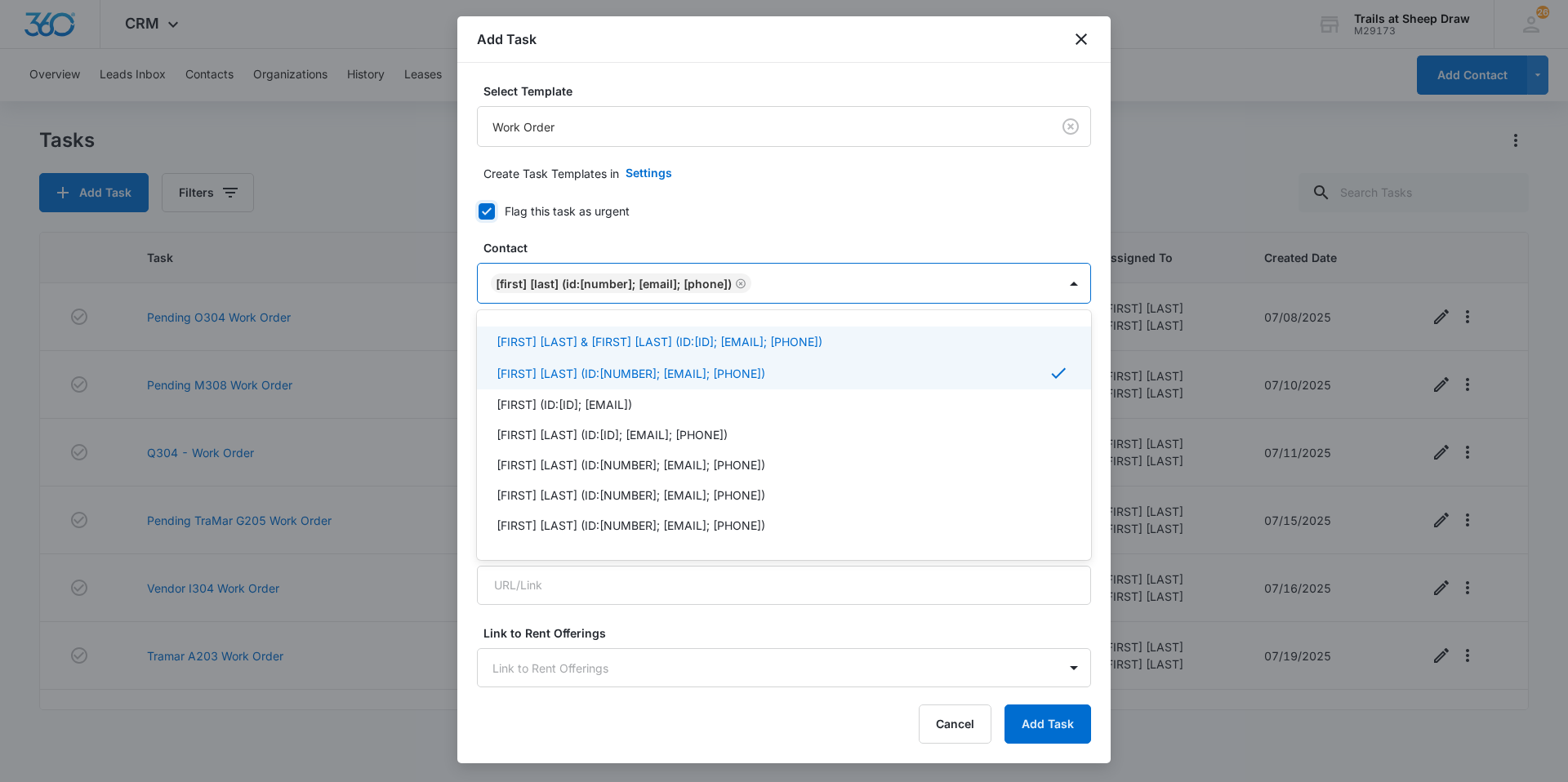 checkbox on "true" 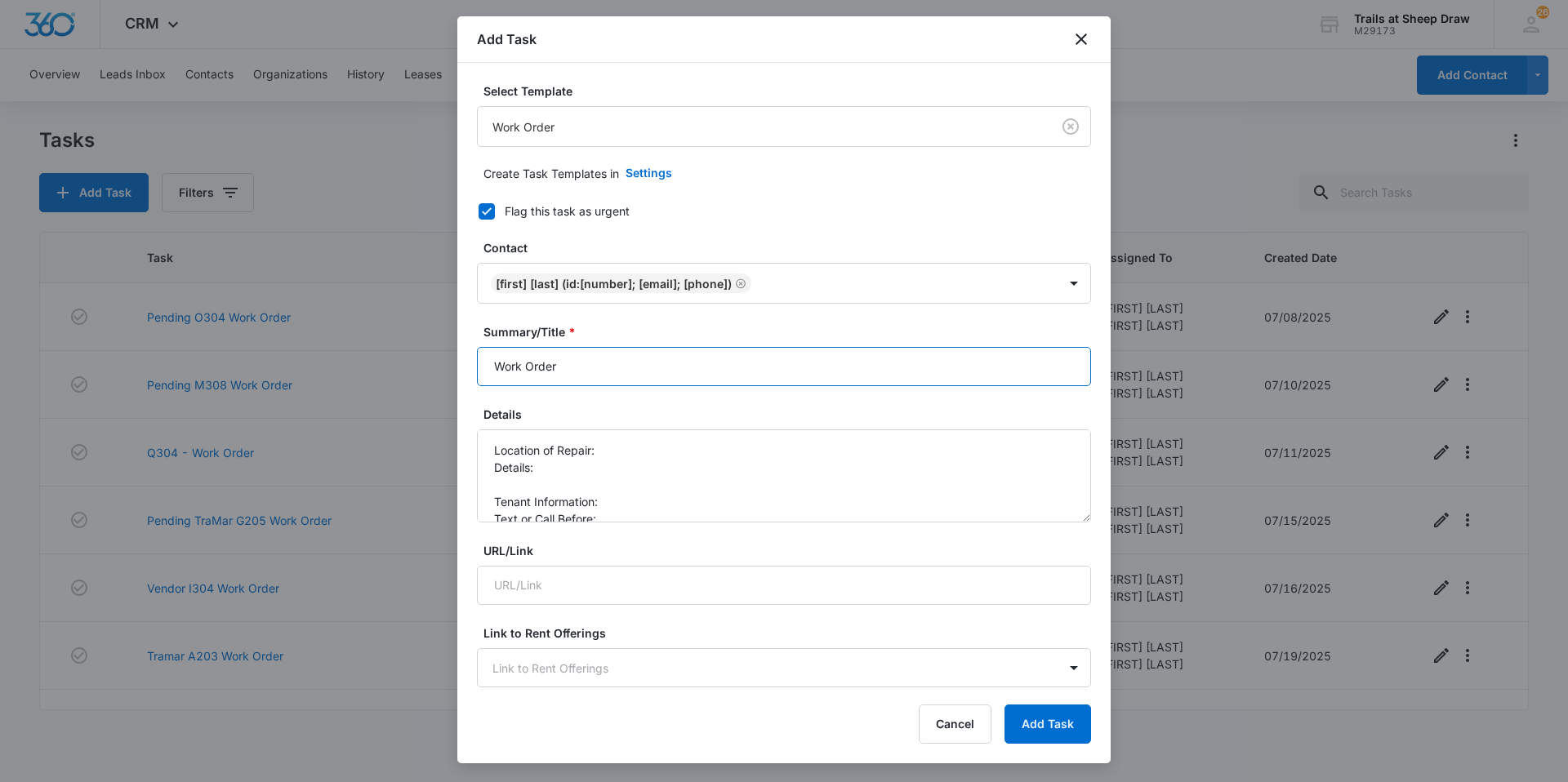 click on "Work Order" at bounding box center (784, 367) 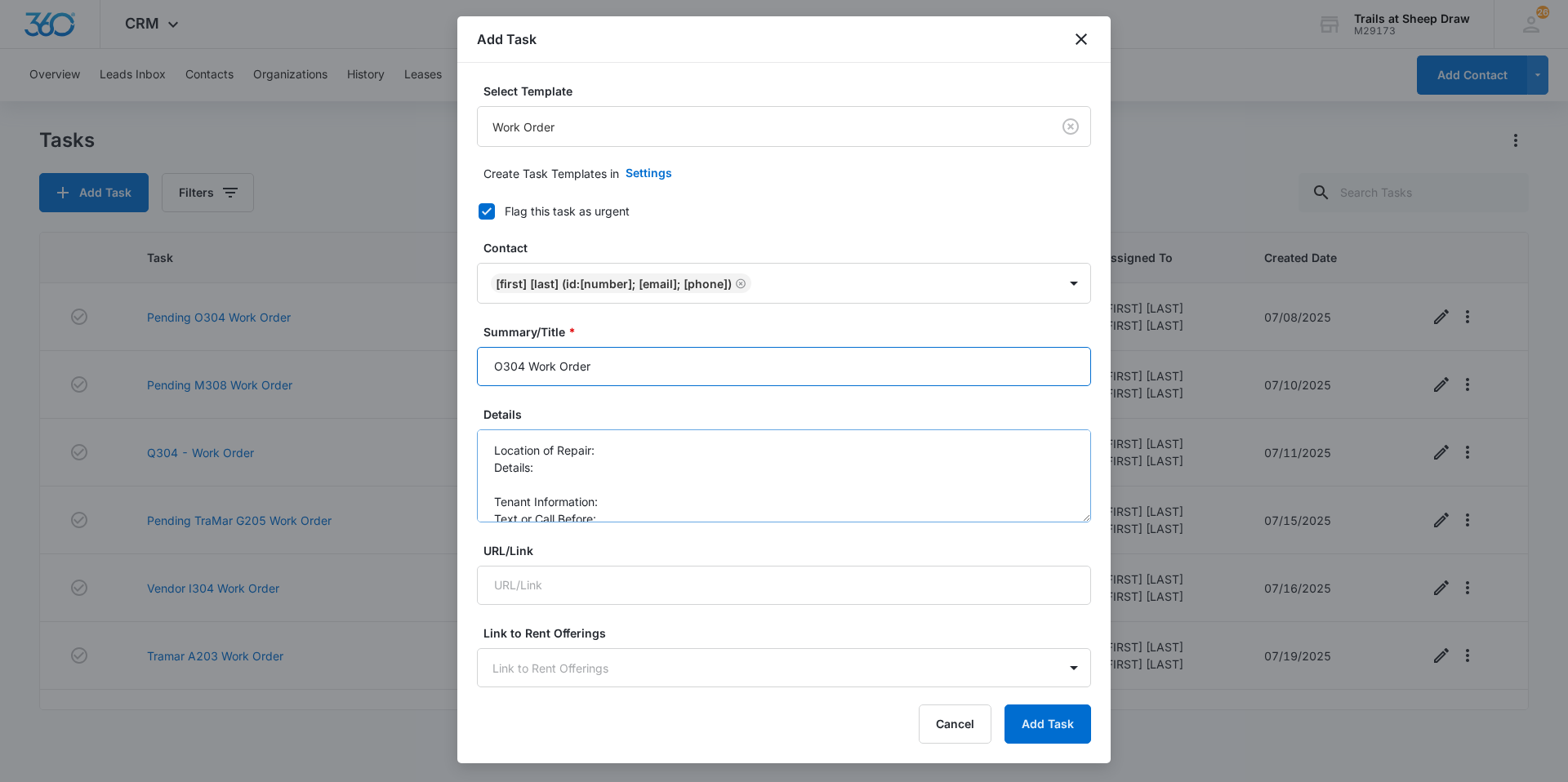 type on "O304 Work Order" 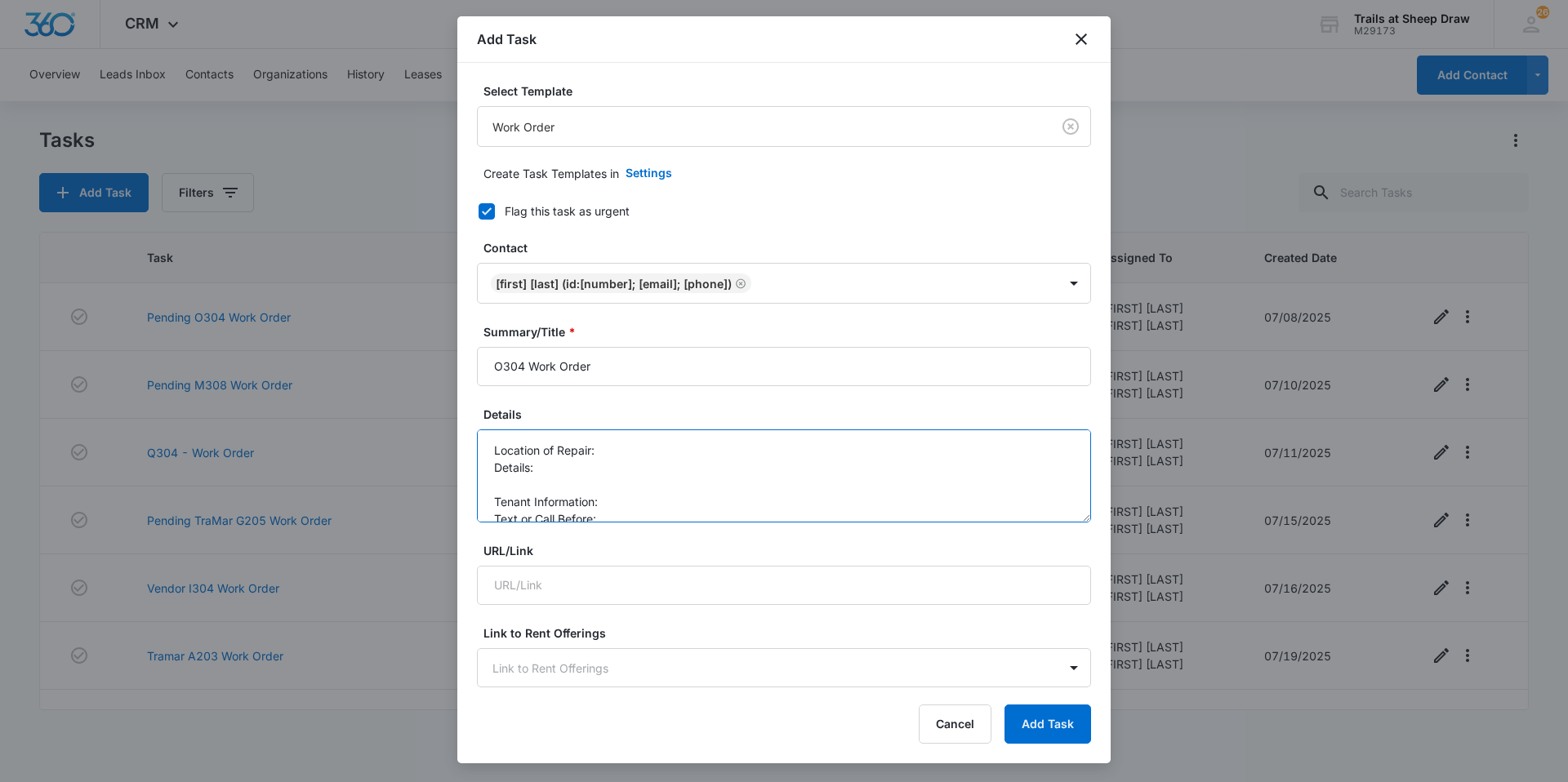 click on "Location of Repair:
Details:
Tenant Information:
Text or Call Before:" at bounding box center (784, 476) 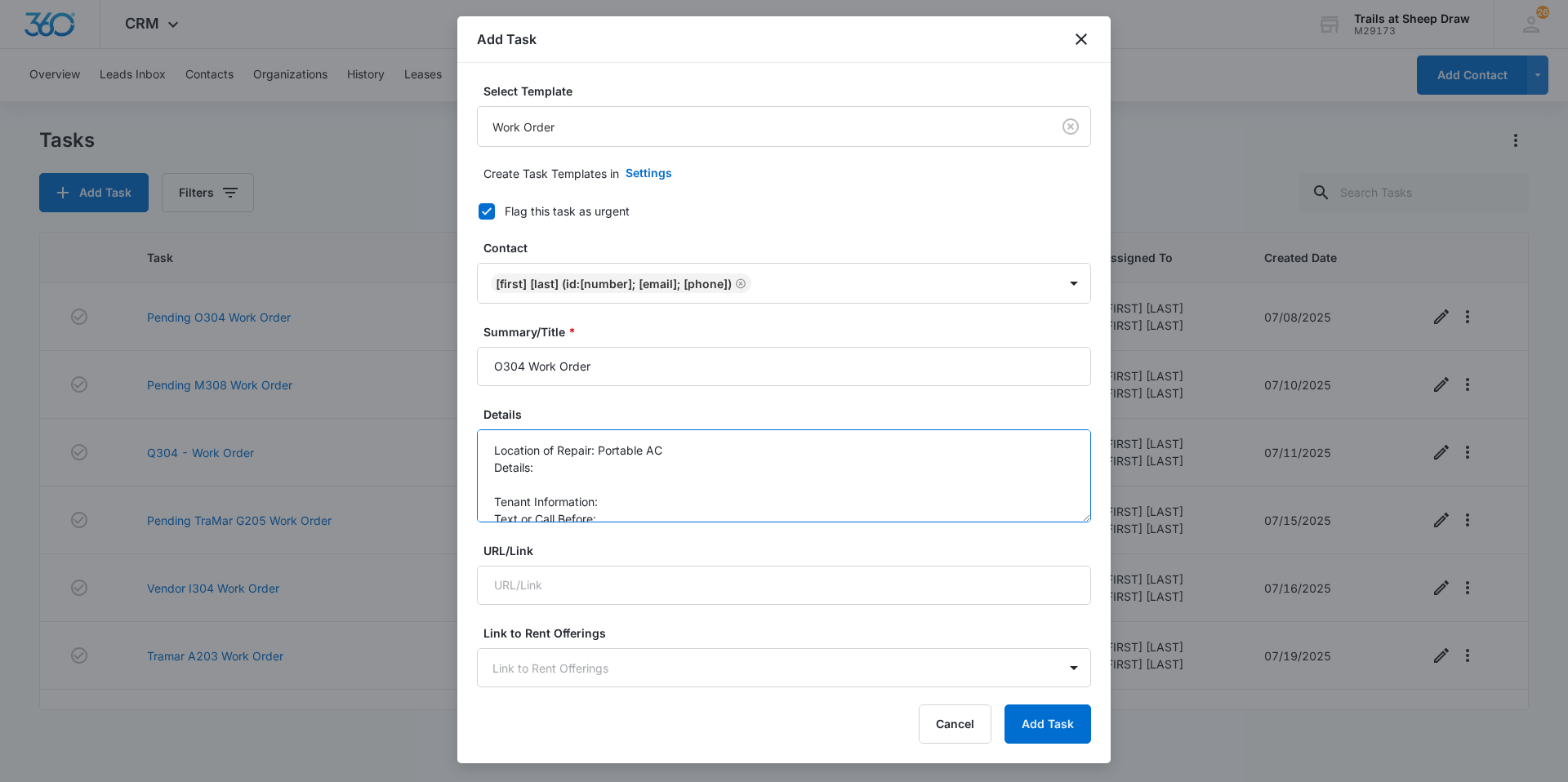click on "Location of Repair: Portable AC
Details:
Tenant Information:
Text or Call Before:" at bounding box center [784, 476] 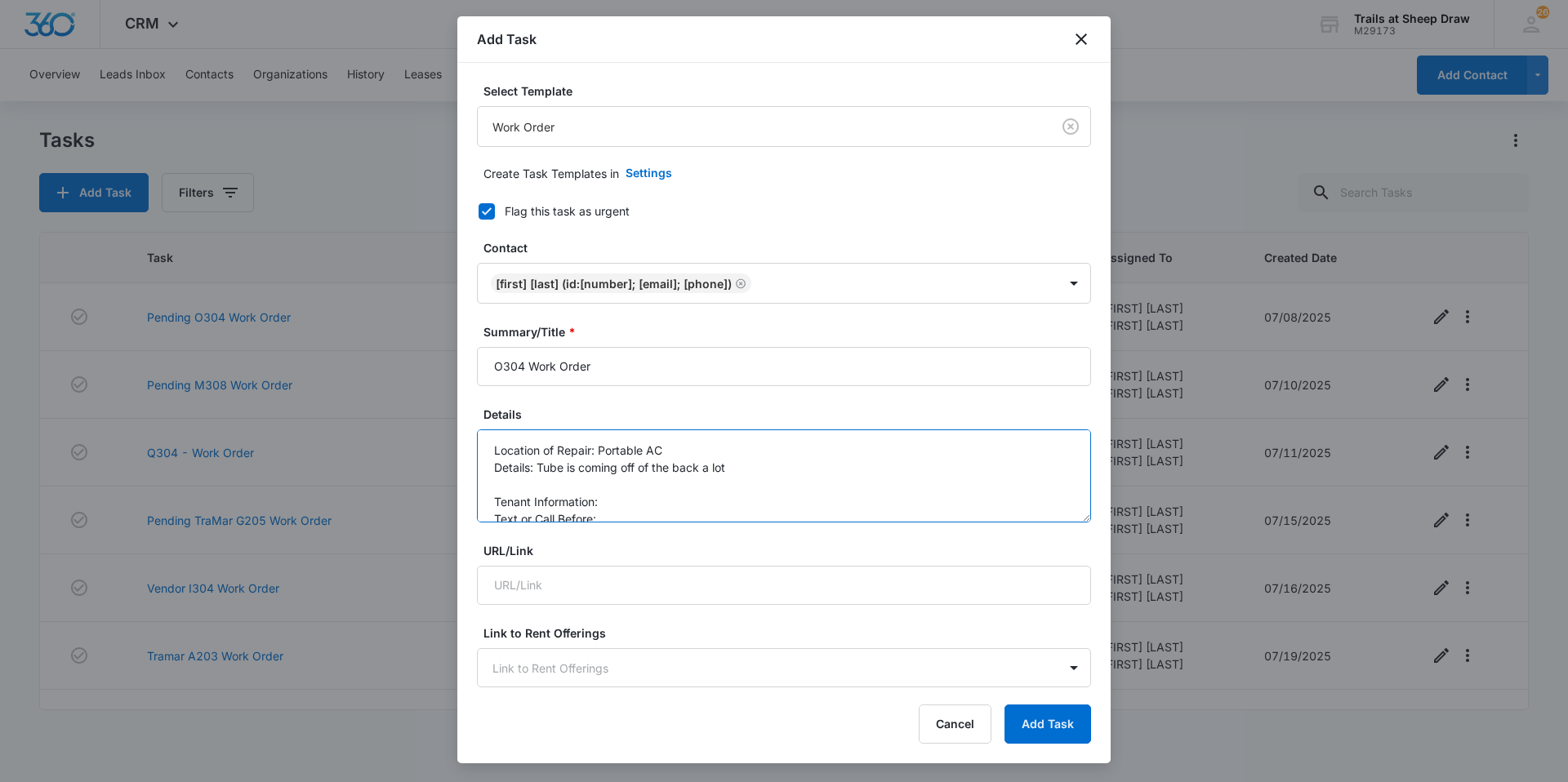 click on "Location of Repair: Portable AC
Details: Tube is coming off of the back a lot
Tenant Information:
Text or Call Before:" at bounding box center (784, 476) 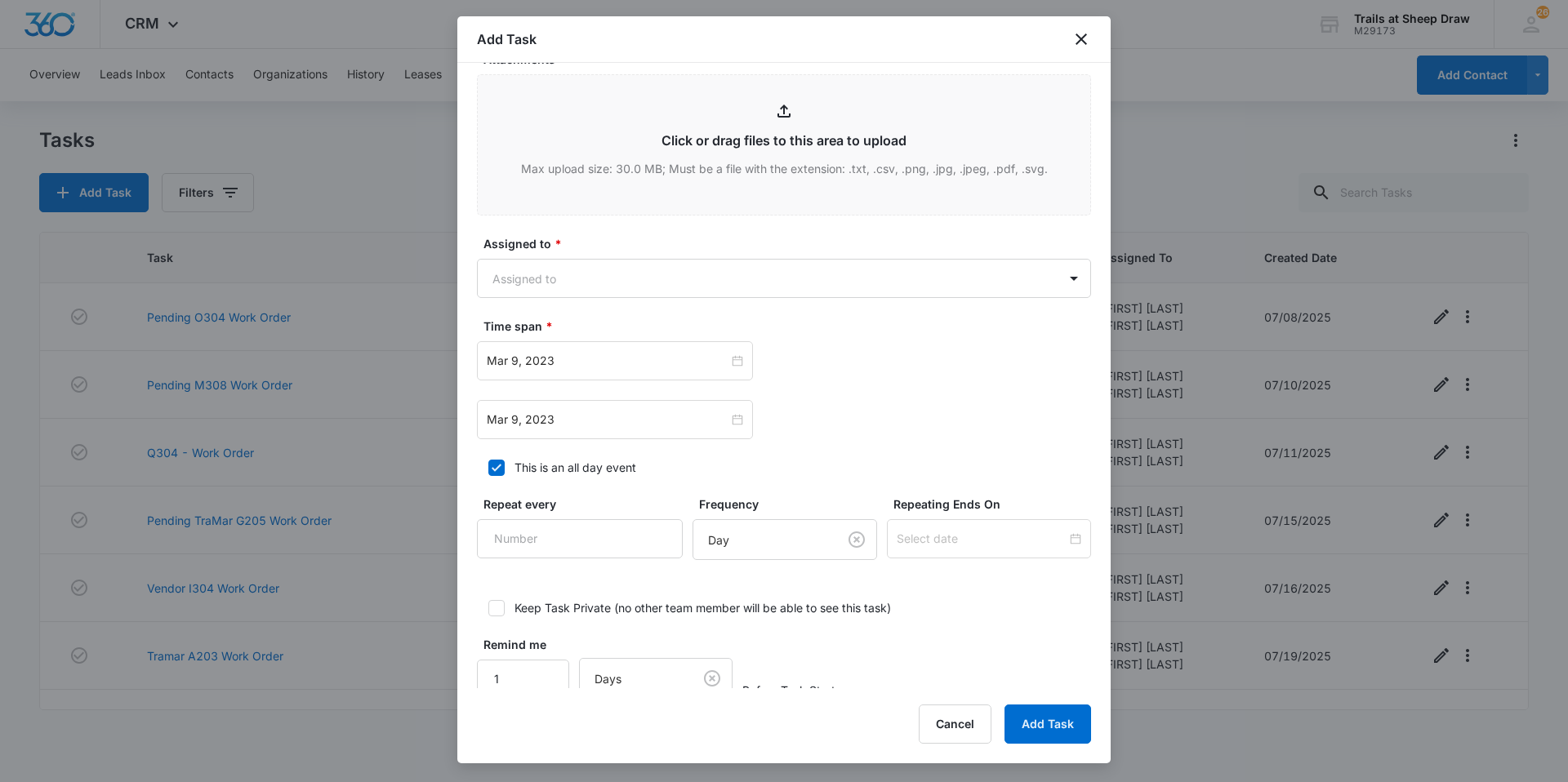 scroll, scrollTop: 816, scrollLeft: 0, axis: vertical 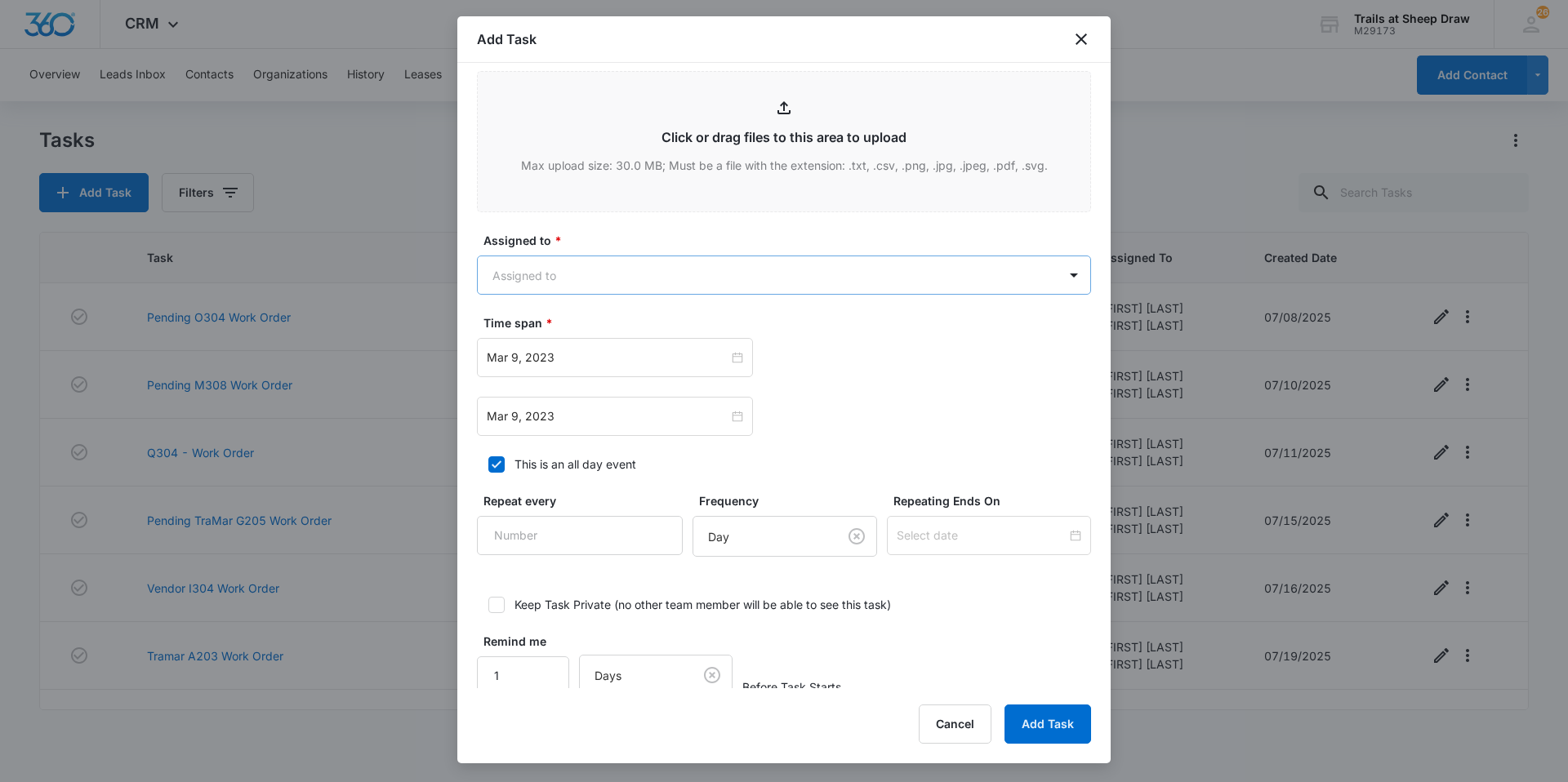 type on "Location of Repair: Portable AC
Details: Tube is coming off of the back a lot
Tenant Information:
Text or Call Before: call" 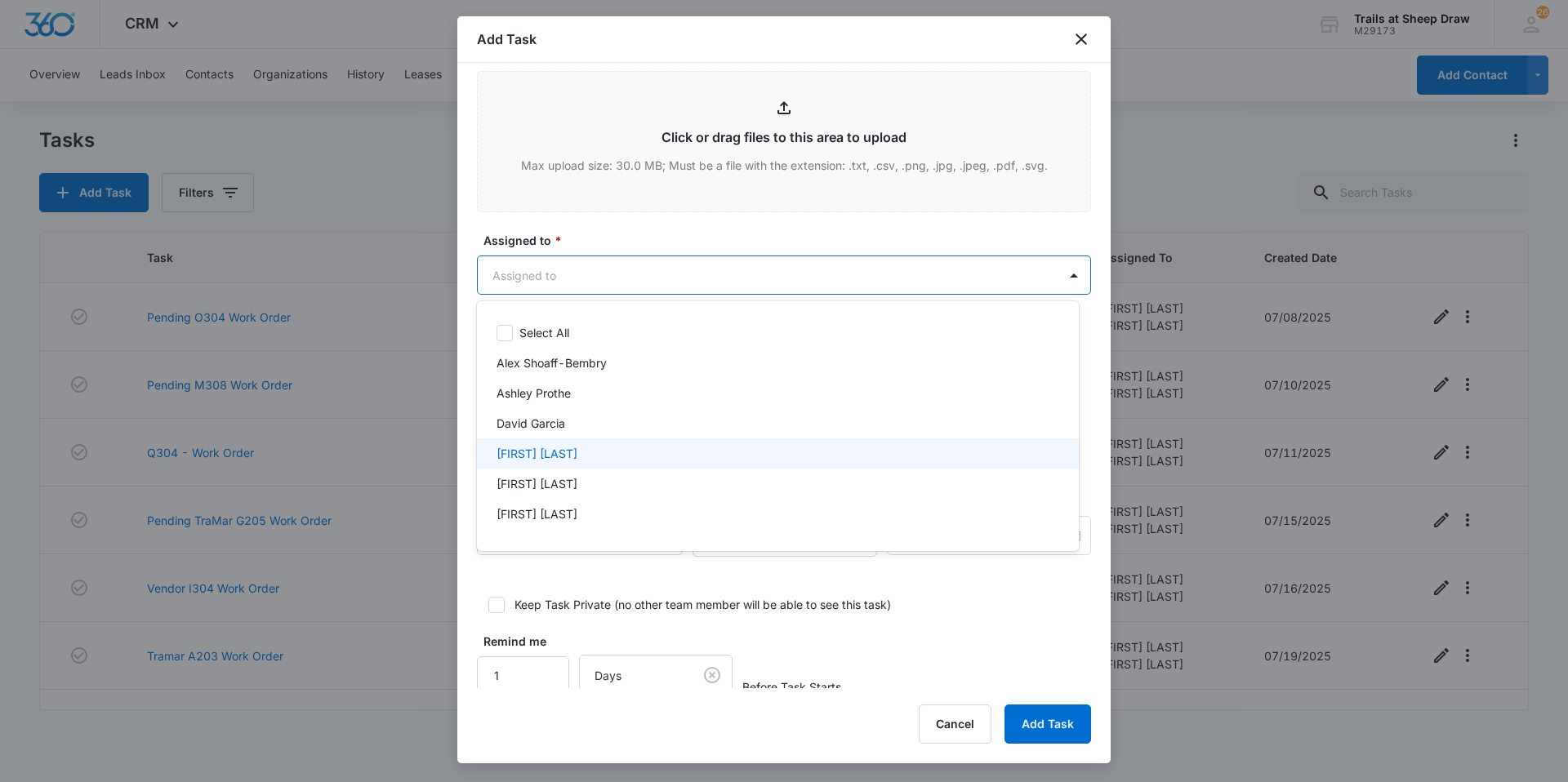 click on "[FIRST] [LAST]" at bounding box center (777, 453) 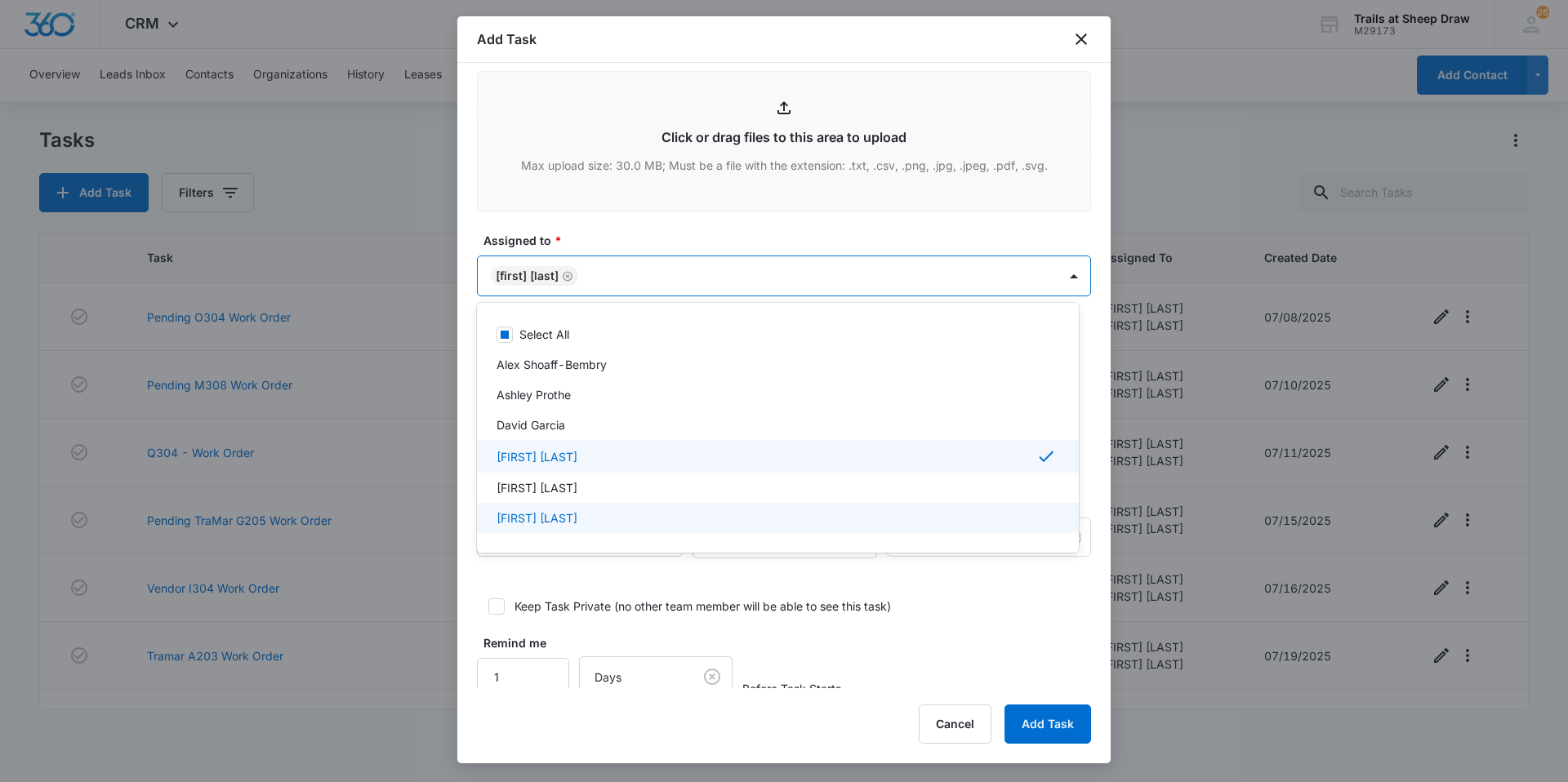 click on "[FIRST] [LAST]" at bounding box center (776, 518) 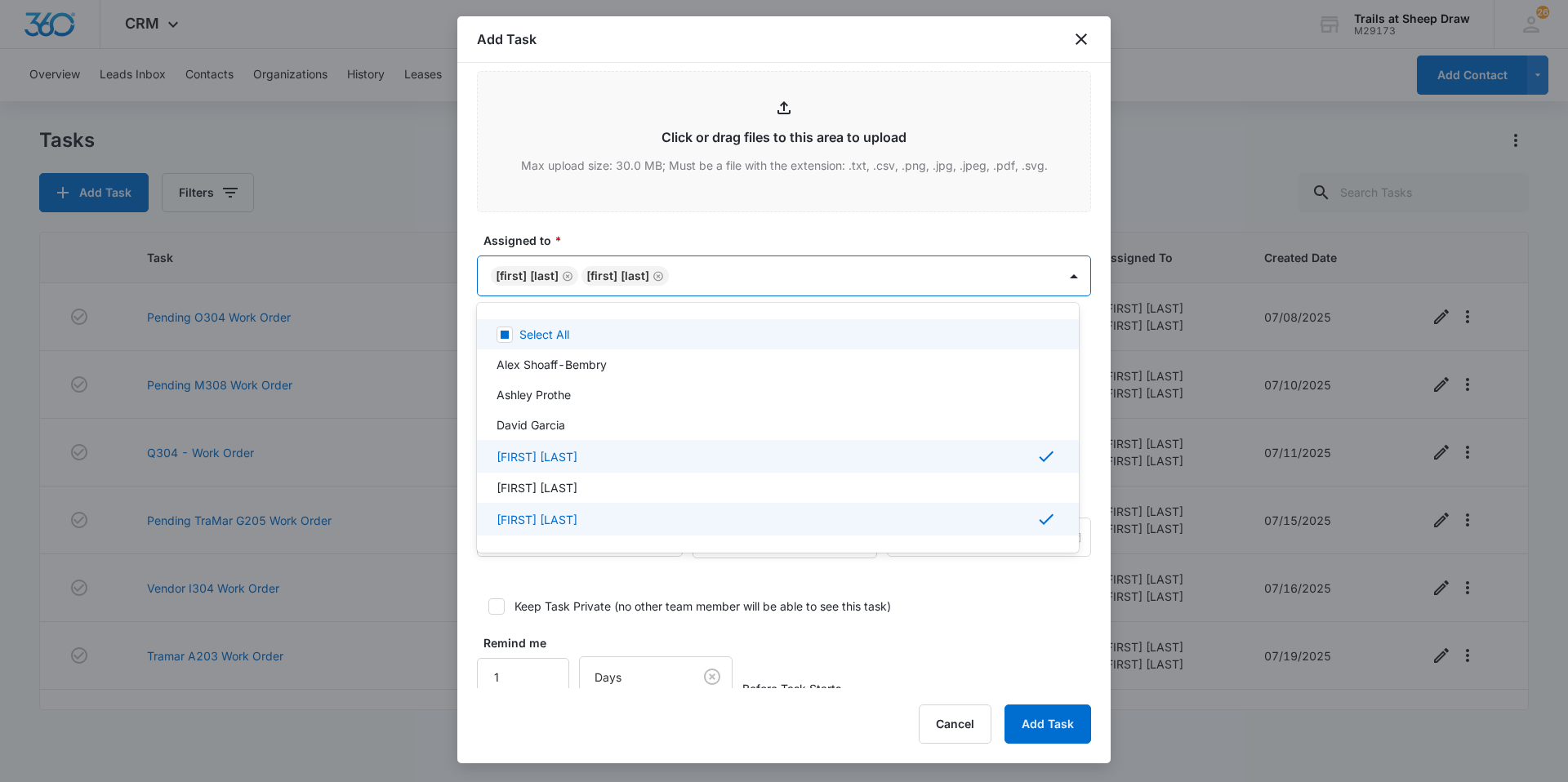 drag, startPoint x: 832, startPoint y: 221, endPoint x: 815, endPoint y: 251, distance: 34.481879 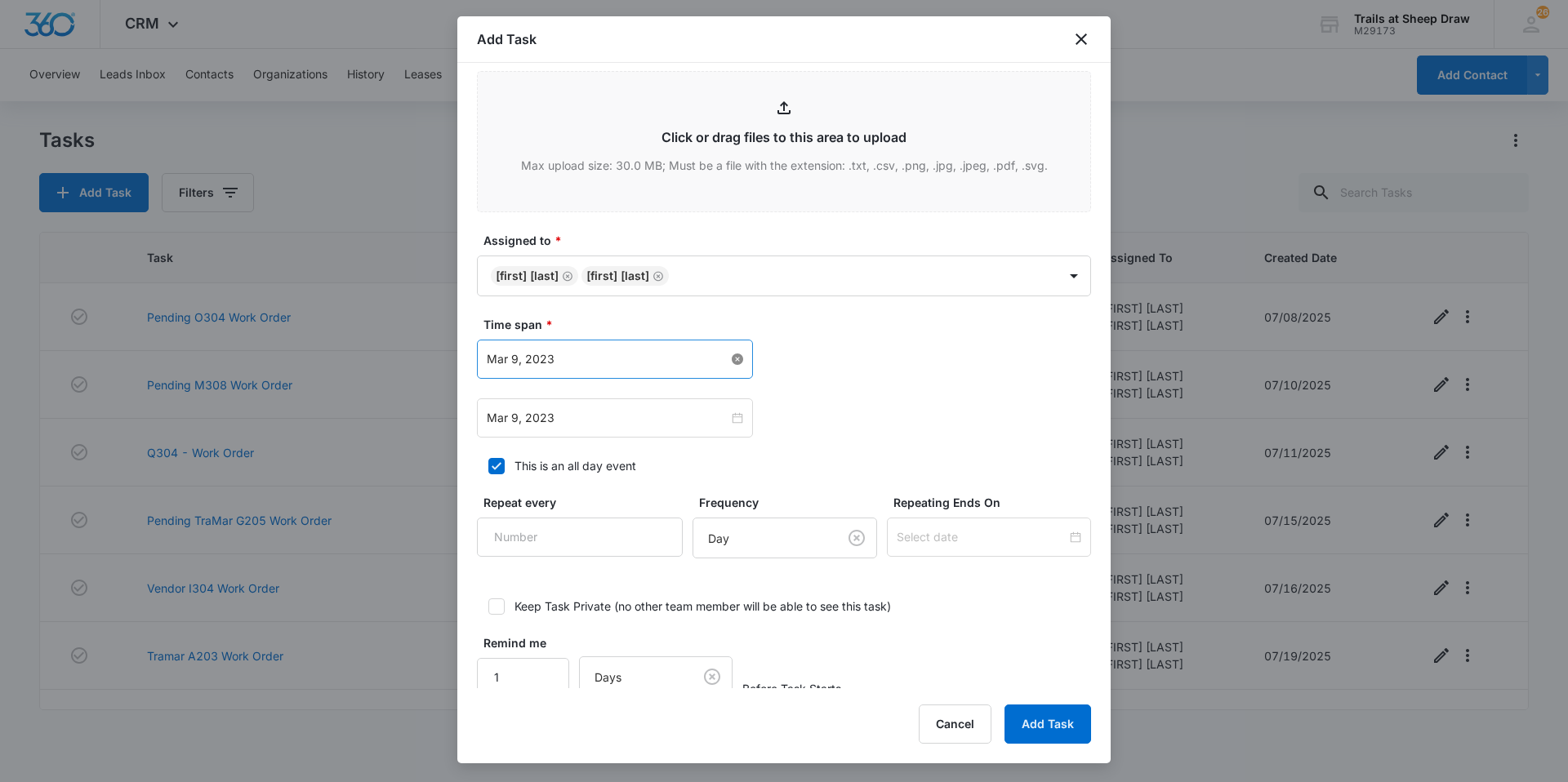 type 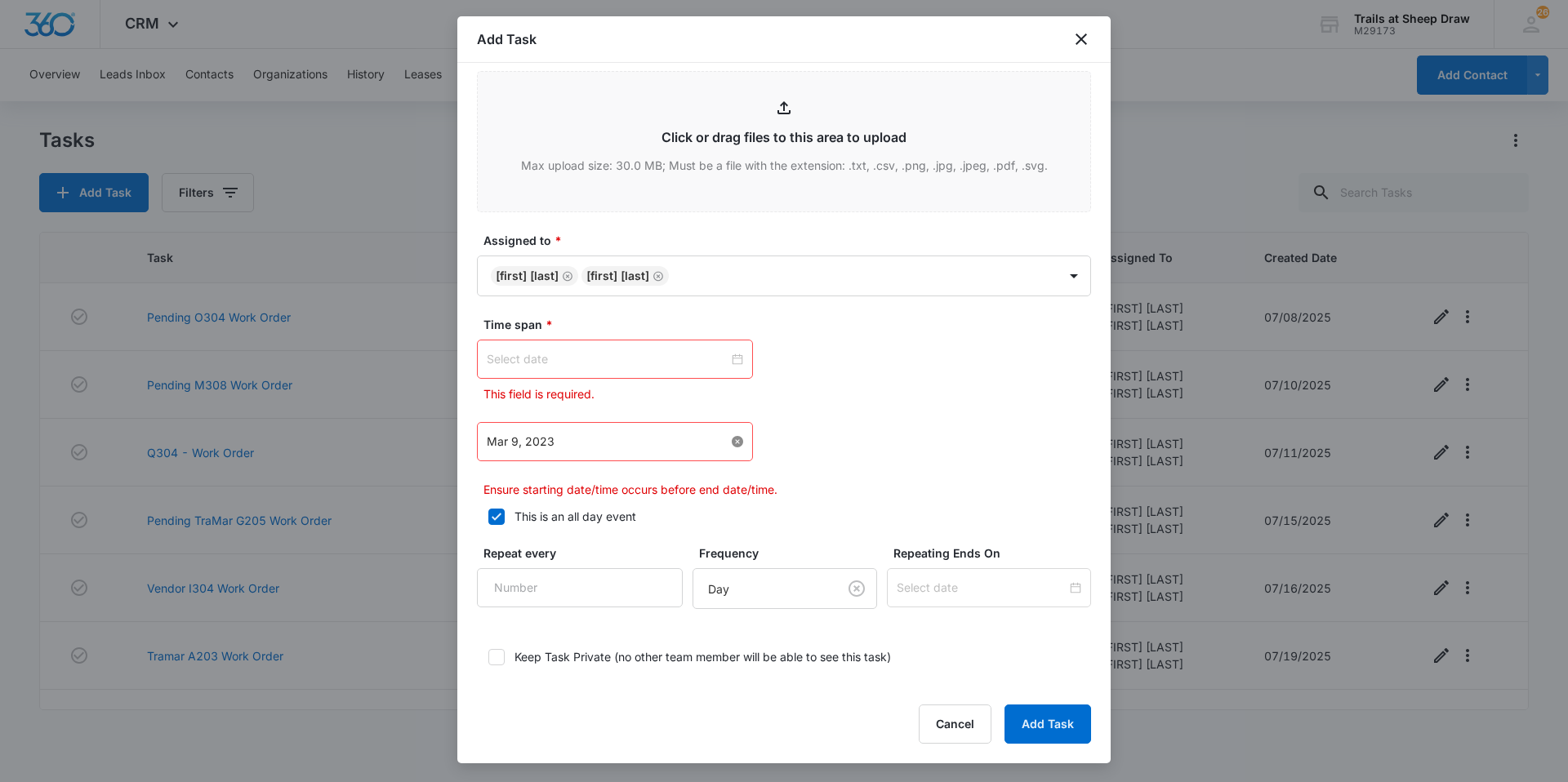type 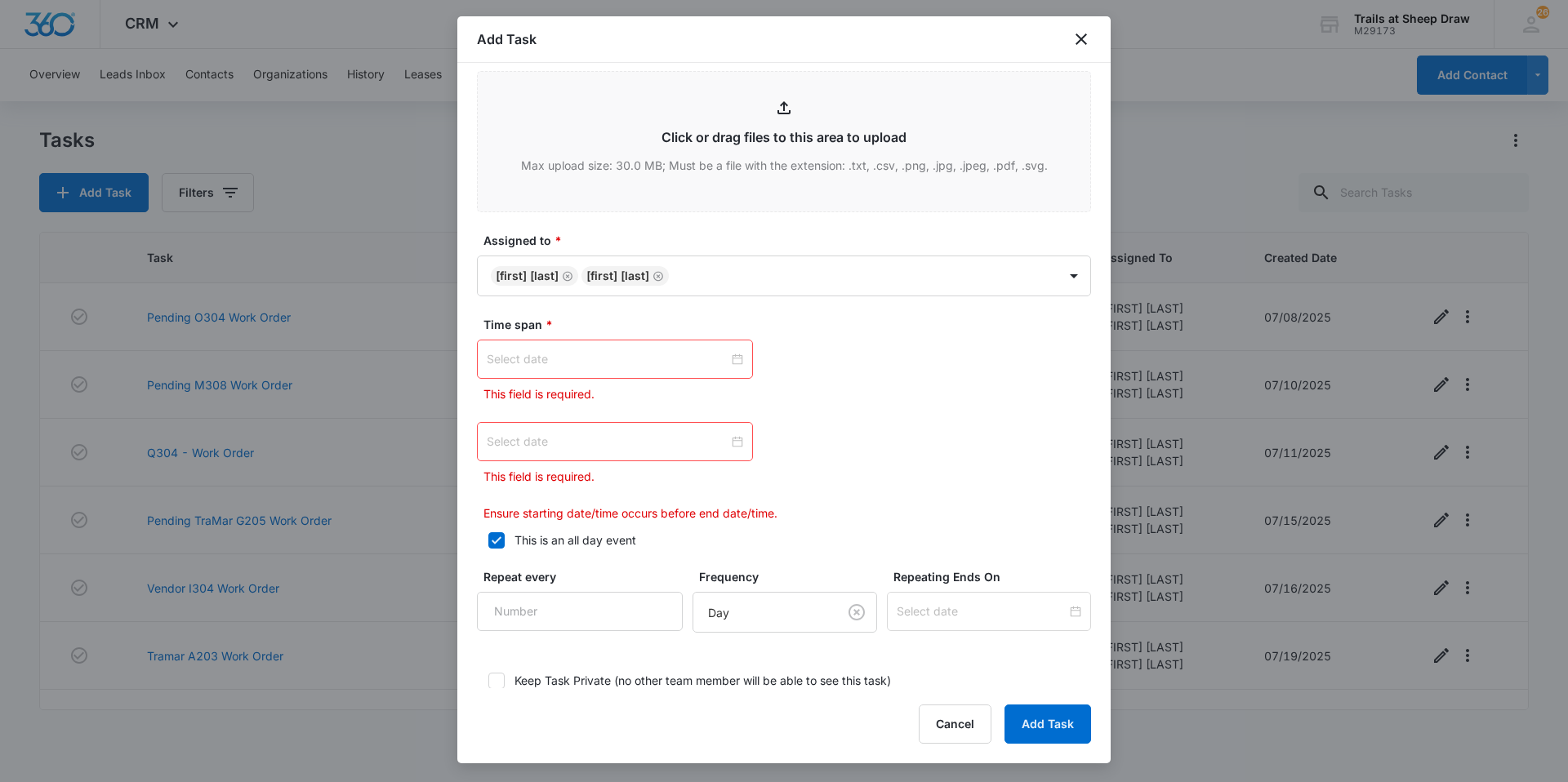 click at bounding box center [615, 359] 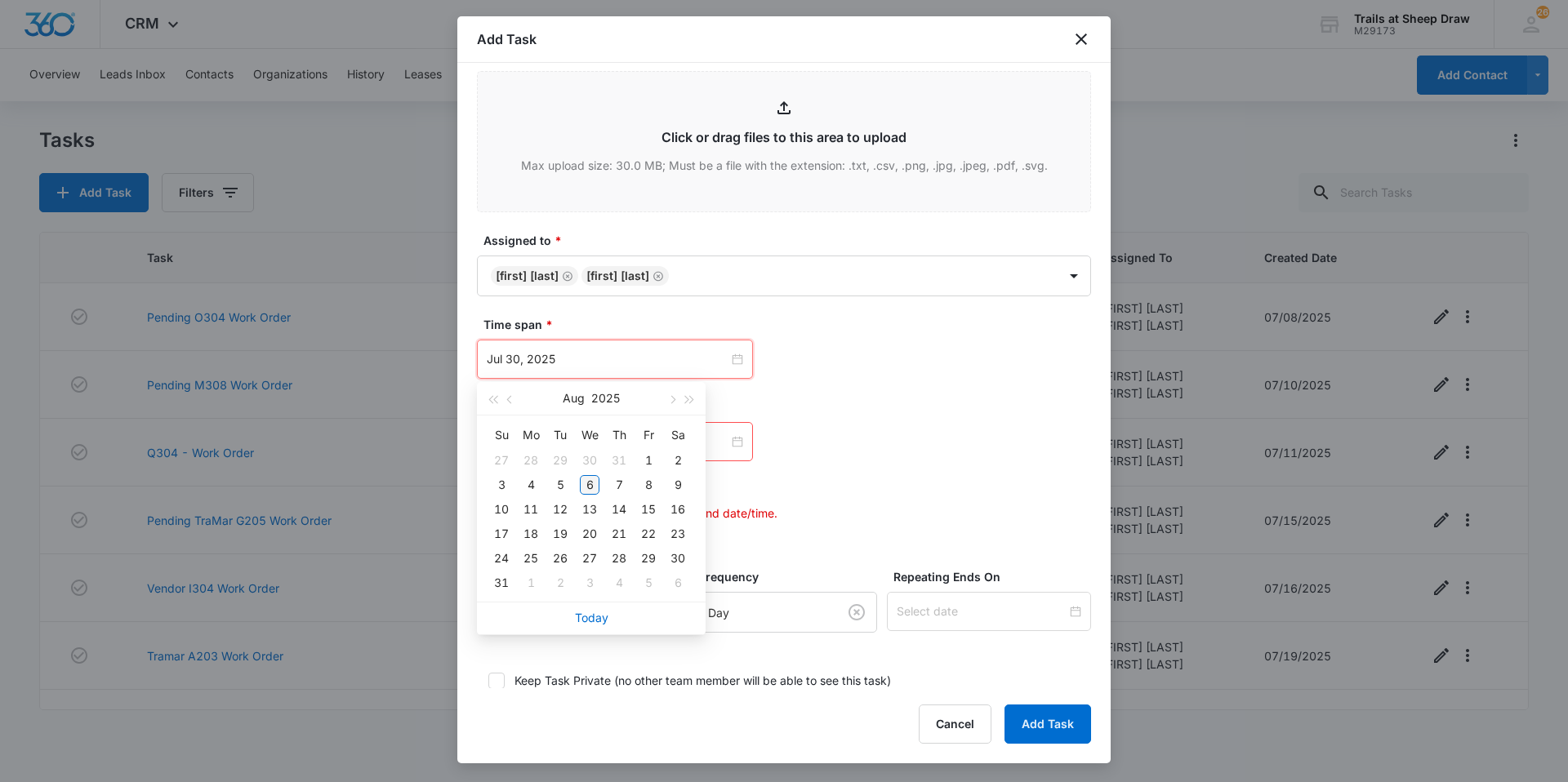 type on "Aug 6, 2025" 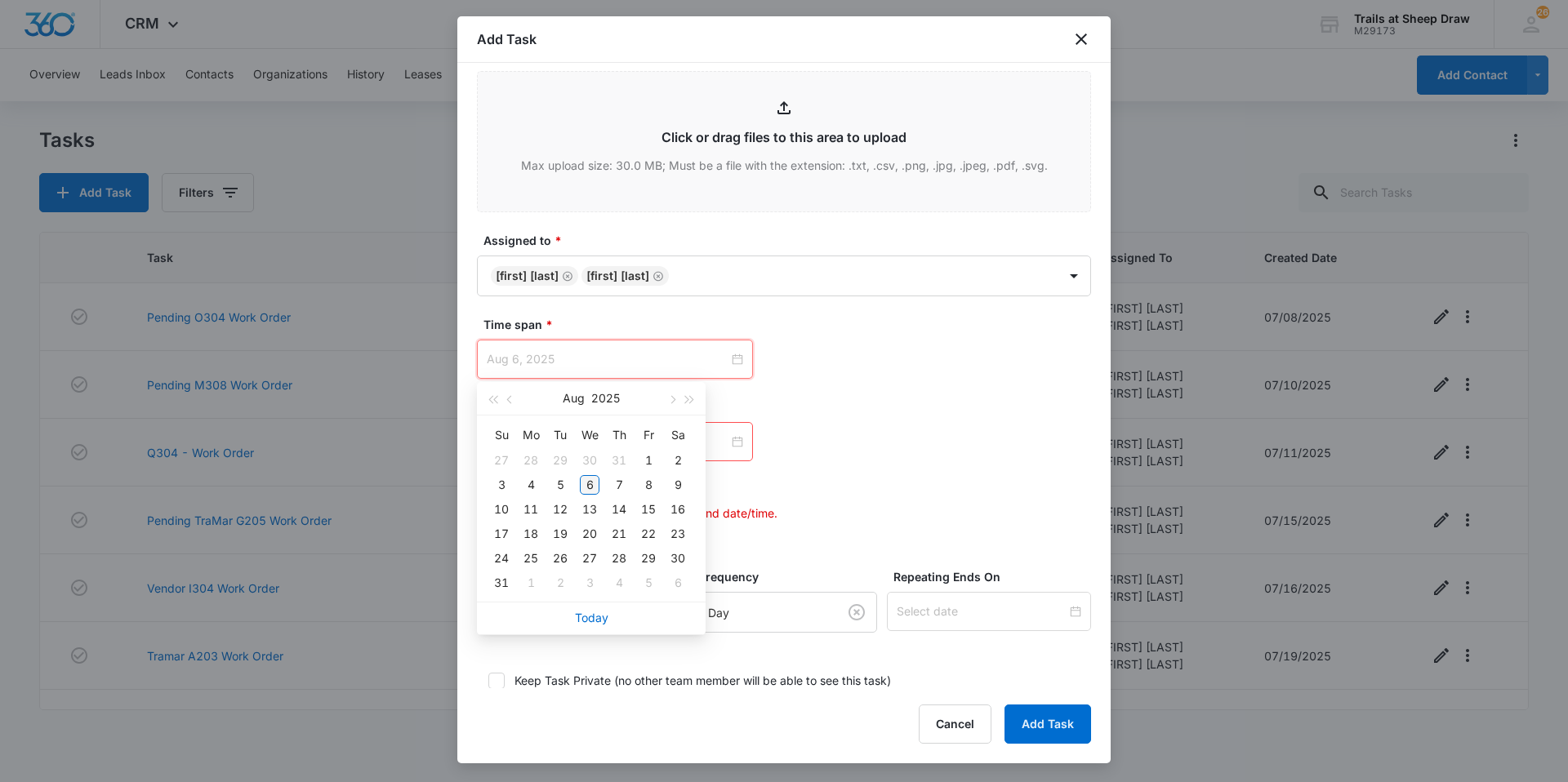 click on "6" at bounding box center (590, 485) 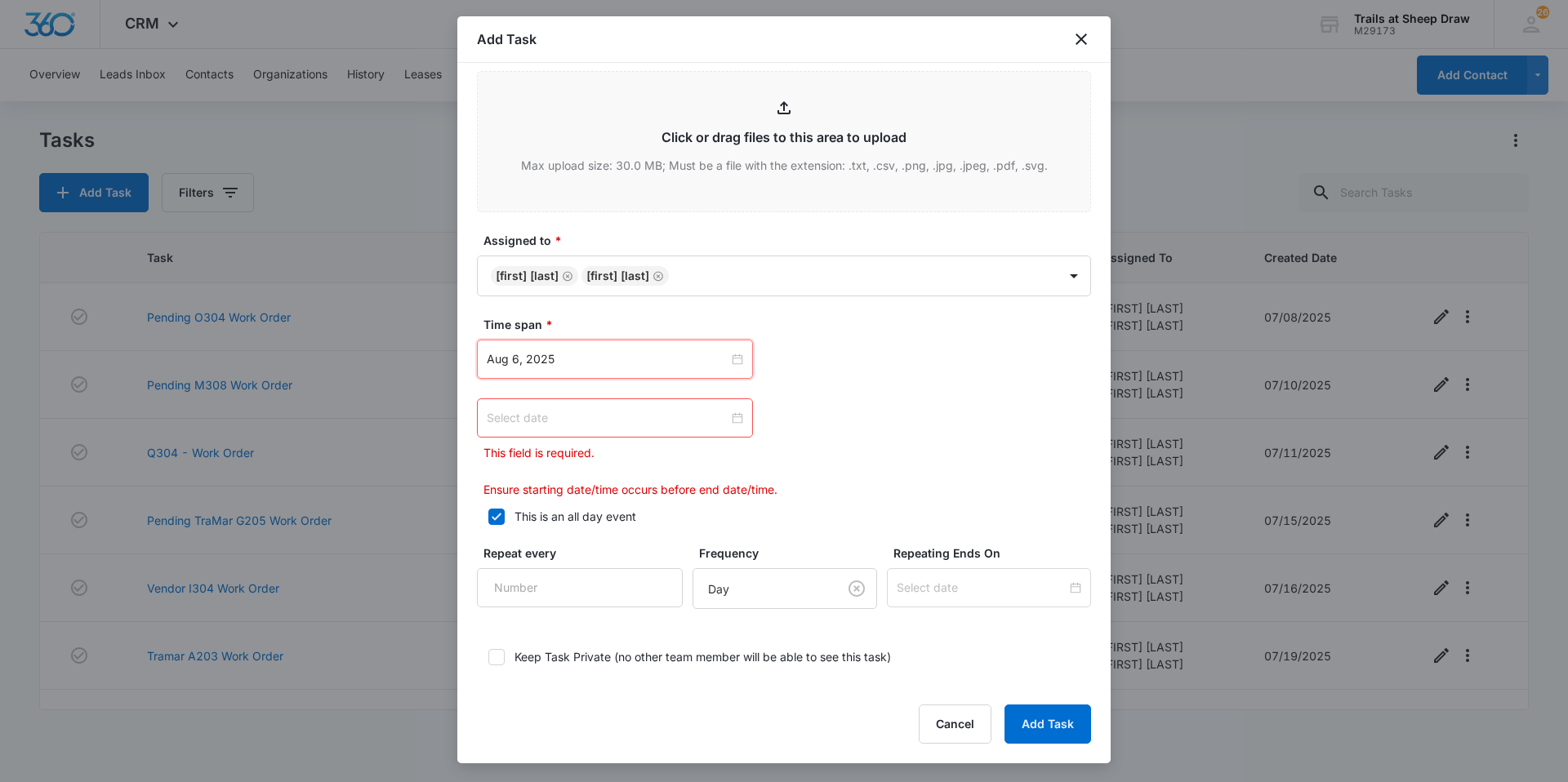 click at bounding box center (615, 418) 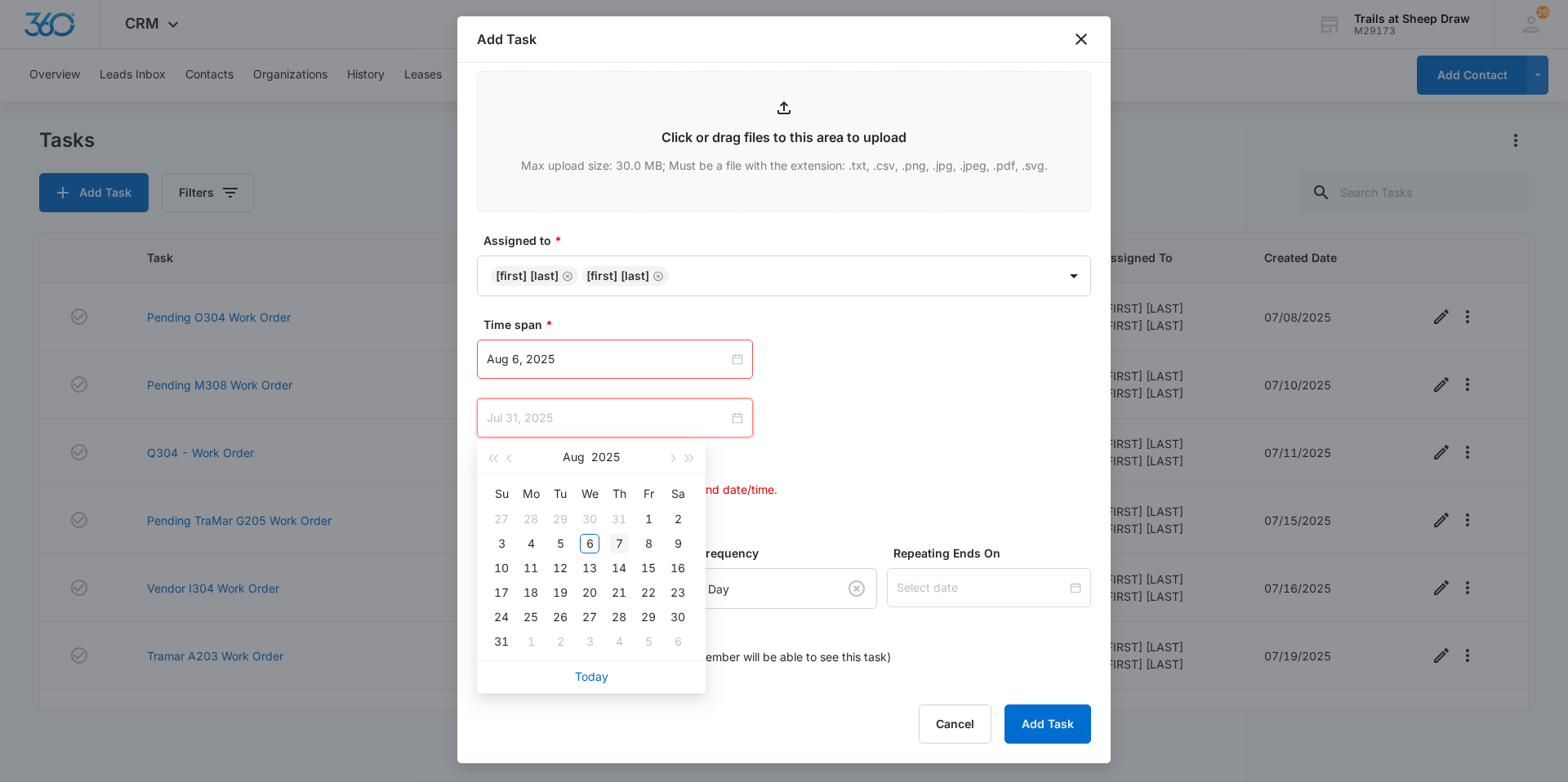 type on "Aug 7, 2025" 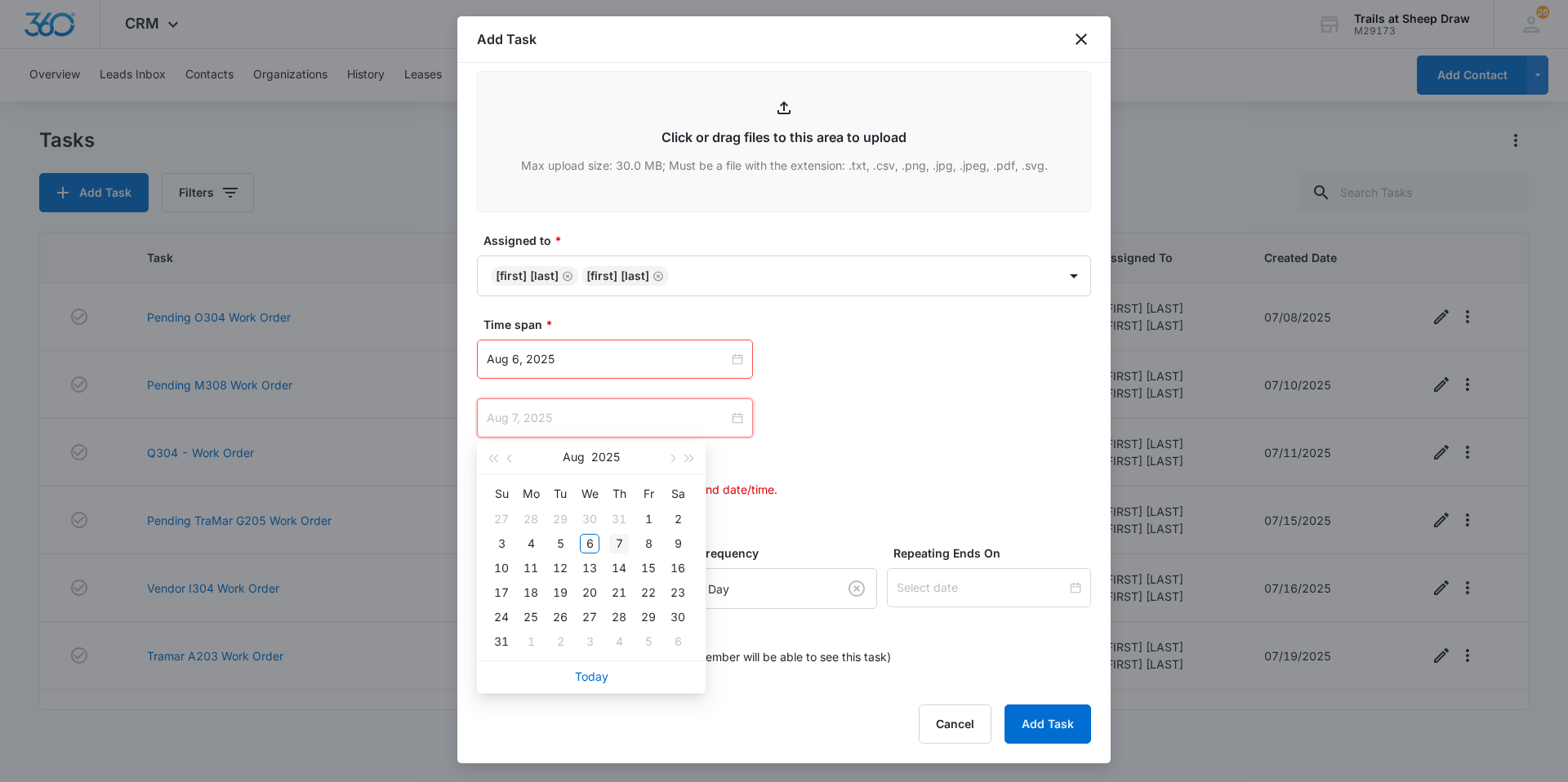 click on "7" at bounding box center (619, 544) 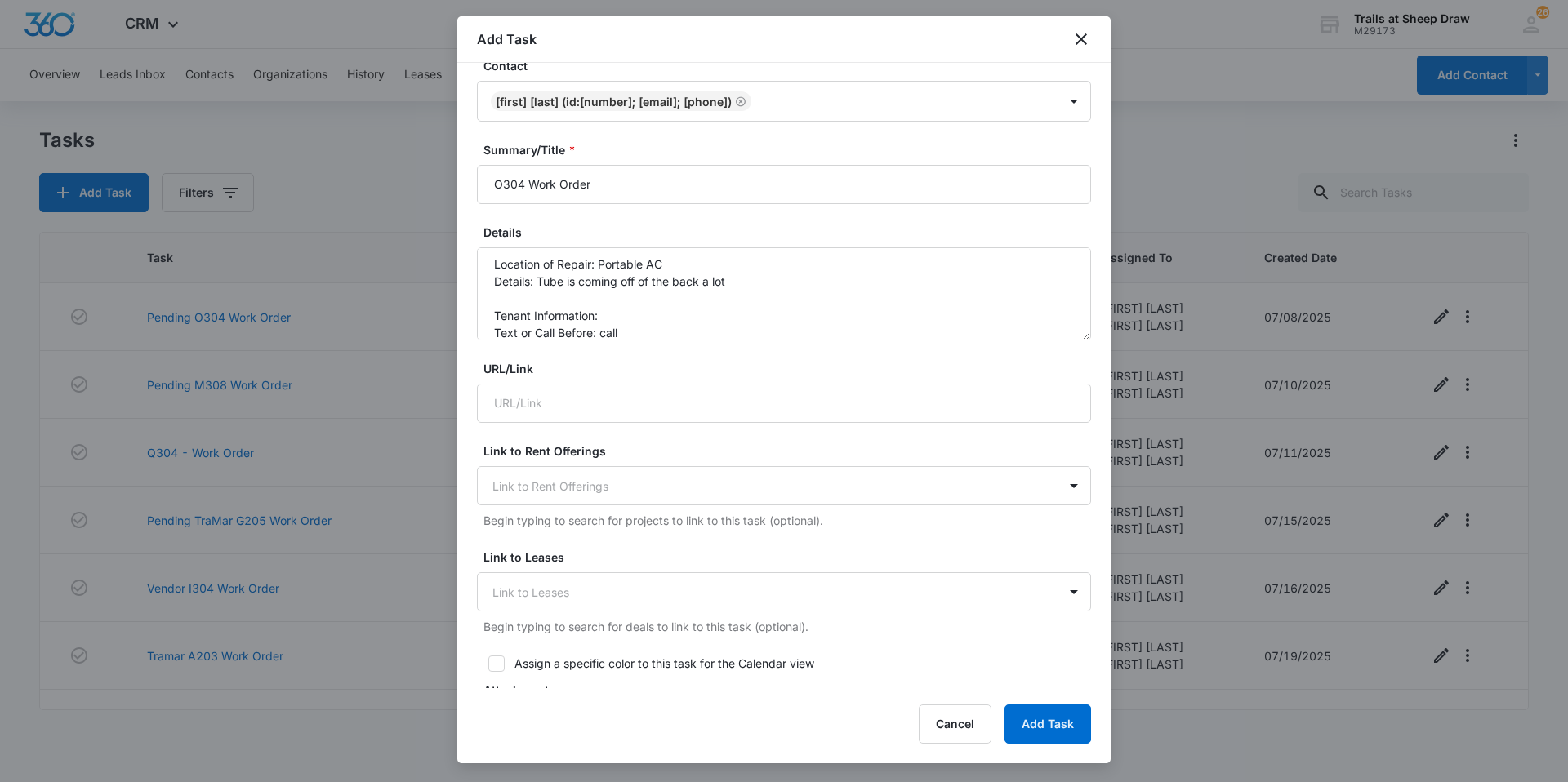scroll, scrollTop: 0, scrollLeft: 0, axis: both 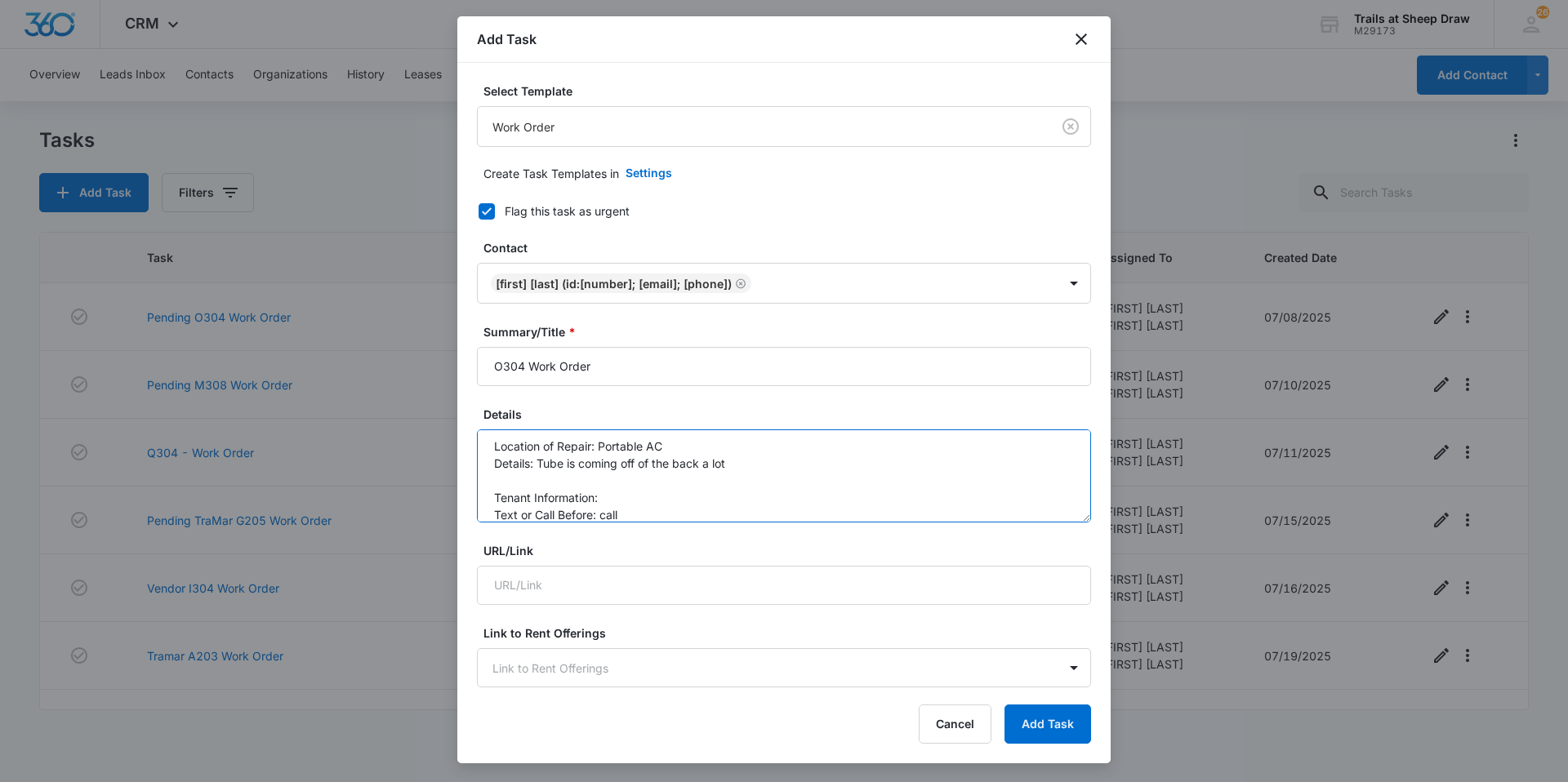 click on "Location of Repair: Portable AC
Details: Tube is coming off of the back a lot
Tenant Information:
Text or Call Before: call" at bounding box center [784, 476] 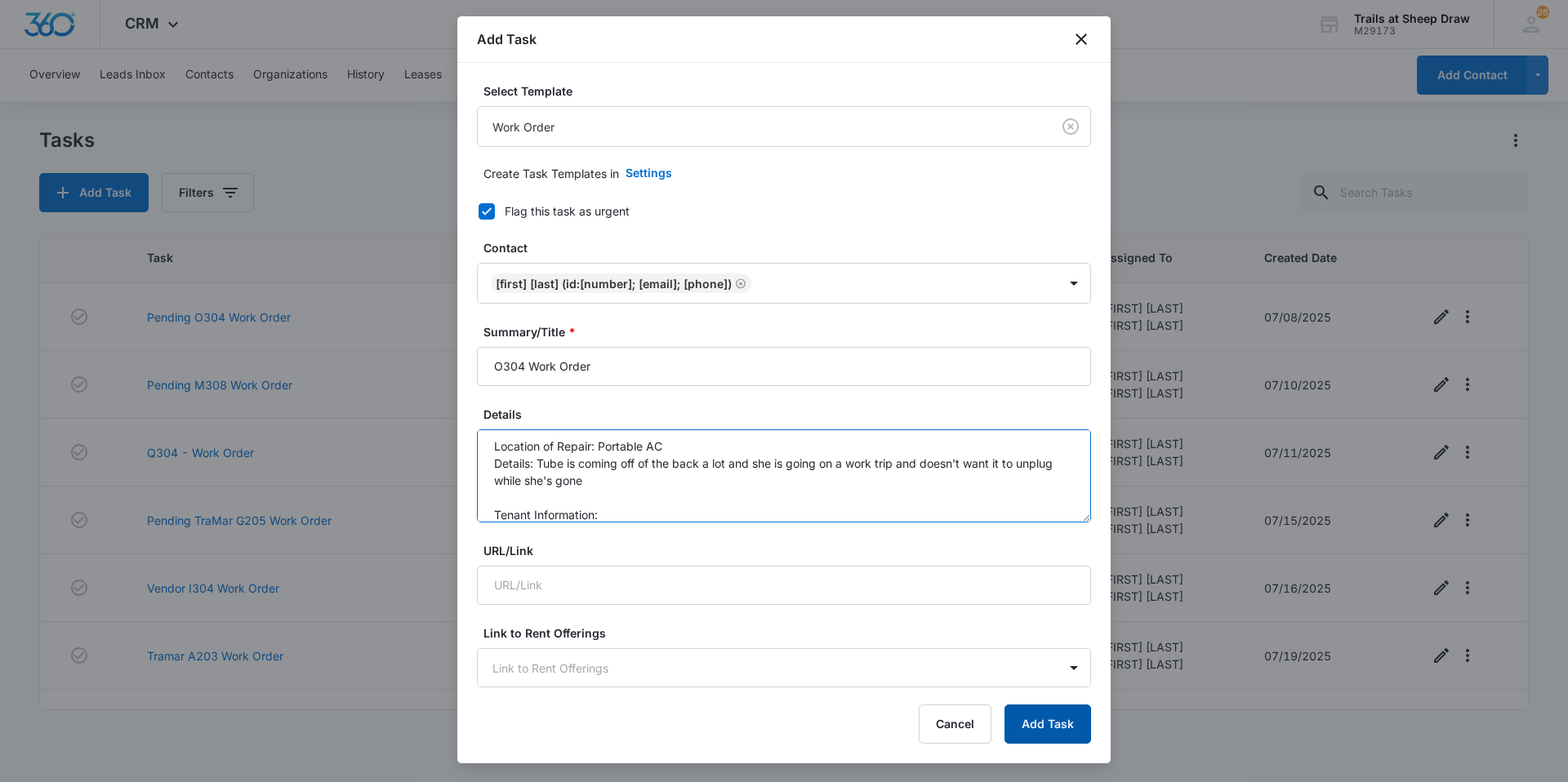 type on "Location of Repair: Portable AC
Details: Tube is coming off of the back a lot and she is going on a work trip and doesn't want it to unplug while she's gone
Tenant Information:
Text or Call Before: call" 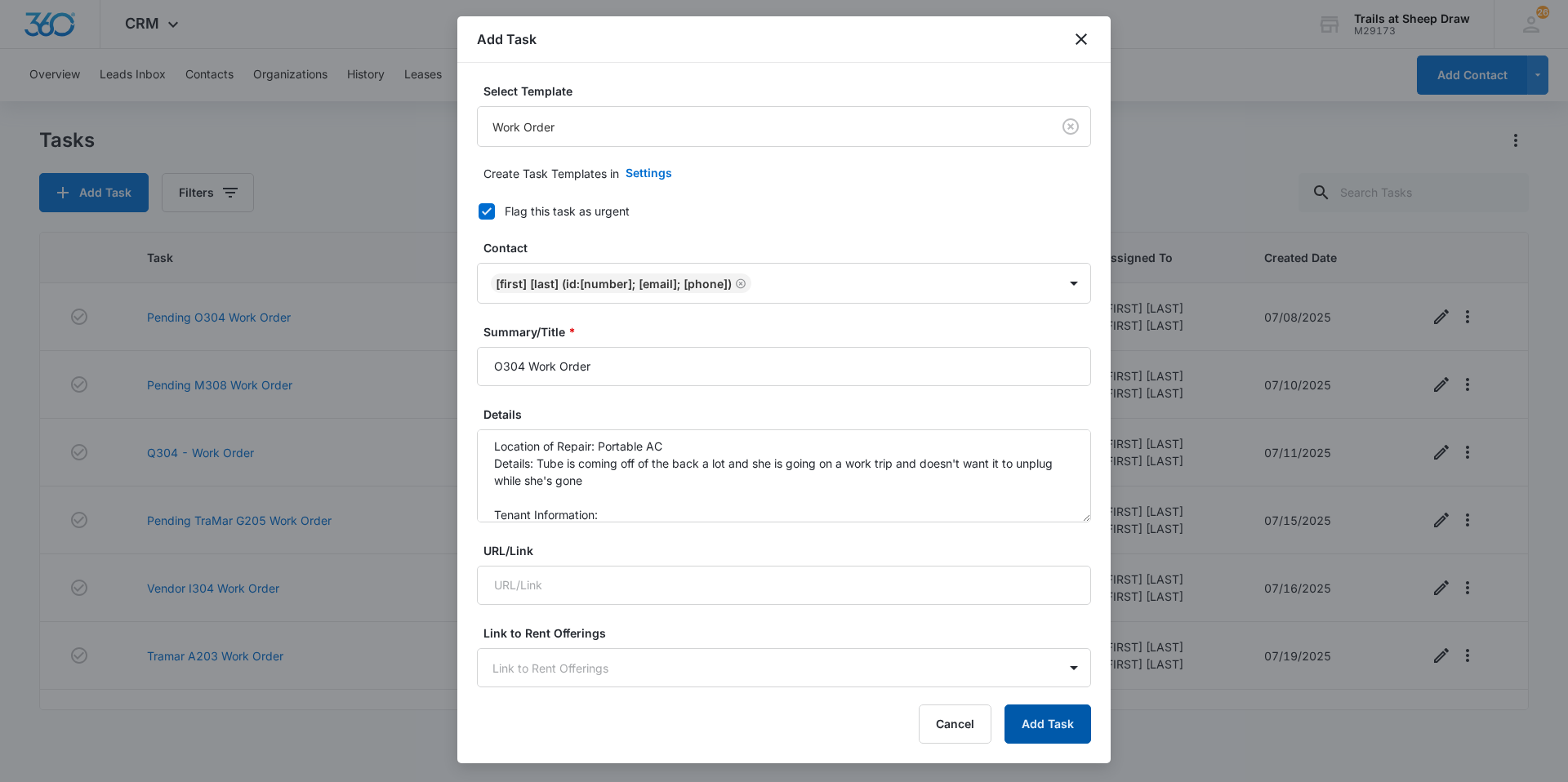 click on "Add Task" at bounding box center (1048, 724) 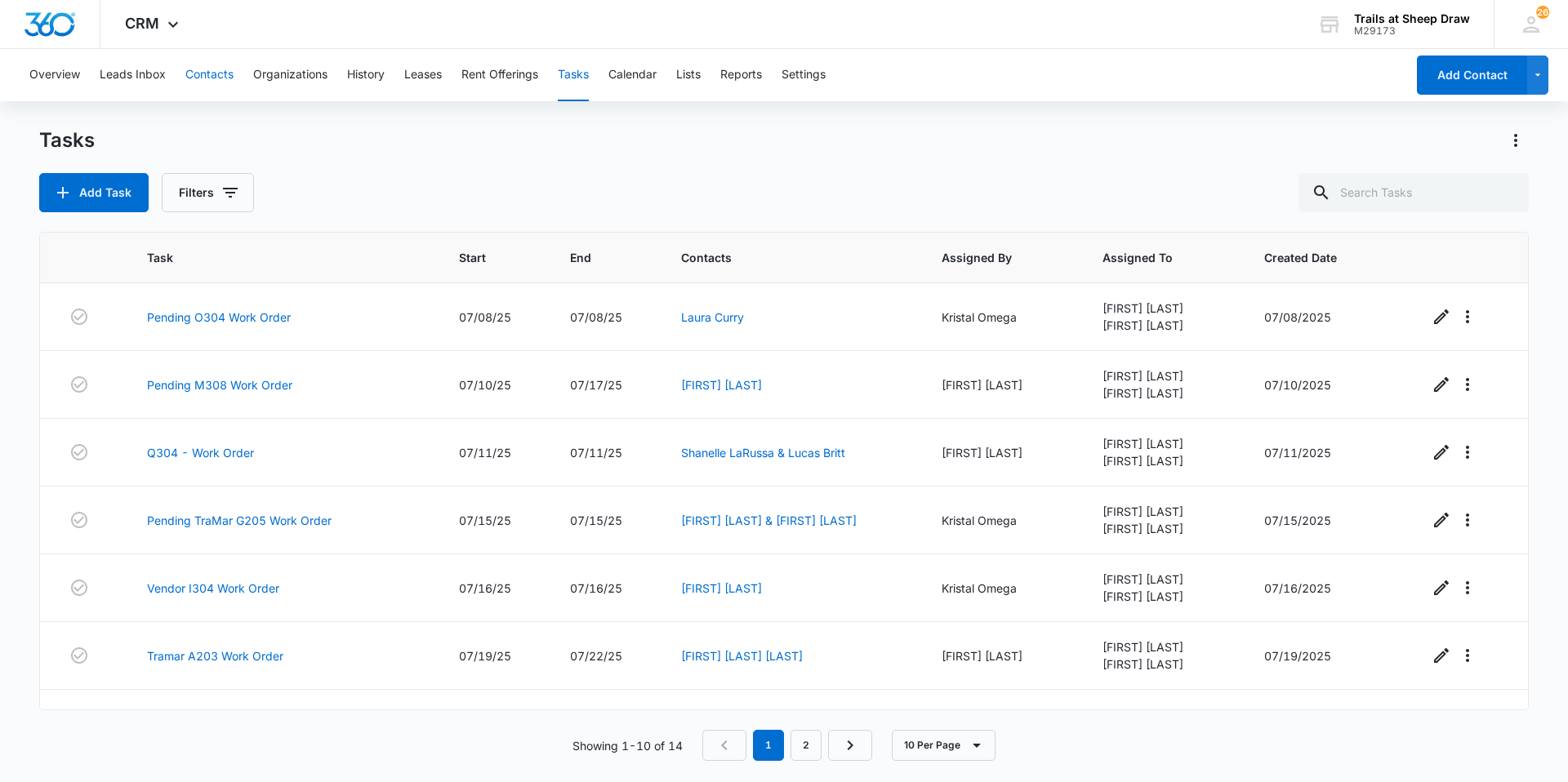 click on "Contacts" at bounding box center [209, 75] 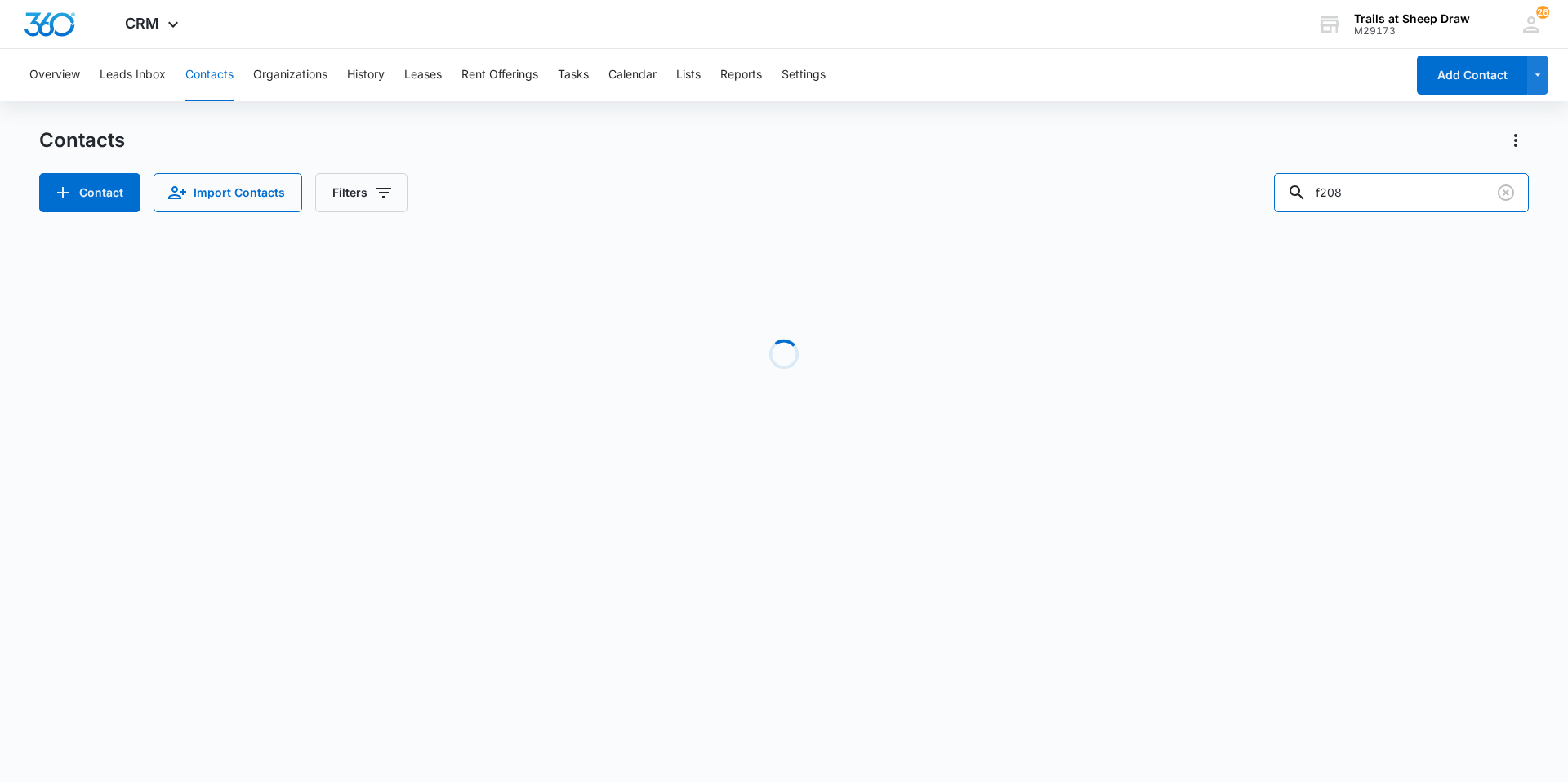 drag, startPoint x: 1413, startPoint y: 184, endPoint x: 1121, endPoint y: 185, distance: 292.0017 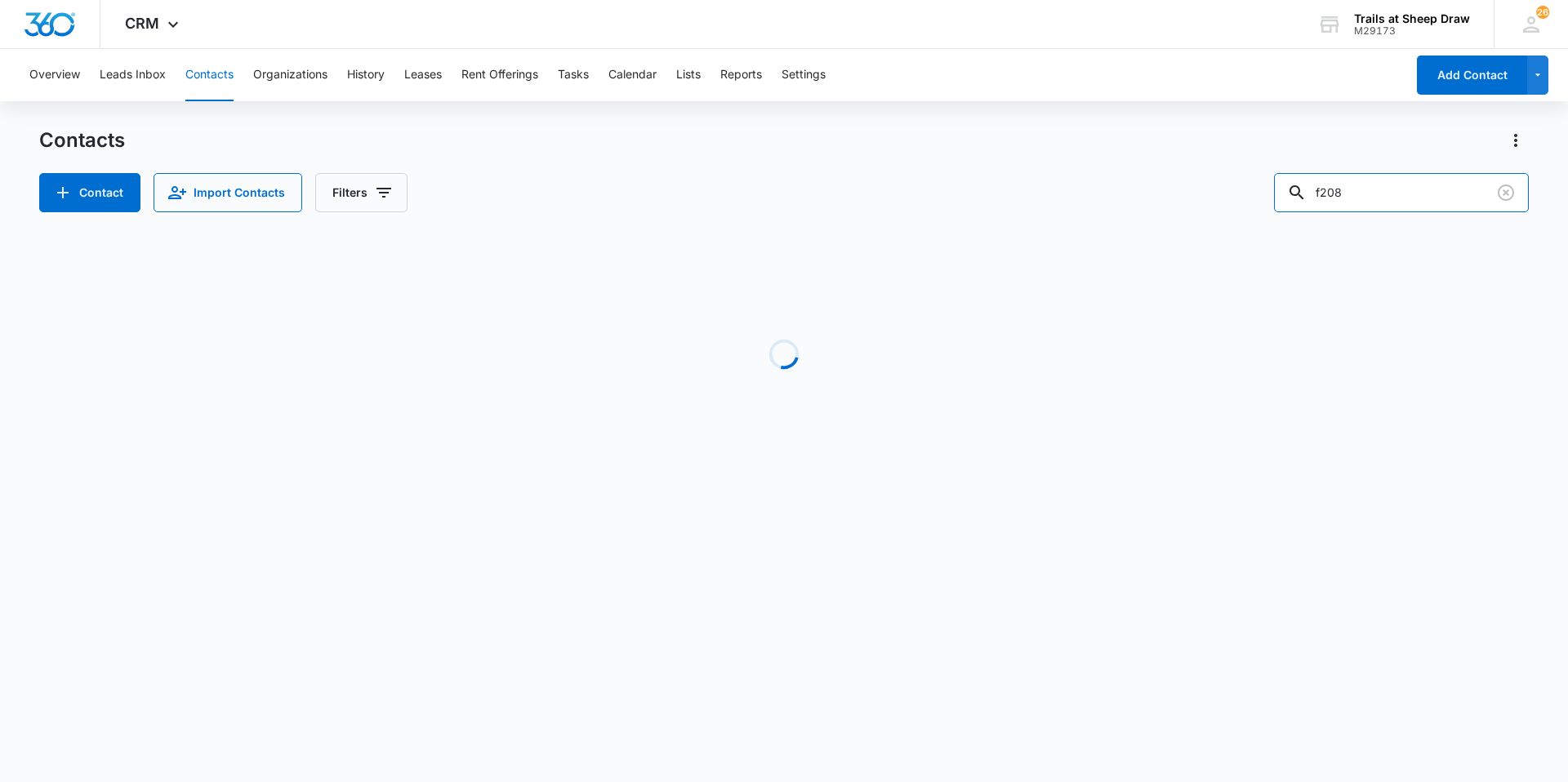 click on "Contact Import Contacts Filters f208" at bounding box center (784, 193) 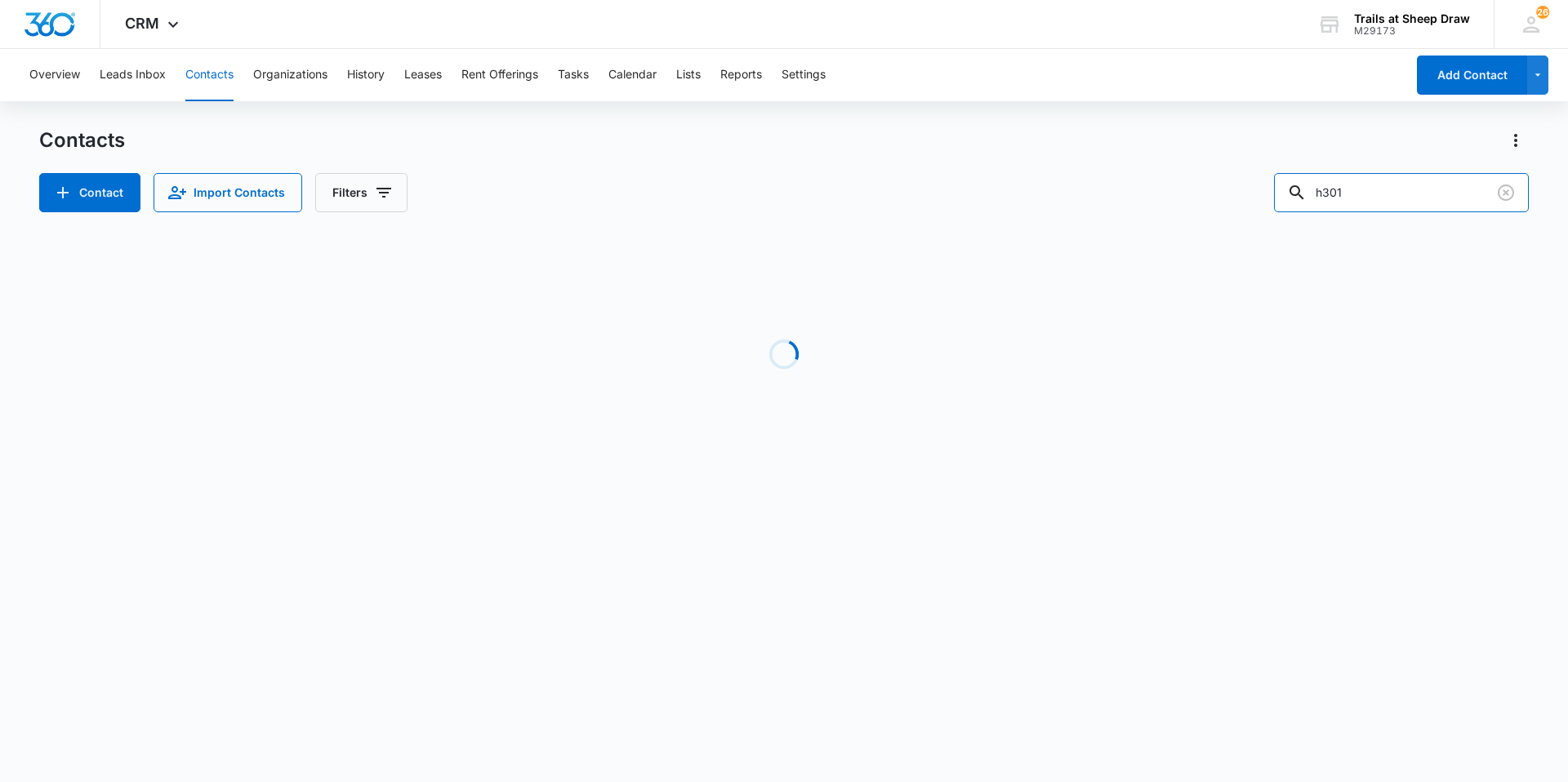 type on "h301" 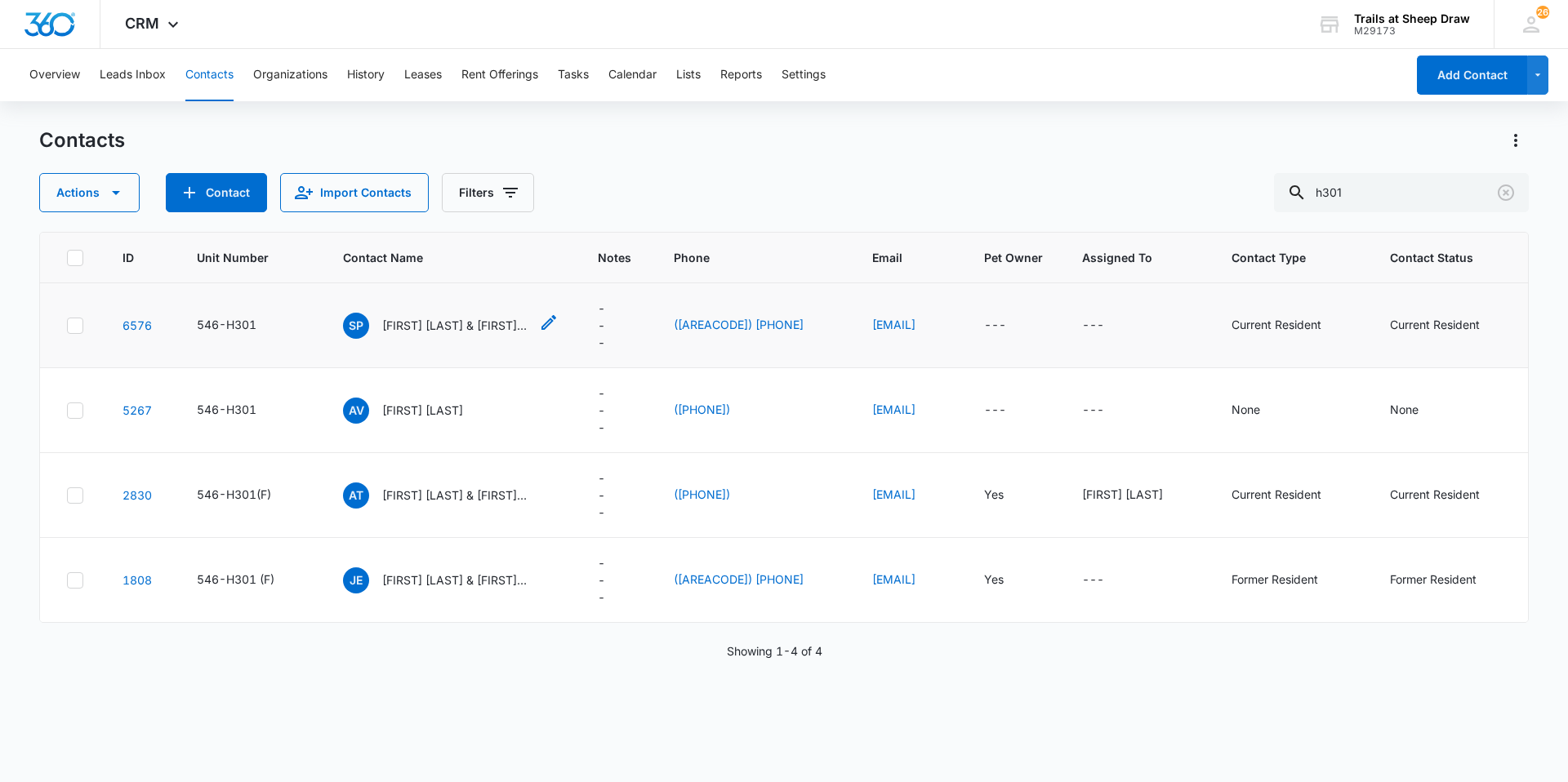 click on "[FIRST] [LAST] & [FIRST] "[NICKNAME]" [LAST]" at bounding box center (456, 325) 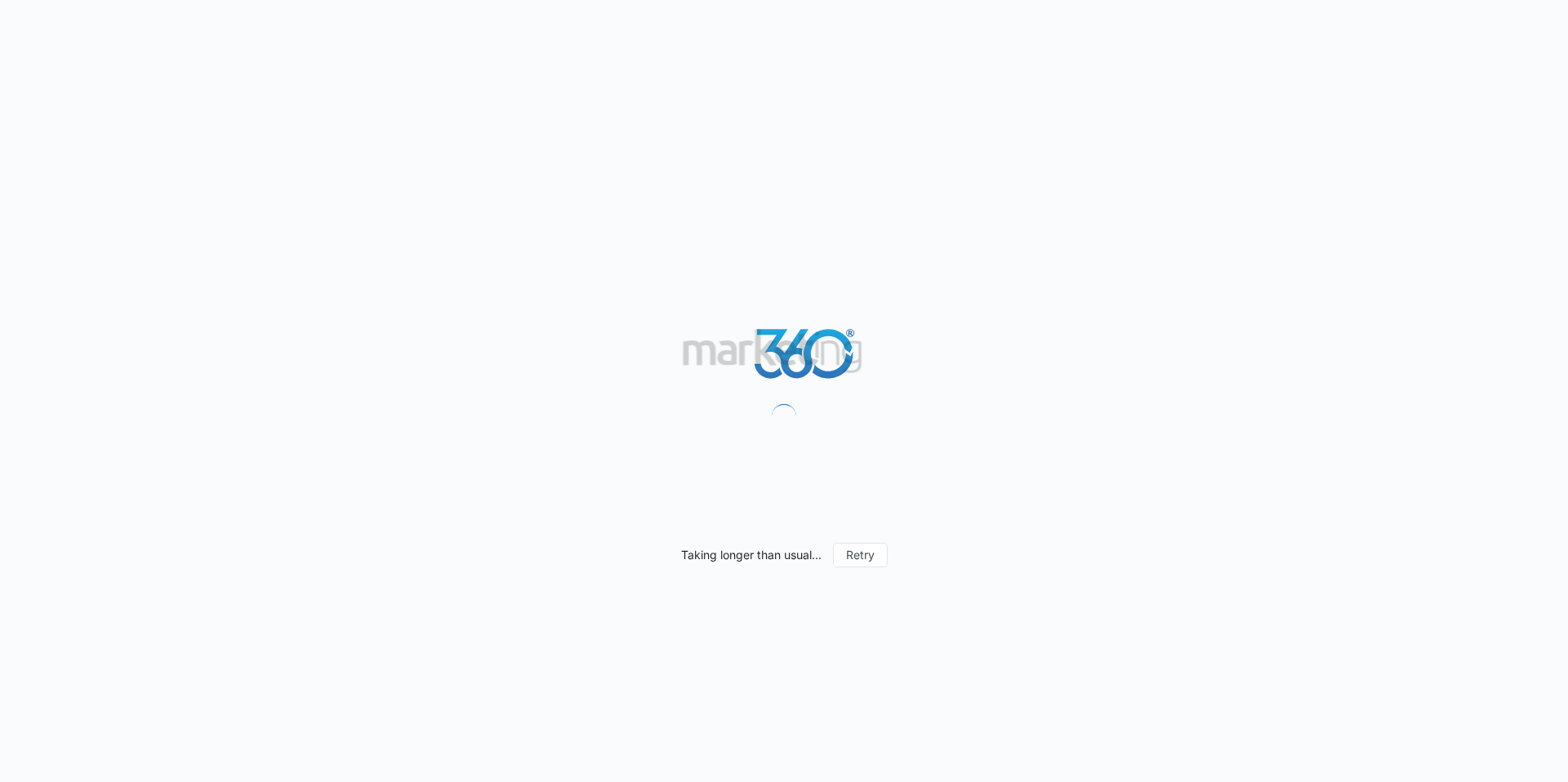 scroll, scrollTop: 0, scrollLeft: 0, axis: both 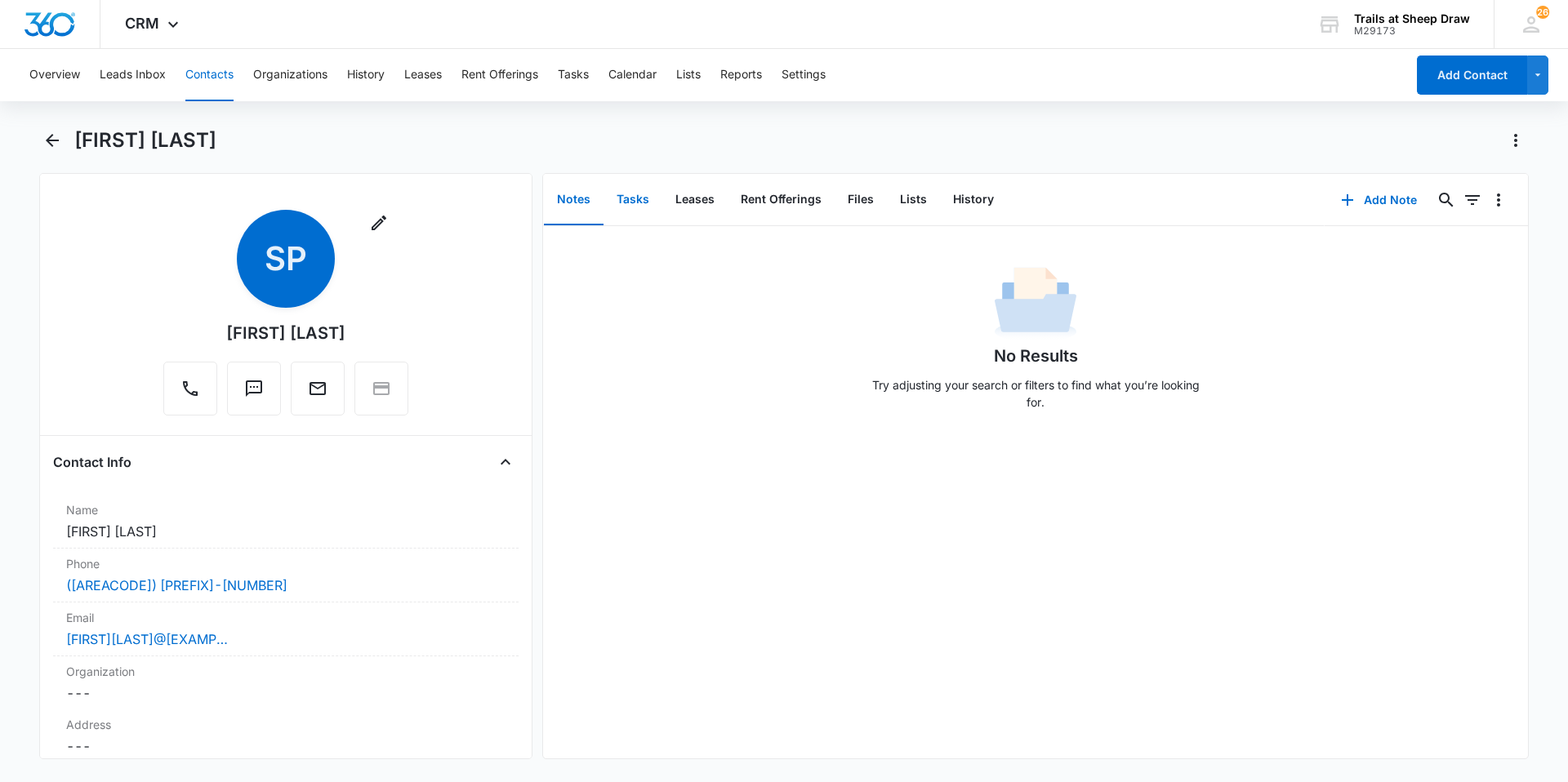 click on "Tasks" at bounding box center [633, 200] 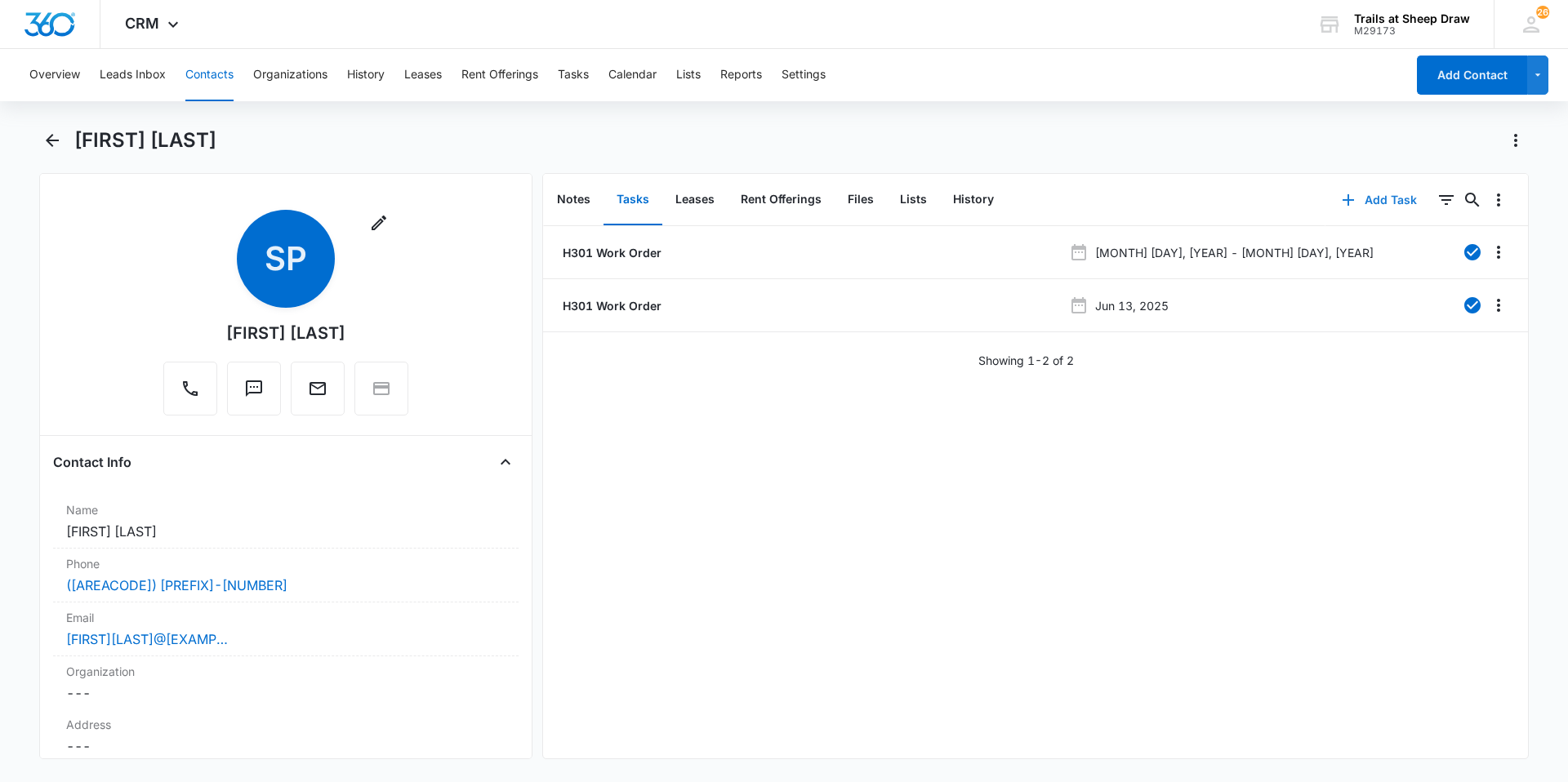 click on "Add Task" at bounding box center (1379, 200) 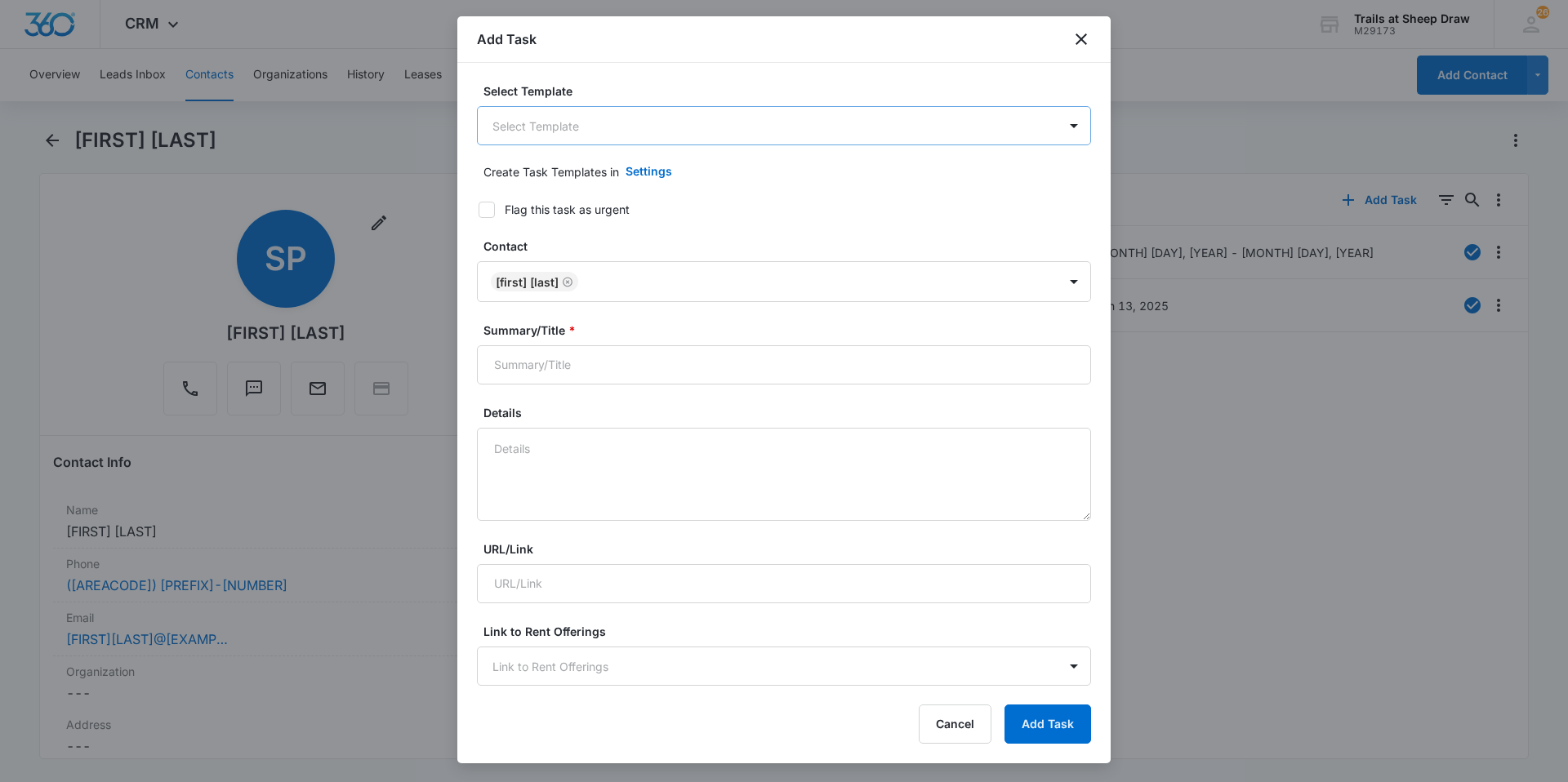 click on "CRM Apps Reputation Websites Forms CRM Email Social Content Ads Intelligence Files Brand Settings Trails at Sheep Draw M29173 Your Accounts View All 26 Madisyn Brown trailsassist@vintage-corp.com My Profile 26 Notifications Support Logout Terms & Conditions   •   Privacy Policy Overview Leads Inbox Contacts Organizations History Leases Rent Offerings Tasks Calendar Lists Reports Settings Add Contact Sydnee Powell & Trinity "Felix" Nichols Remove SP Sydnee Powell & Trinity "Felix" Nichols Contact Info Name Cancel Save Changes Sydnee Powell & Trinity "Felix" Nichols Phone Cancel Save Changes (970) 573-0022 Email Cancel Save Changes Spowell2024@gmail.com Organization Cancel Save Changes --- Address Cancel Save Changes --- Details Source Cancel Save Changes Walk-In / Drive By Contact Type Cancel Save Changes Current Resident Contact Status Cancel Save Changes Current Resident Assigned To Cancel Save Changes --- Tags Cancel Save Changes --- Next Contact Date Cancel Save Changes --- Color Tag Current Color: ID" at bounding box center [784, 391] 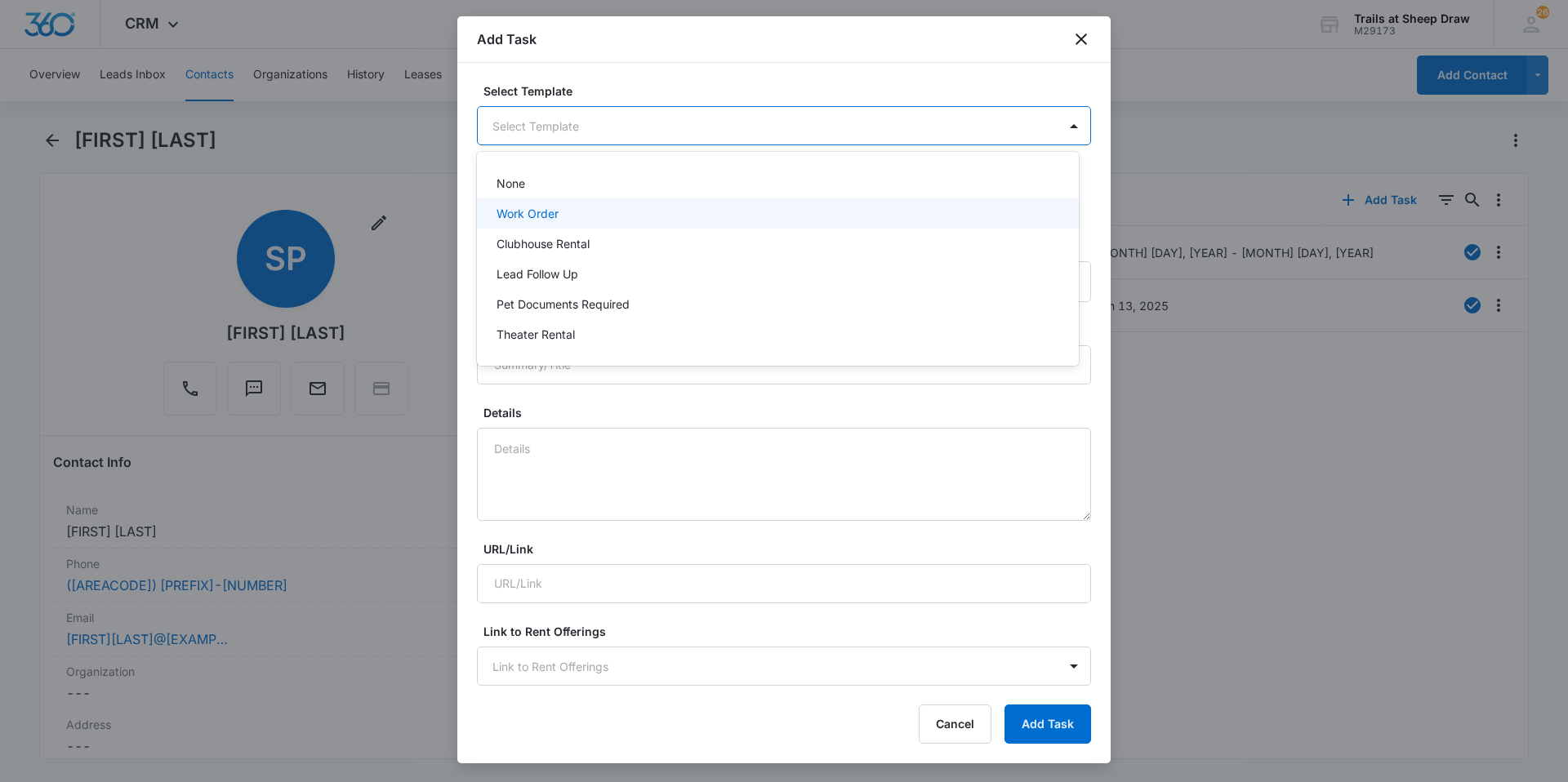 click on "Work Order" at bounding box center (776, 213) 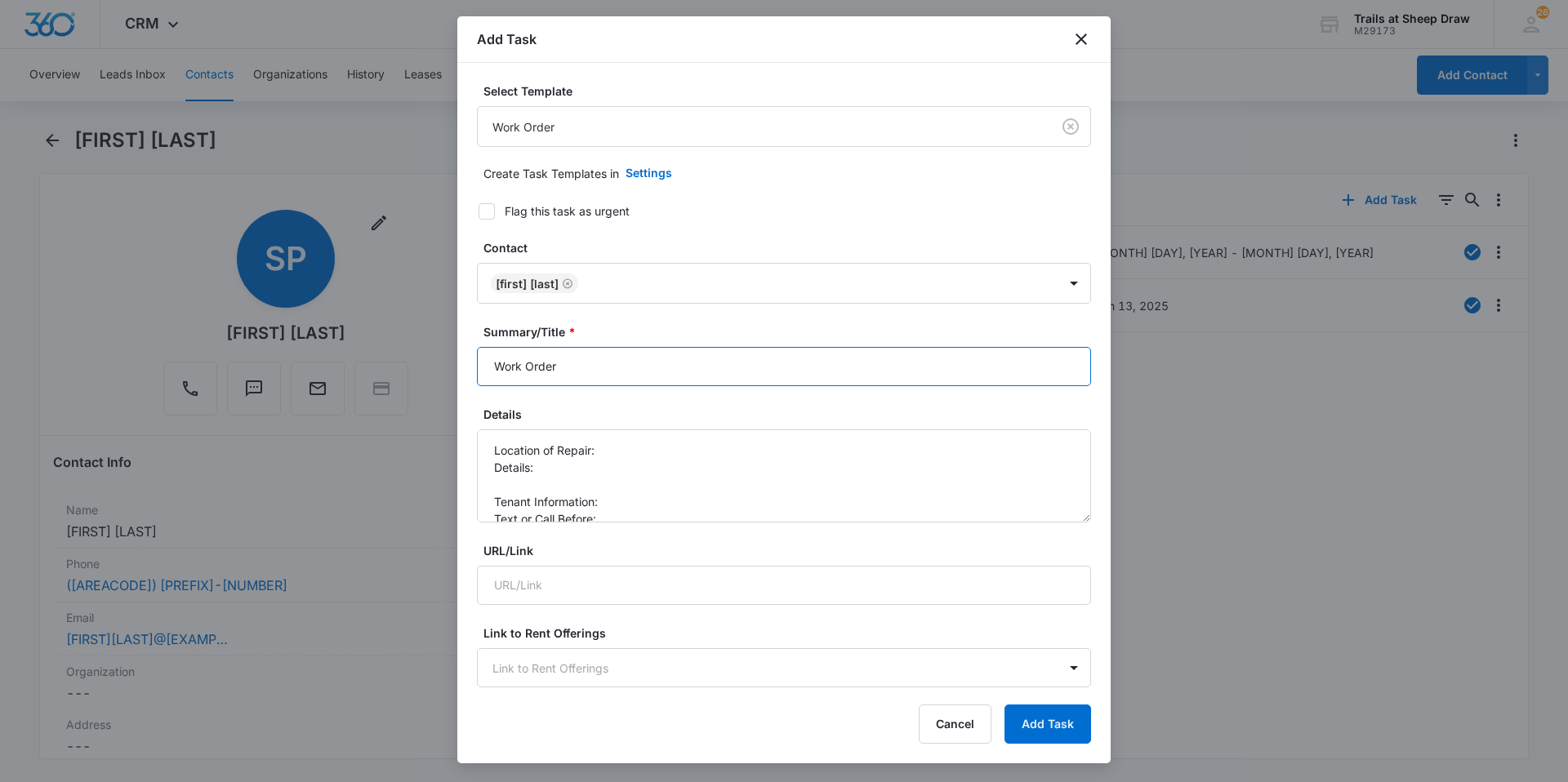 click on "Work Order" at bounding box center (784, 367) 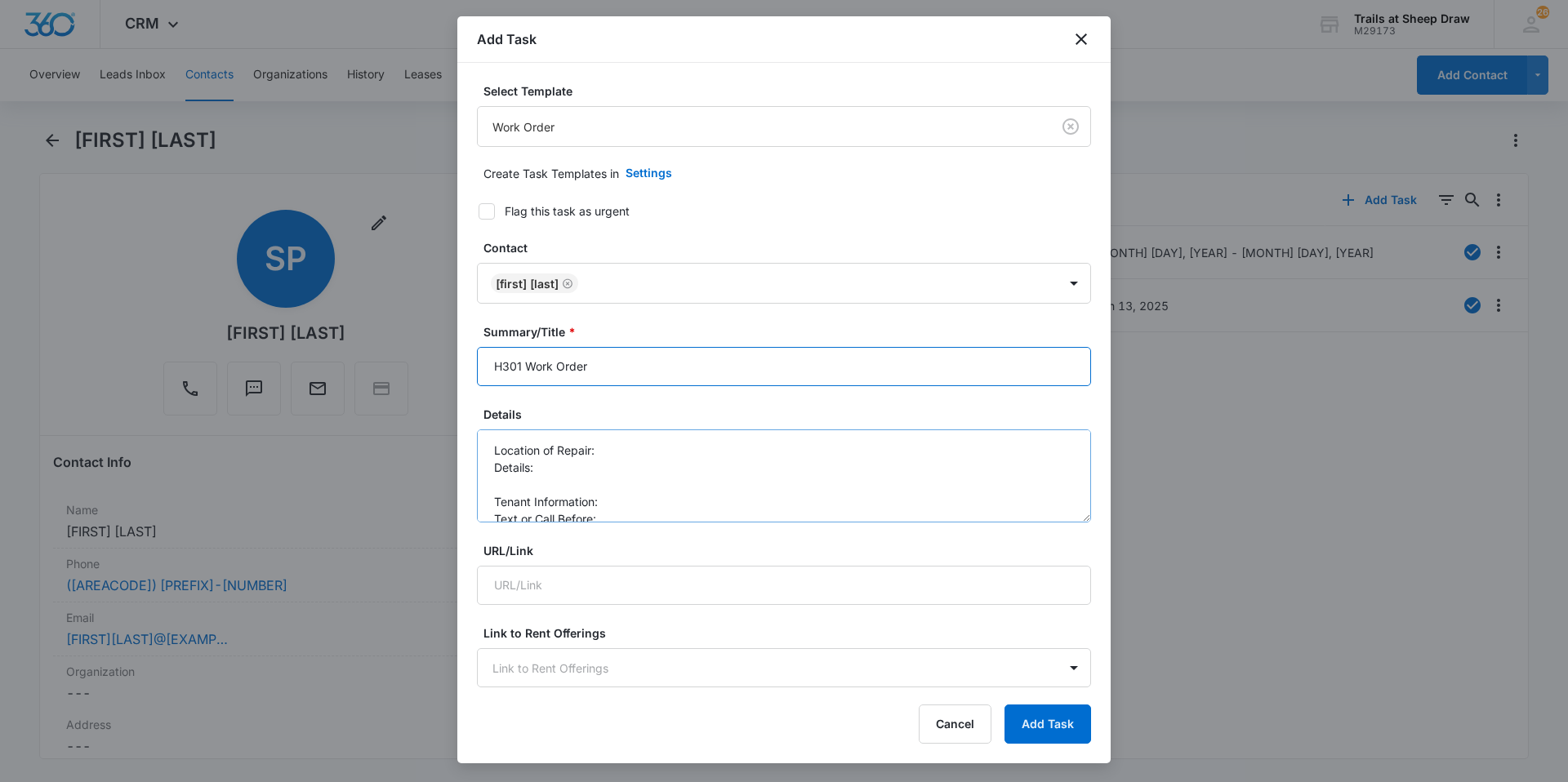 type on "H301 Work Order" 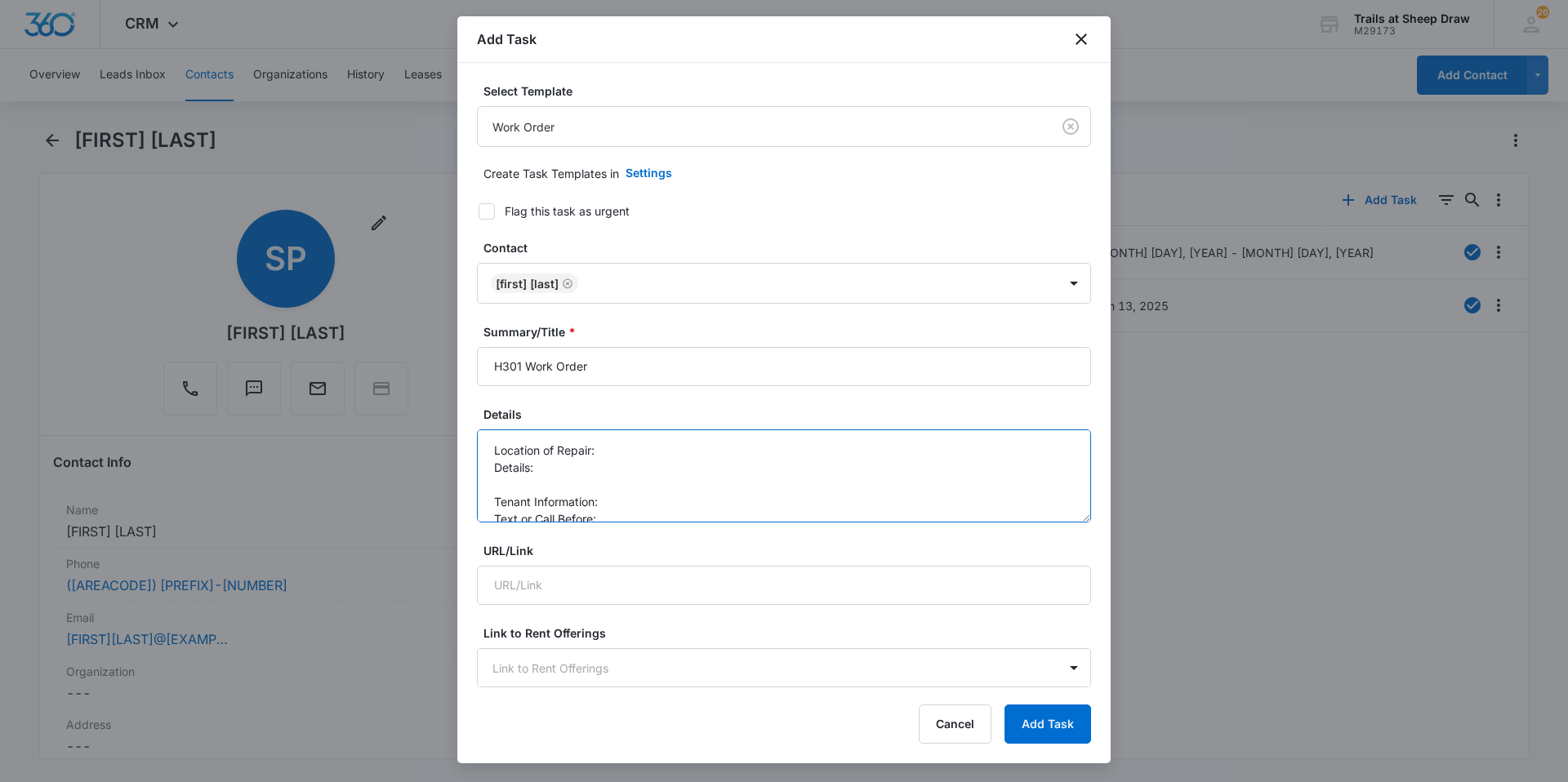 click on "Location of Repair:
Details:
Tenant Information:
Text or Call Before:" at bounding box center [784, 476] 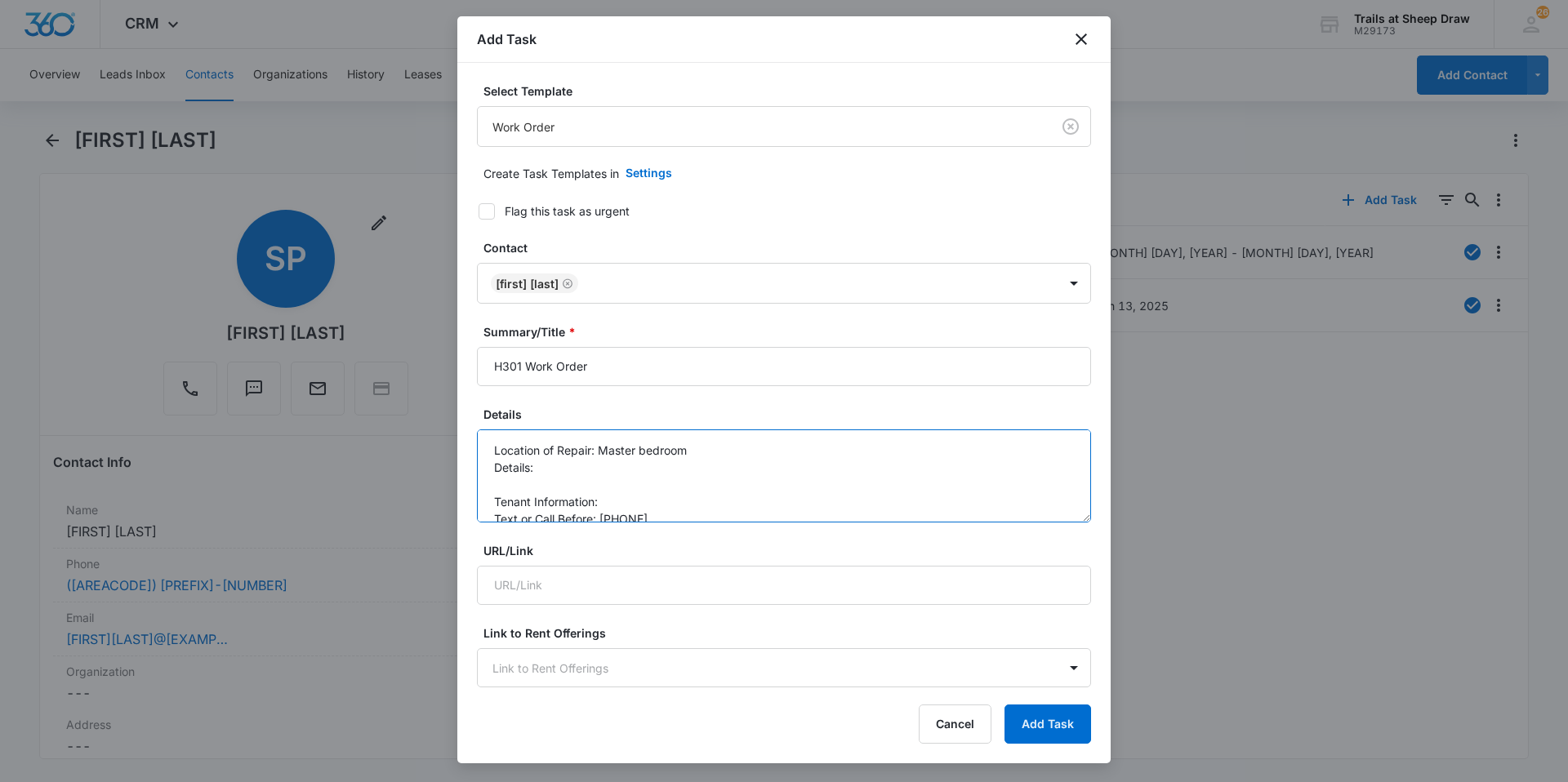 click on "Location of Repair: Master bedroom
Details:
Tenant Information:
Text or Call Before:" at bounding box center (784, 476) 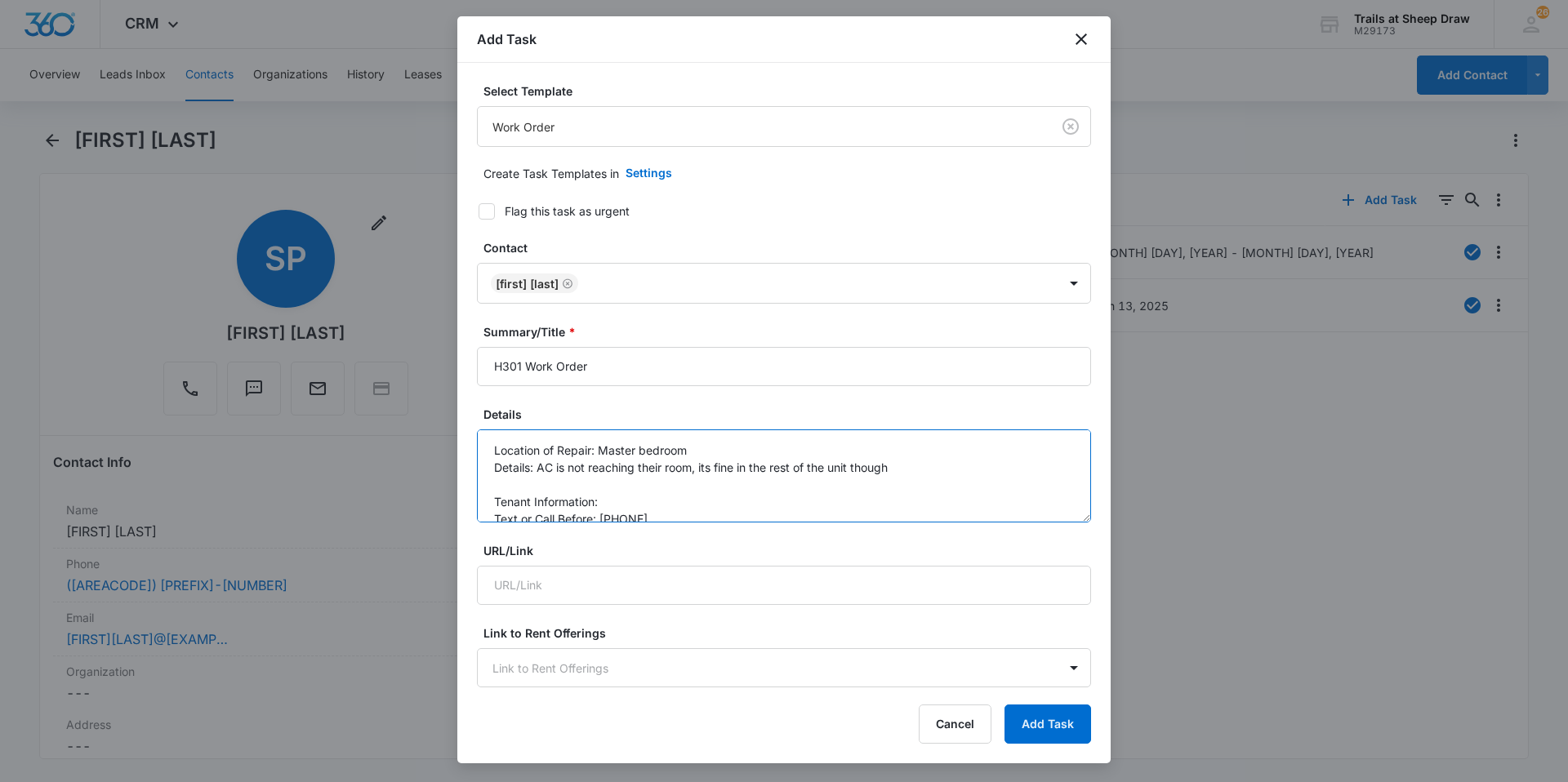 click on "Location of Repair: Master bedroom
Details: AC is not reaching their room, its fine in the rest of the unit though
Tenant Information:
Text or Call Before:" at bounding box center [784, 476] 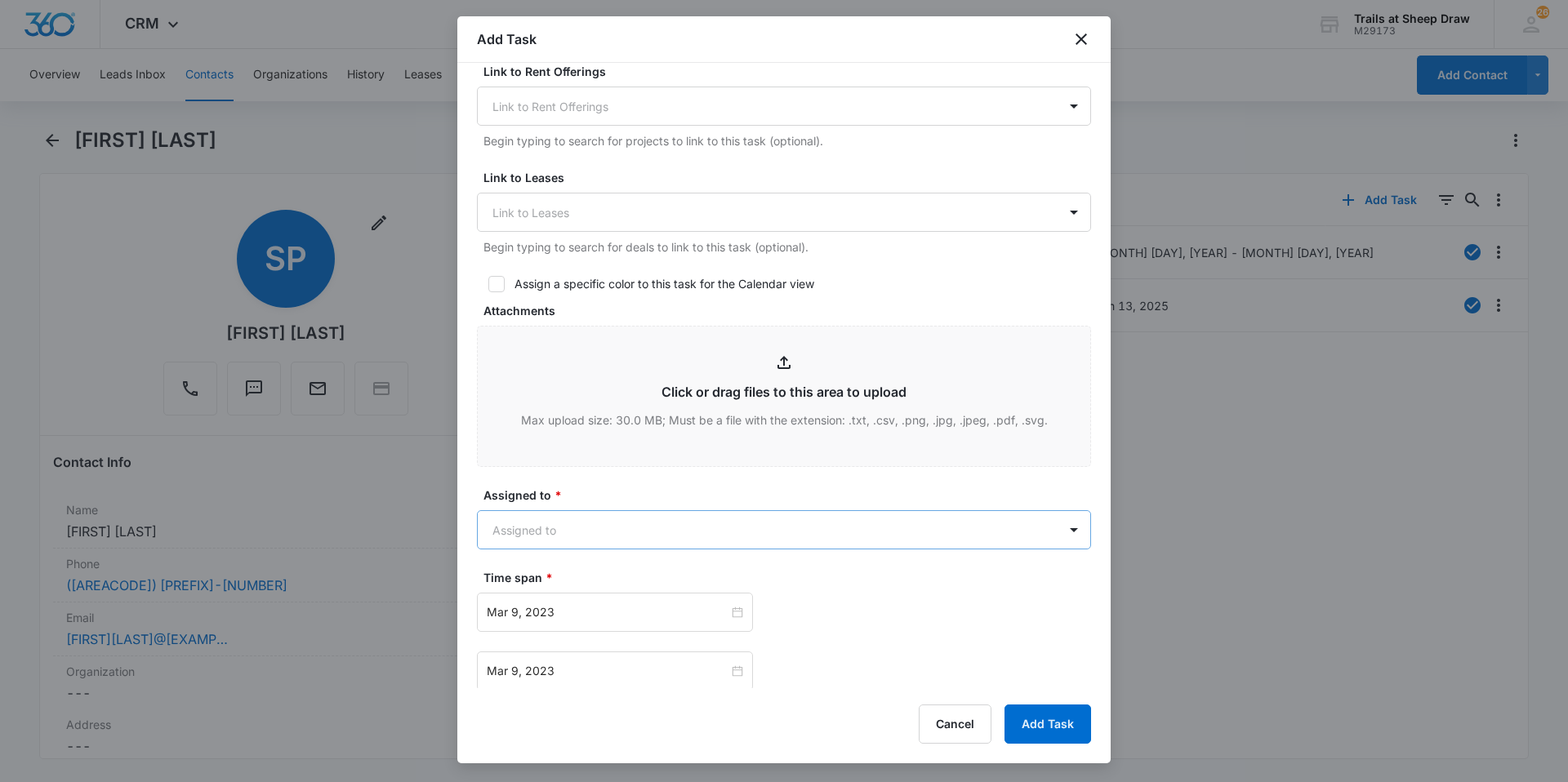 scroll, scrollTop: 568, scrollLeft: 0, axis: vertical 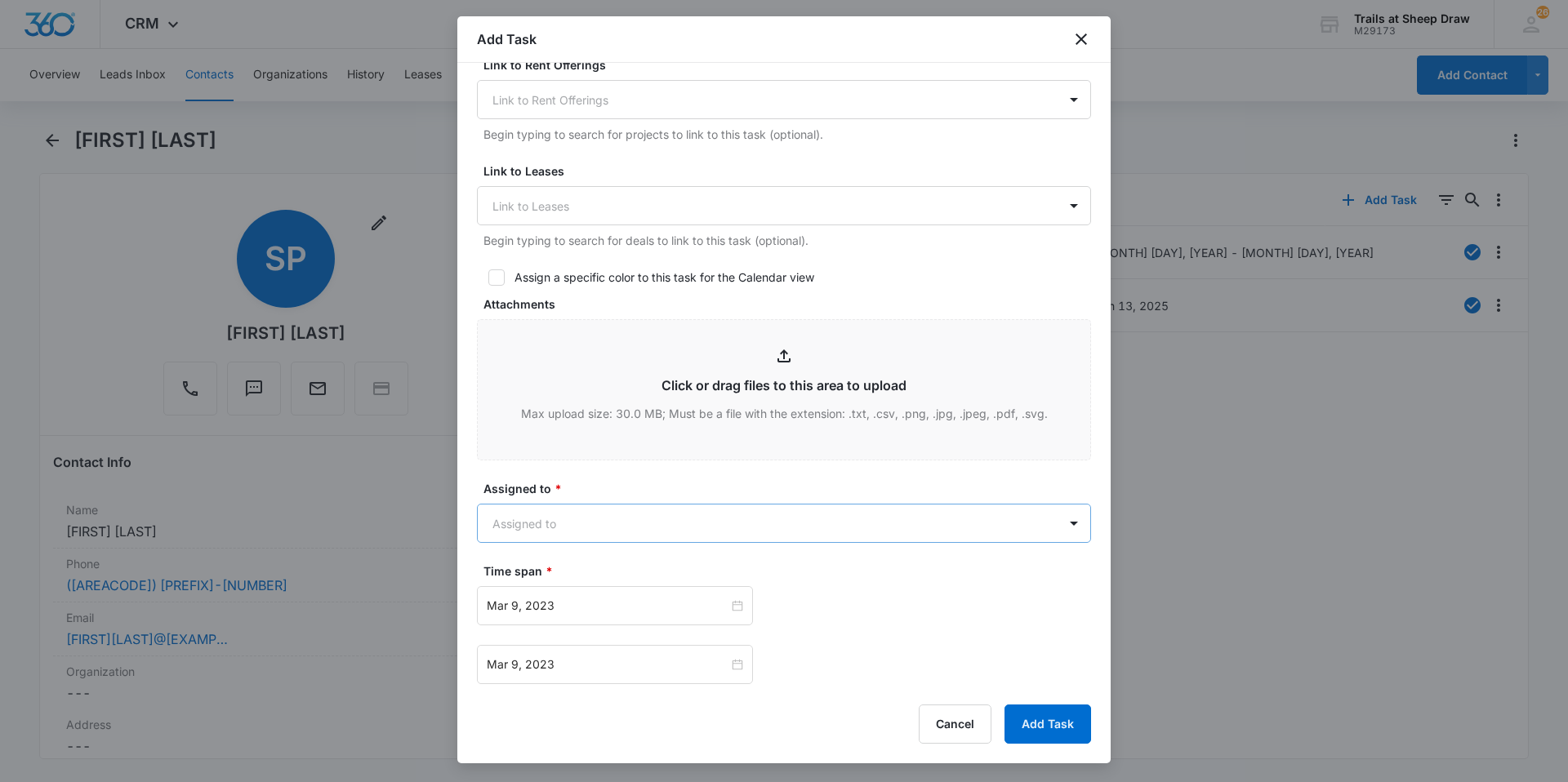 type on "Location of Repair: Master bedroom
Details: AC is not reaching their room, its fine in the rest of the unit though
Tenant Information:
Text or Call Before: Call" 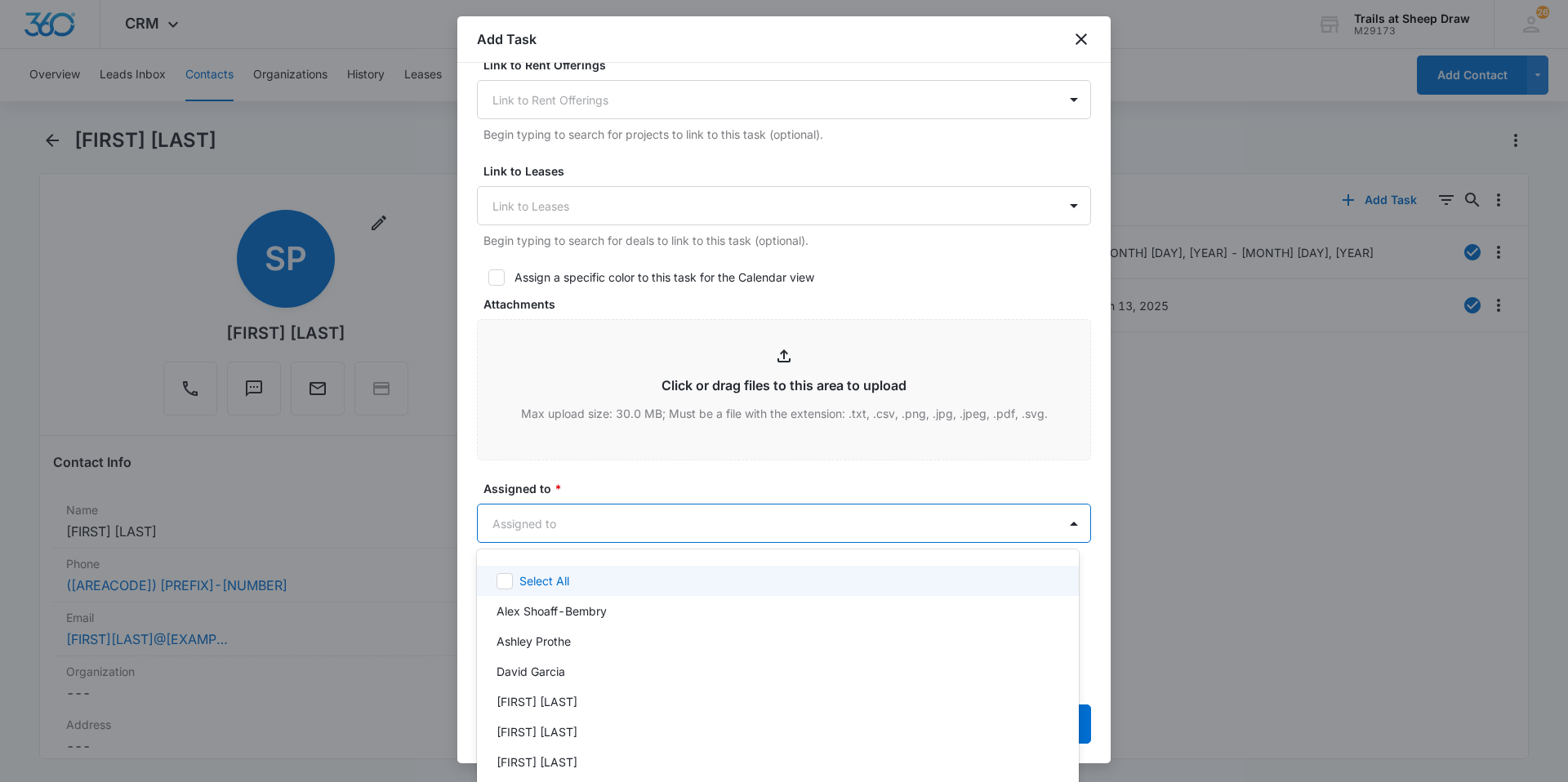 click on "CRM Apps Reputation Websites Forms CRM Email Social Content Ads Intelligence Files Brand Settings Trails at Sheep Draw M29173 Your Accounts View All 26 Madisyn Brown trailsassist@vintage-corp.com My Profile 26 Notifications Support Logout Terms & Conditions   •   Privacy Policy Overview Leads Inbox Contacts Organizations History Leases Rent Offerings Tasks Calendar Lists Reports Settings Add Contact Sydnee Powell & Trinity "Felix" Nichols Remove SP Sydnee Powell & Trinity "Felix" Nichols Contact Info Name Cancel Save Changes Sydnee Powell & Trinity "Felix" Nichols Phone Cancel Save Changes (970) 573-0022 Email Cancel Save Changes Spowell2024@gmail.com Organization Cancel Save Changes --- Address Cancel Save Changes --- Details Source Cancel Save Changes Walk-In / Drive By Contact Type Cancel Save Changes Current Resident Contact Status Cancel Save Changes Current Resident Assigned To Cancel Save Changes --- Tags Cancel Save Changes --- Next Contact Date Cancel Save Changes --- Color Tag Current Color: ID" at bounding box center [784, 391] 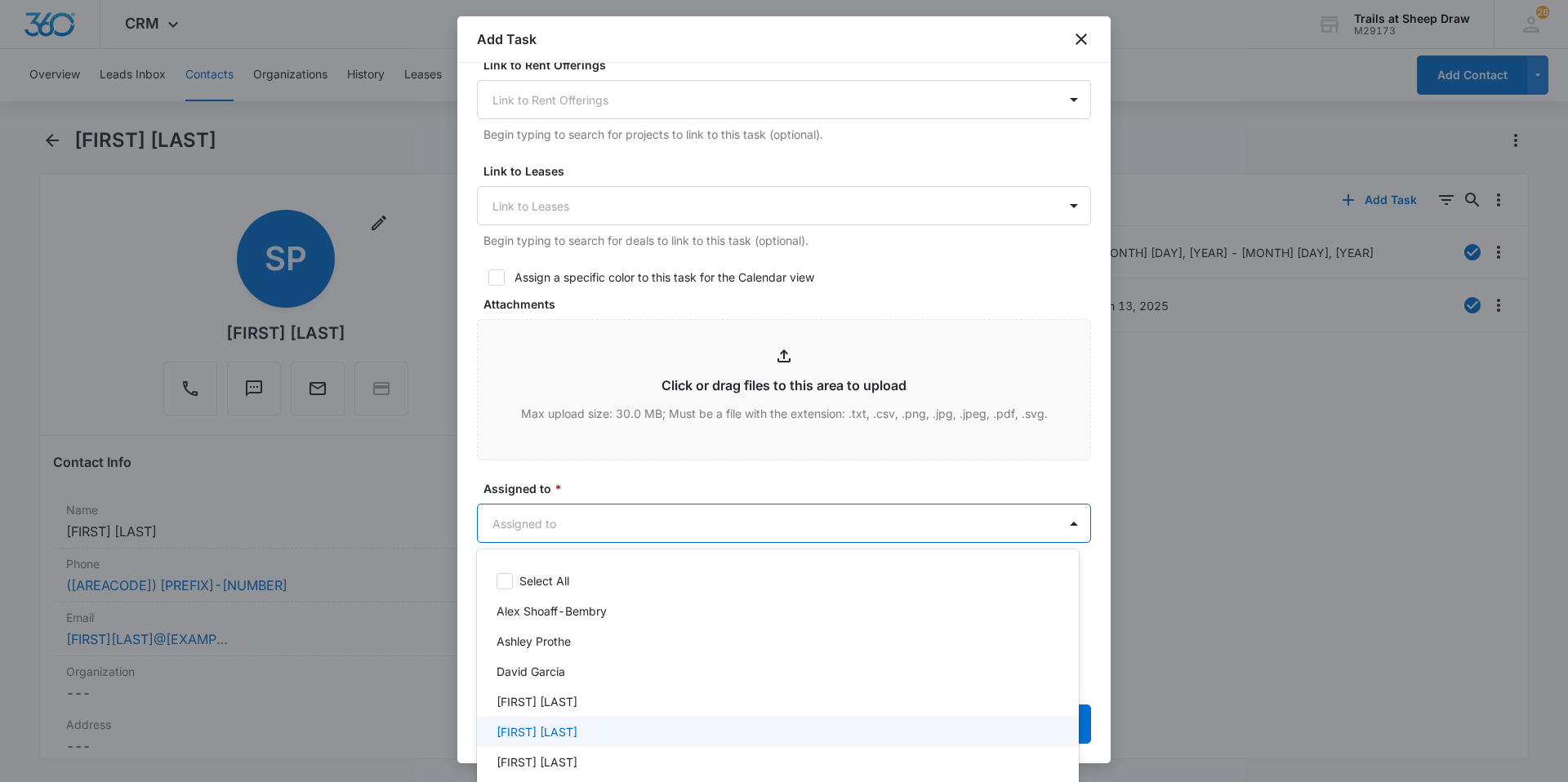 click on "[FIRST] [LAST]" at bounding box center [776, 731] 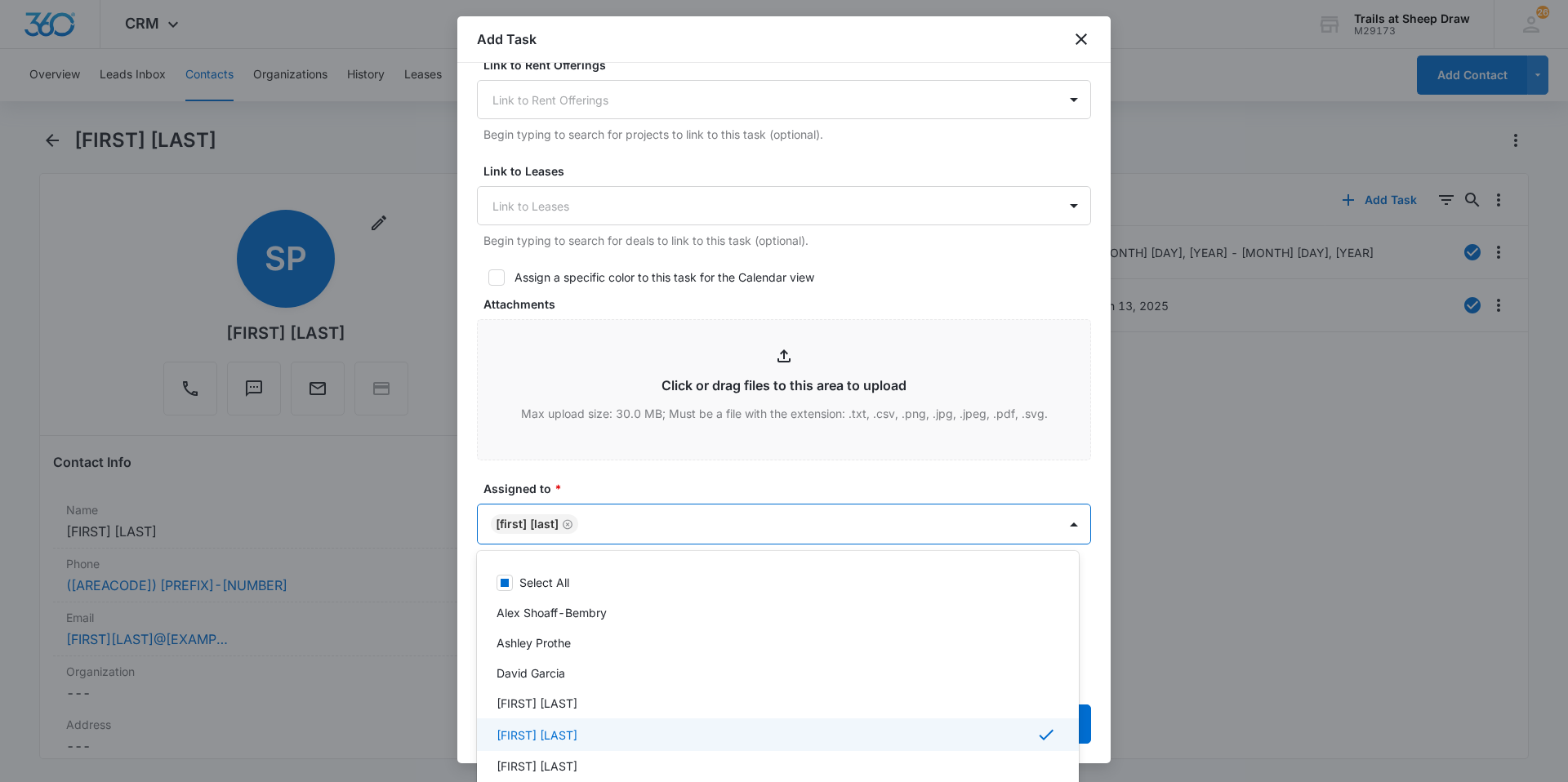 click on "[FIRST] [LAST]" at bounding box center (776, 735) 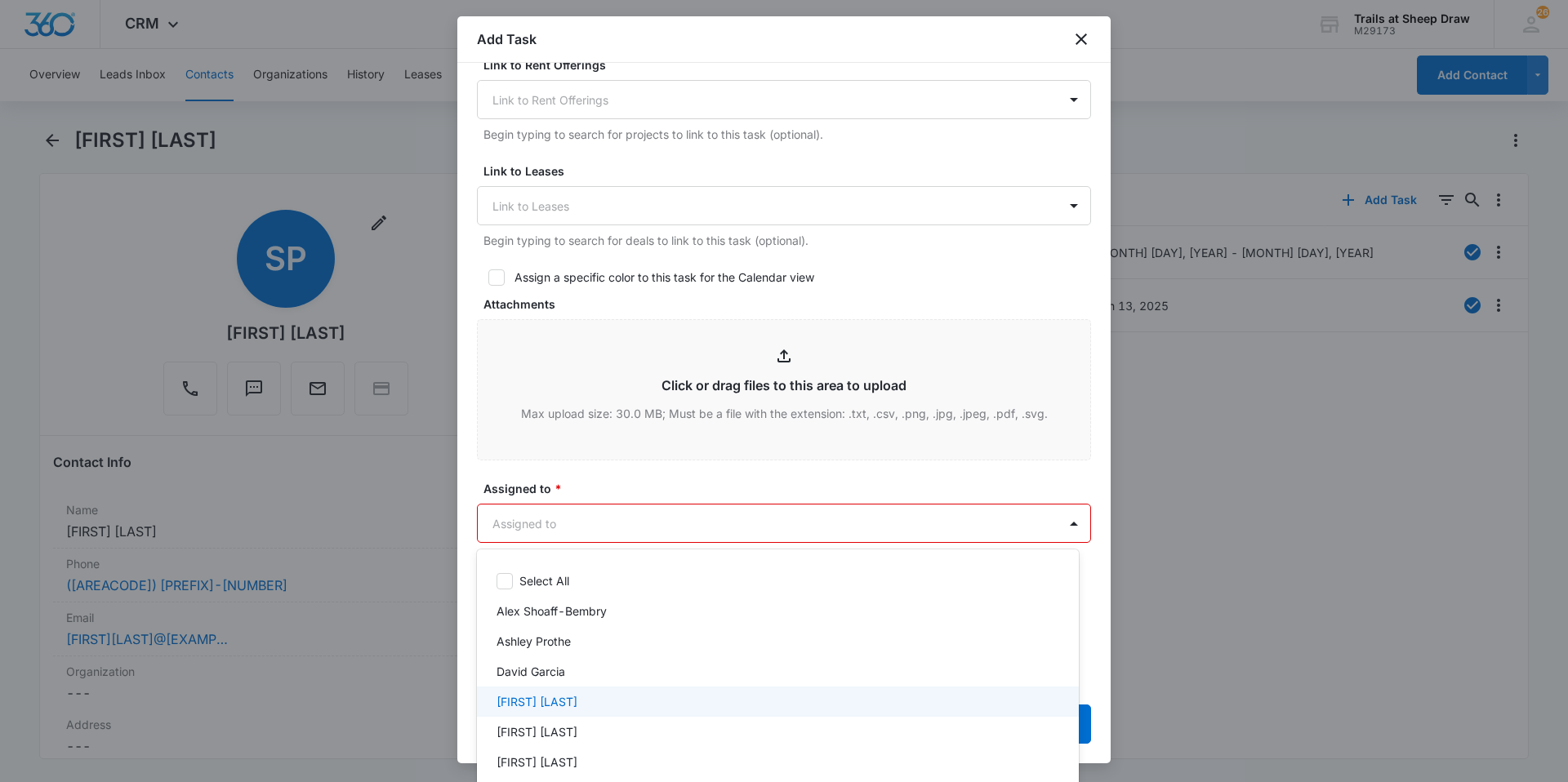 click on "[FIRST] [LAST]" at bounding box center [776, 701] 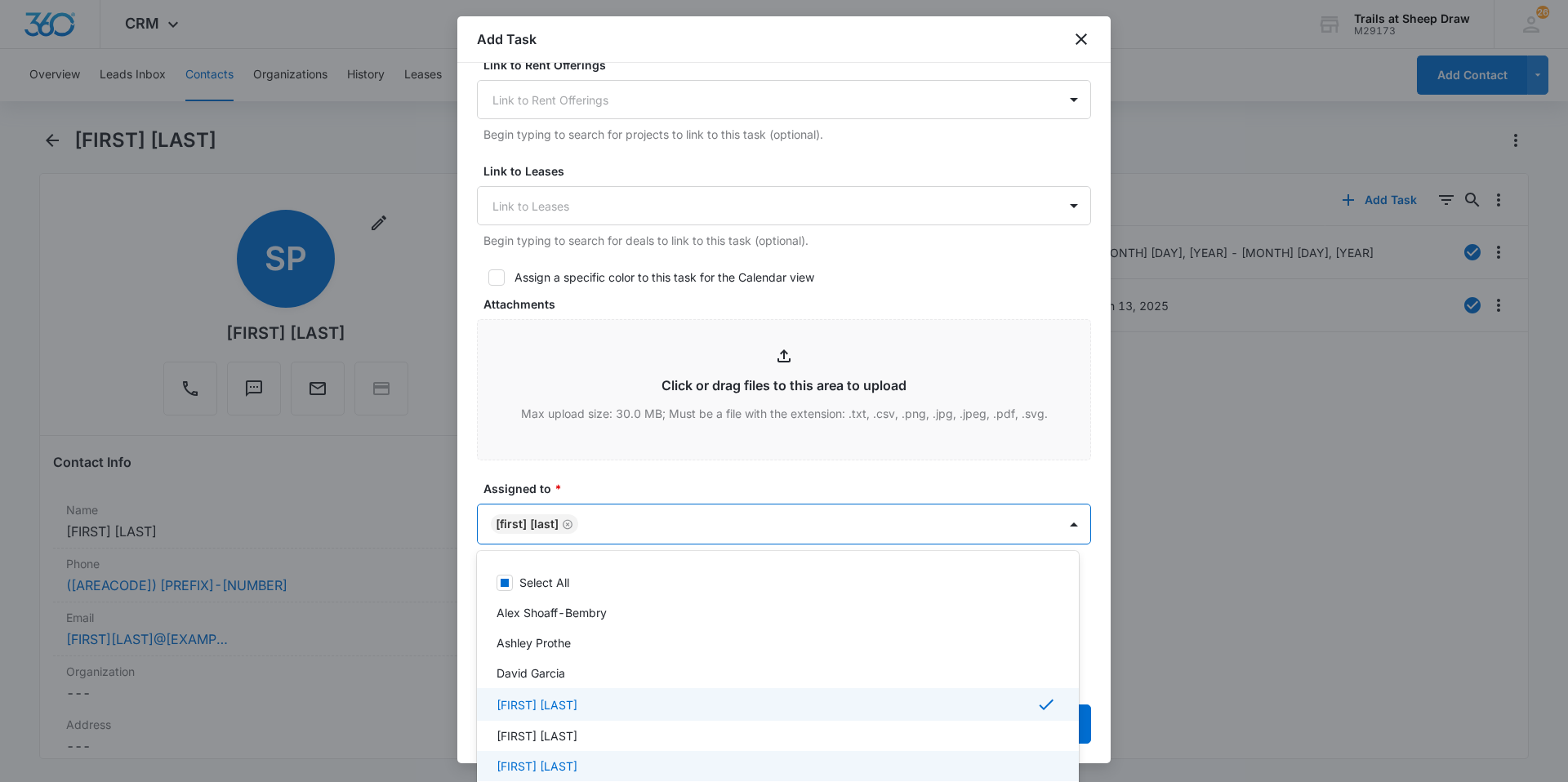 click on "[FIRST] [LAST]" at bounding box center (537, 766) 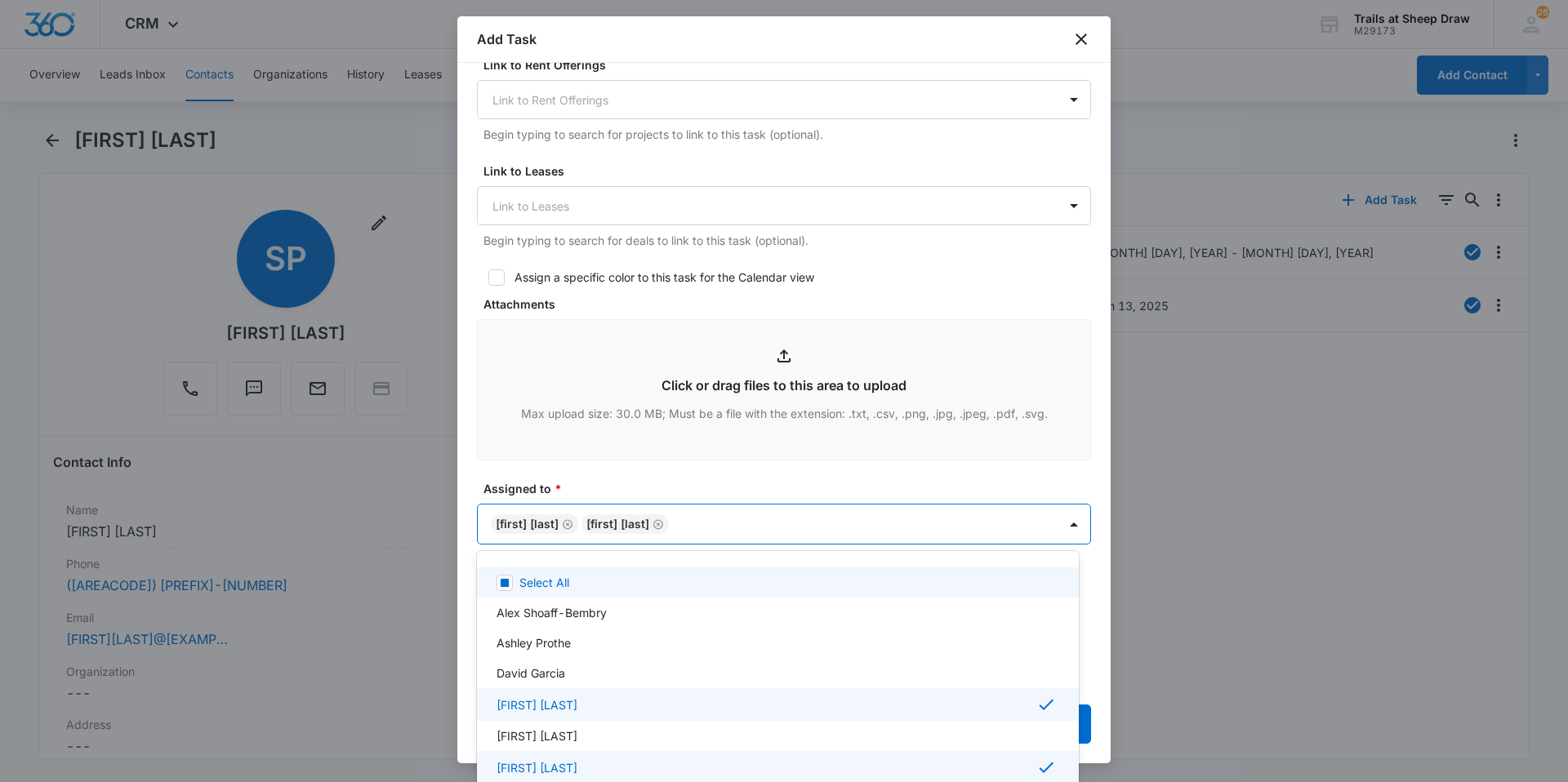 click at bounding box center (784, 391) 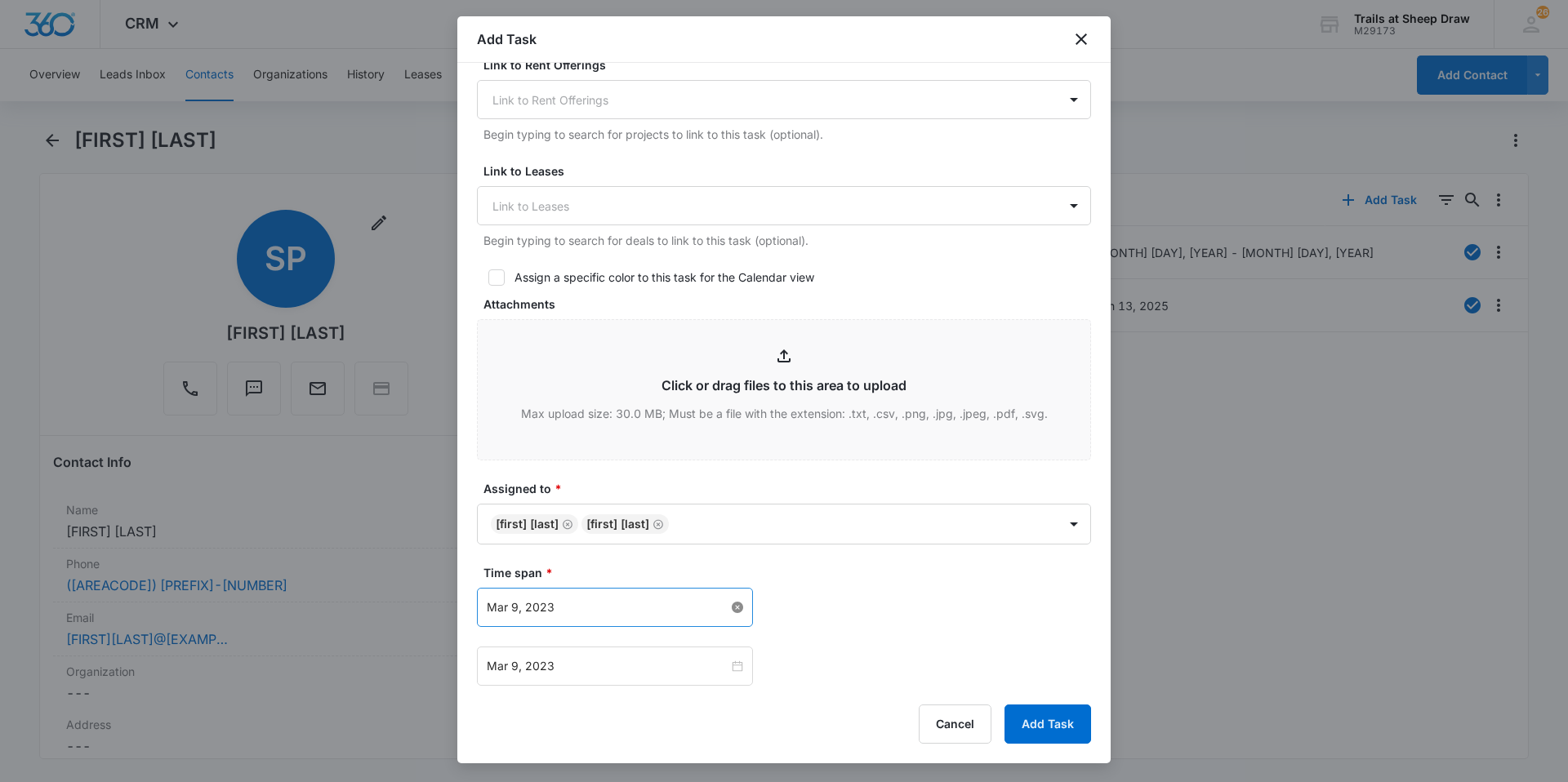 type 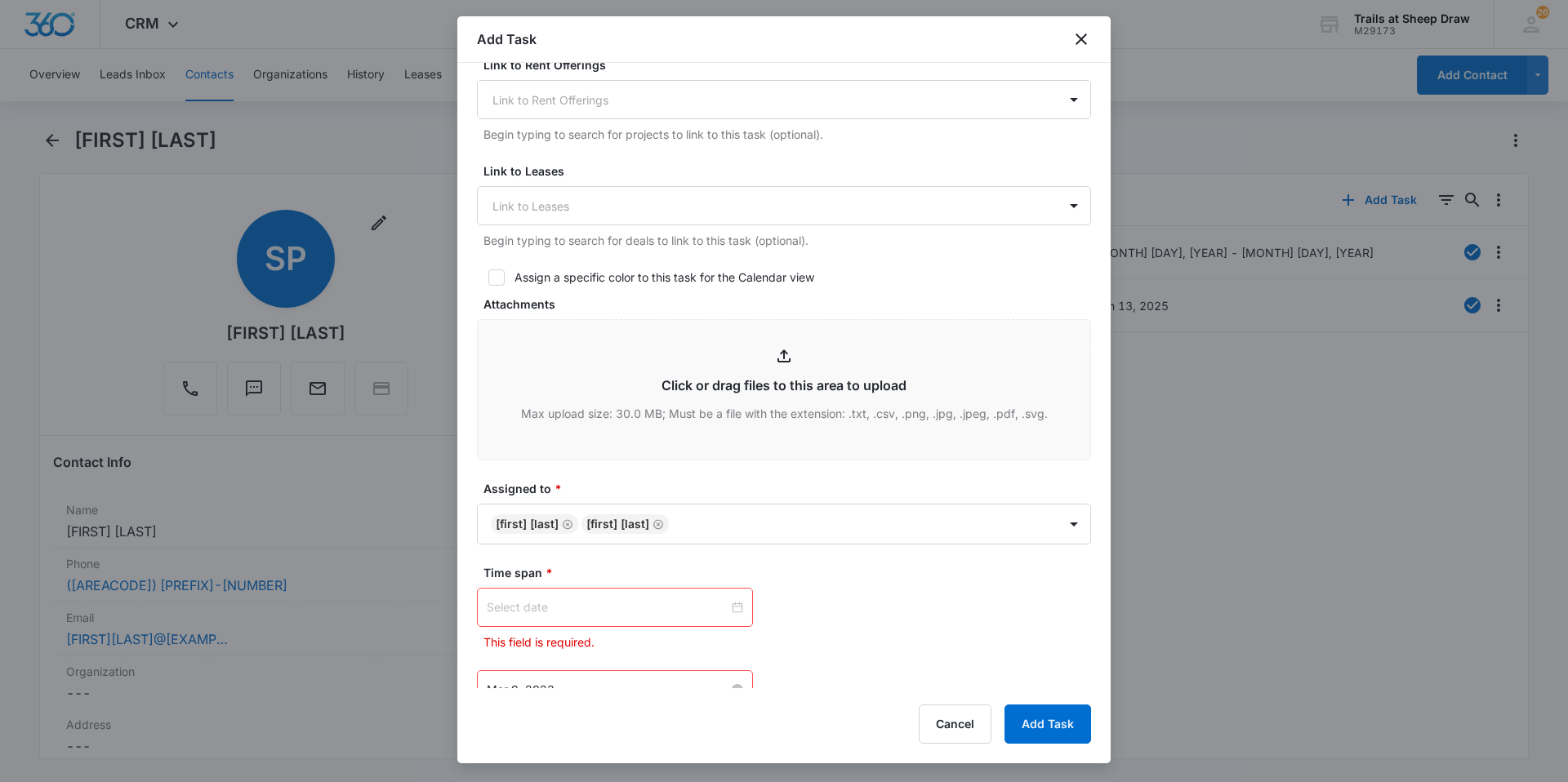 scroll, scrollTop: 650, scrollLeft: 0, axis: vertical 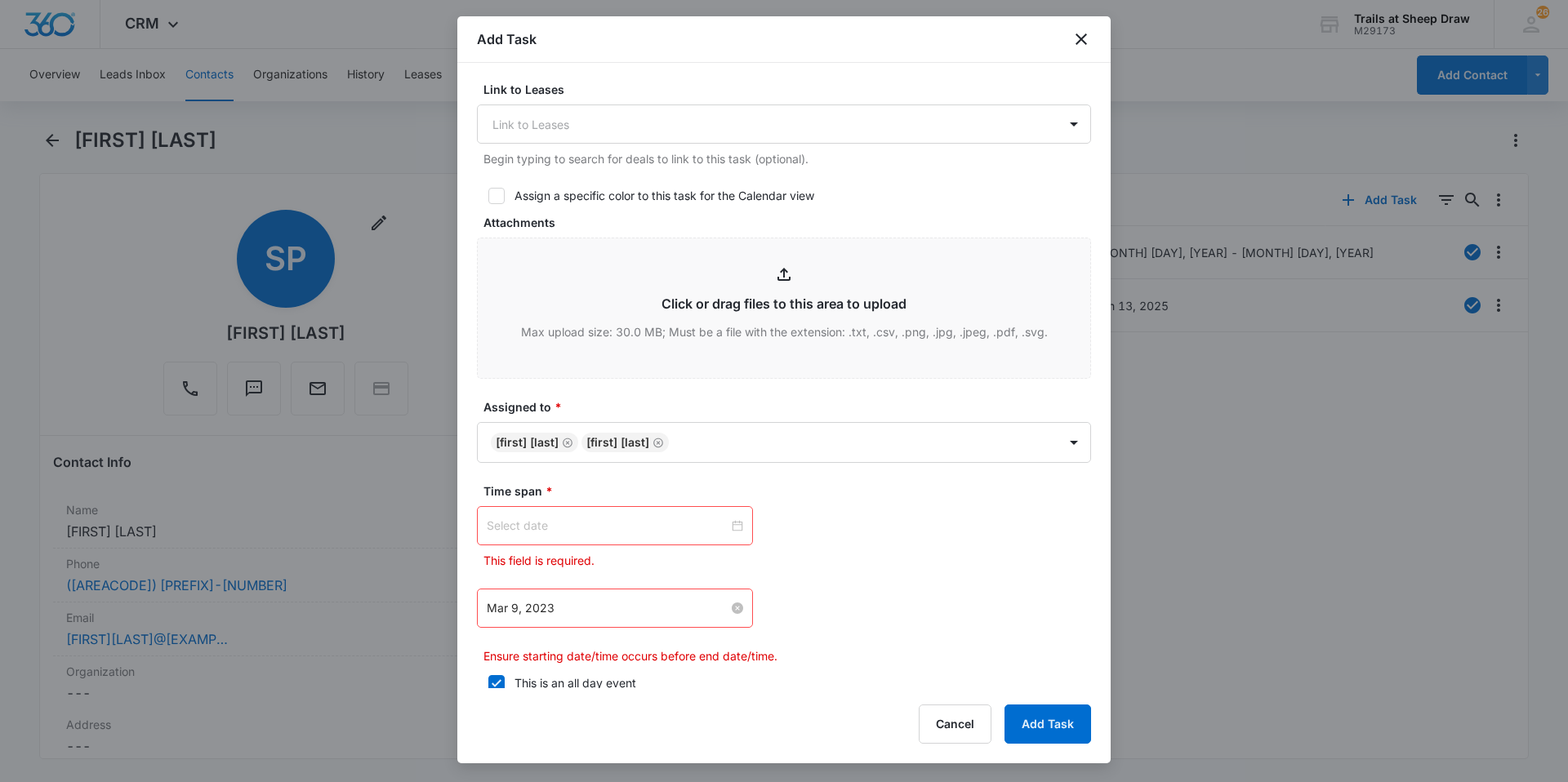 click on "Mar 9, 2023" at bounding box center (615, 608) 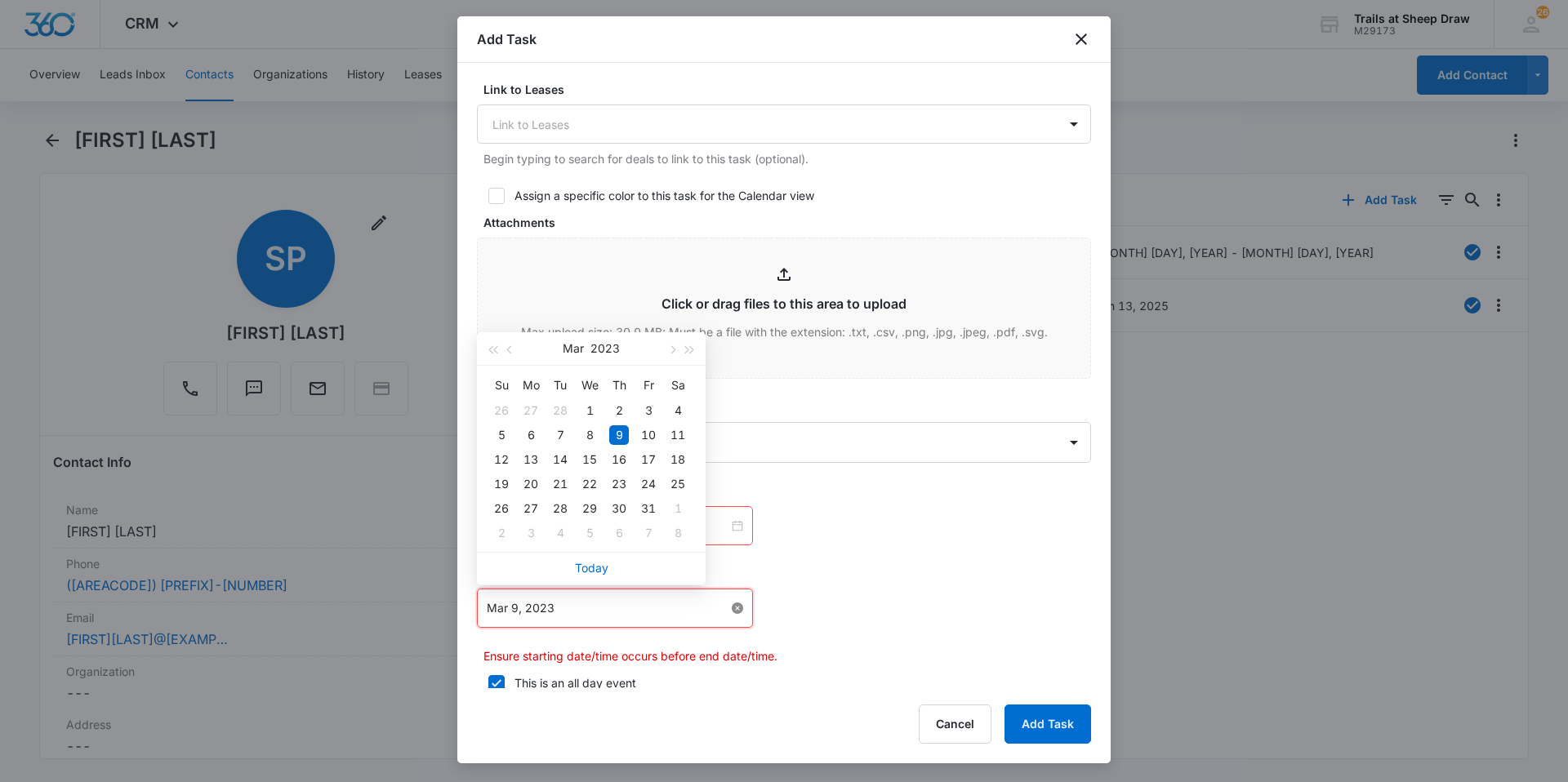 type 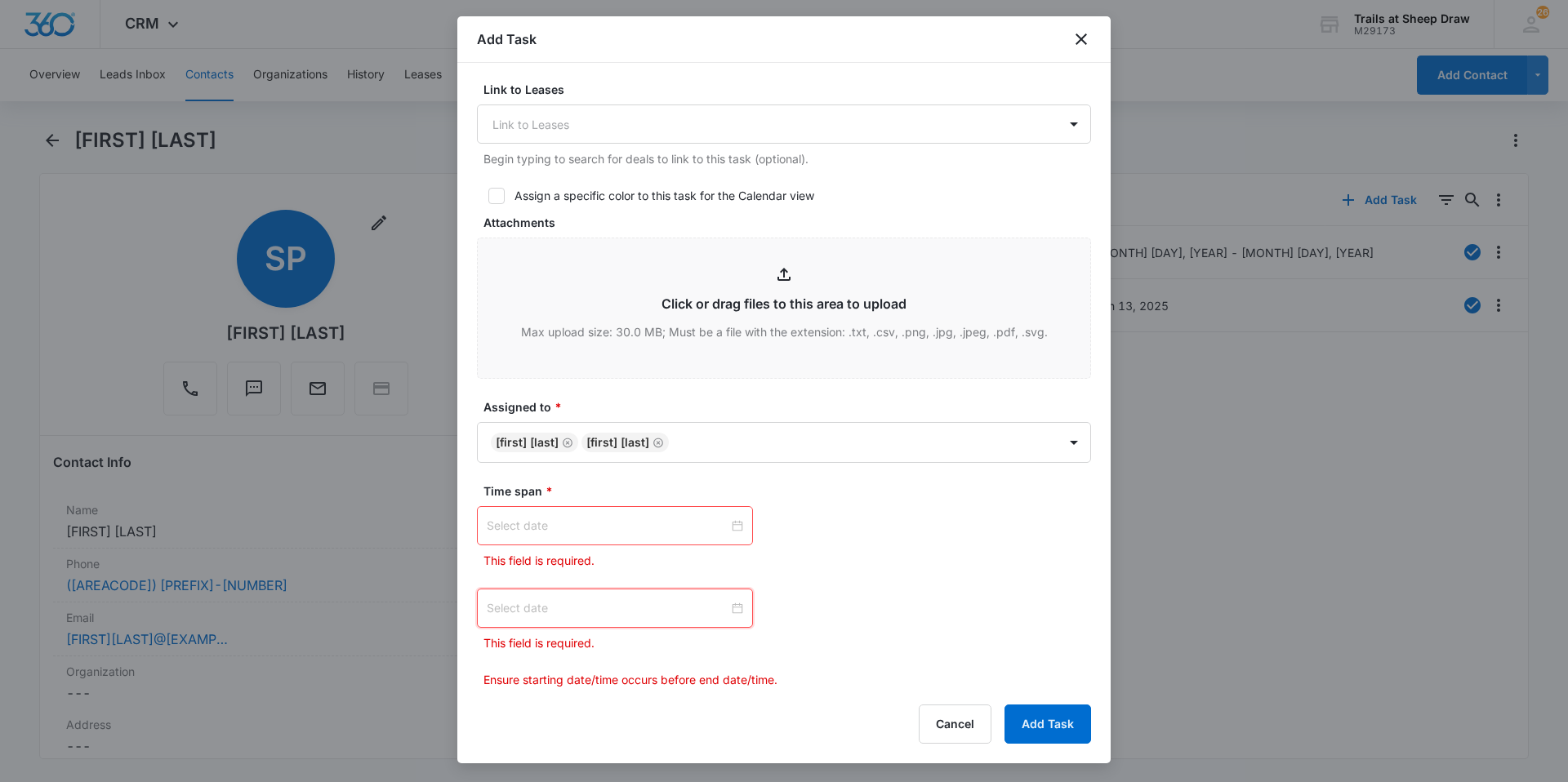 click at bounding box center (615, 526) 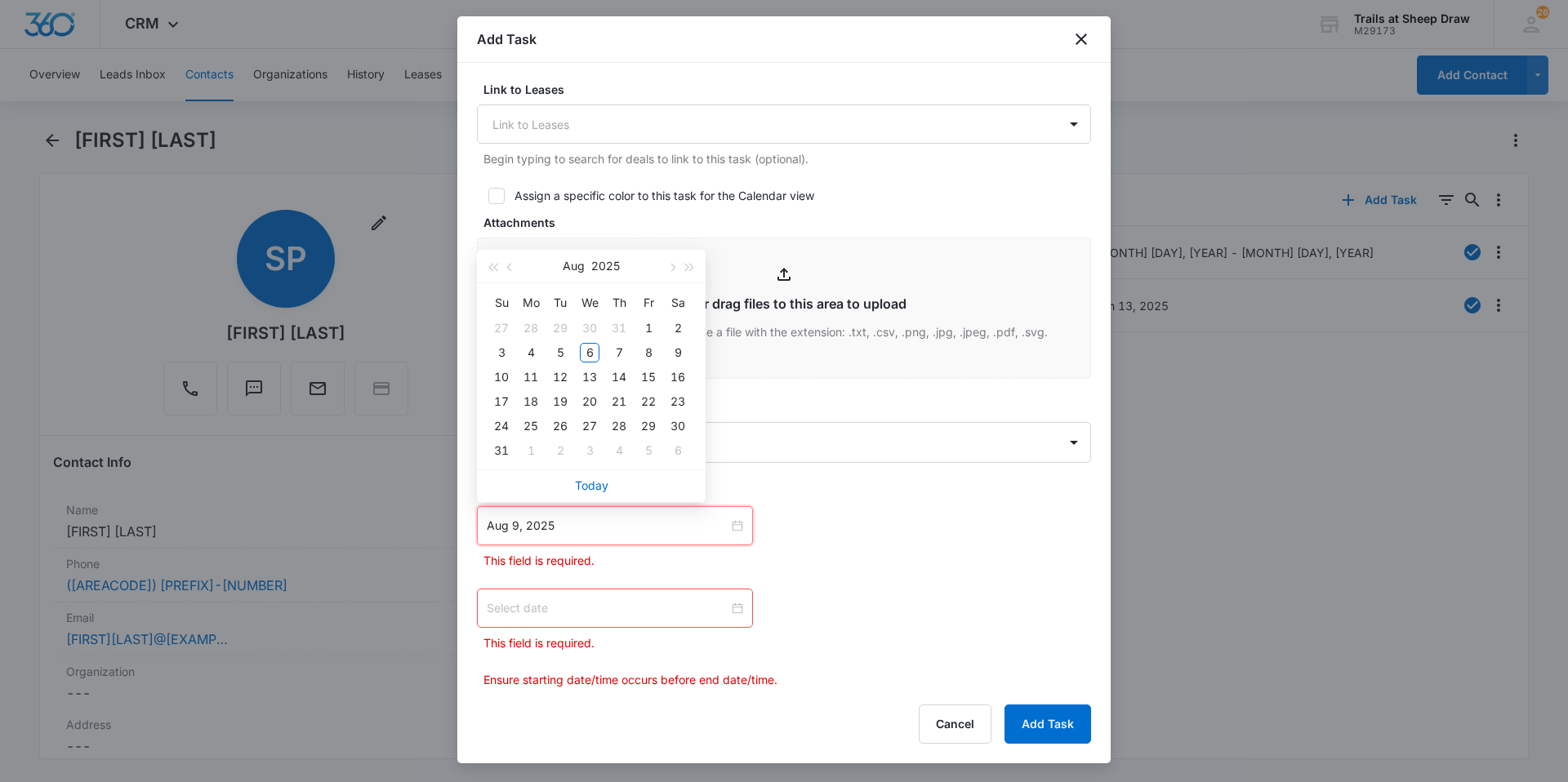 type on "Aug 1, 2025" 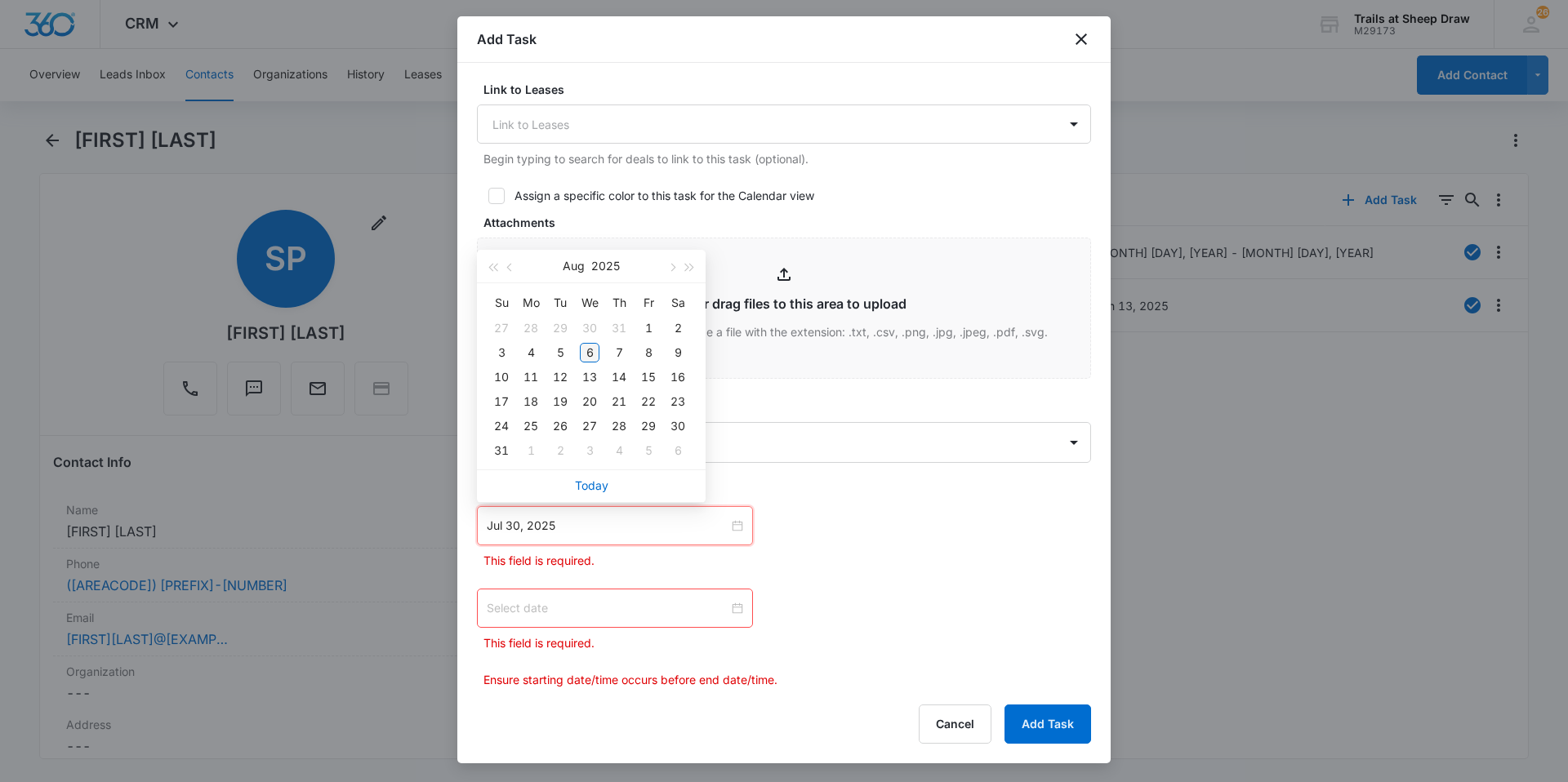 type on "Aug 6, 2025" 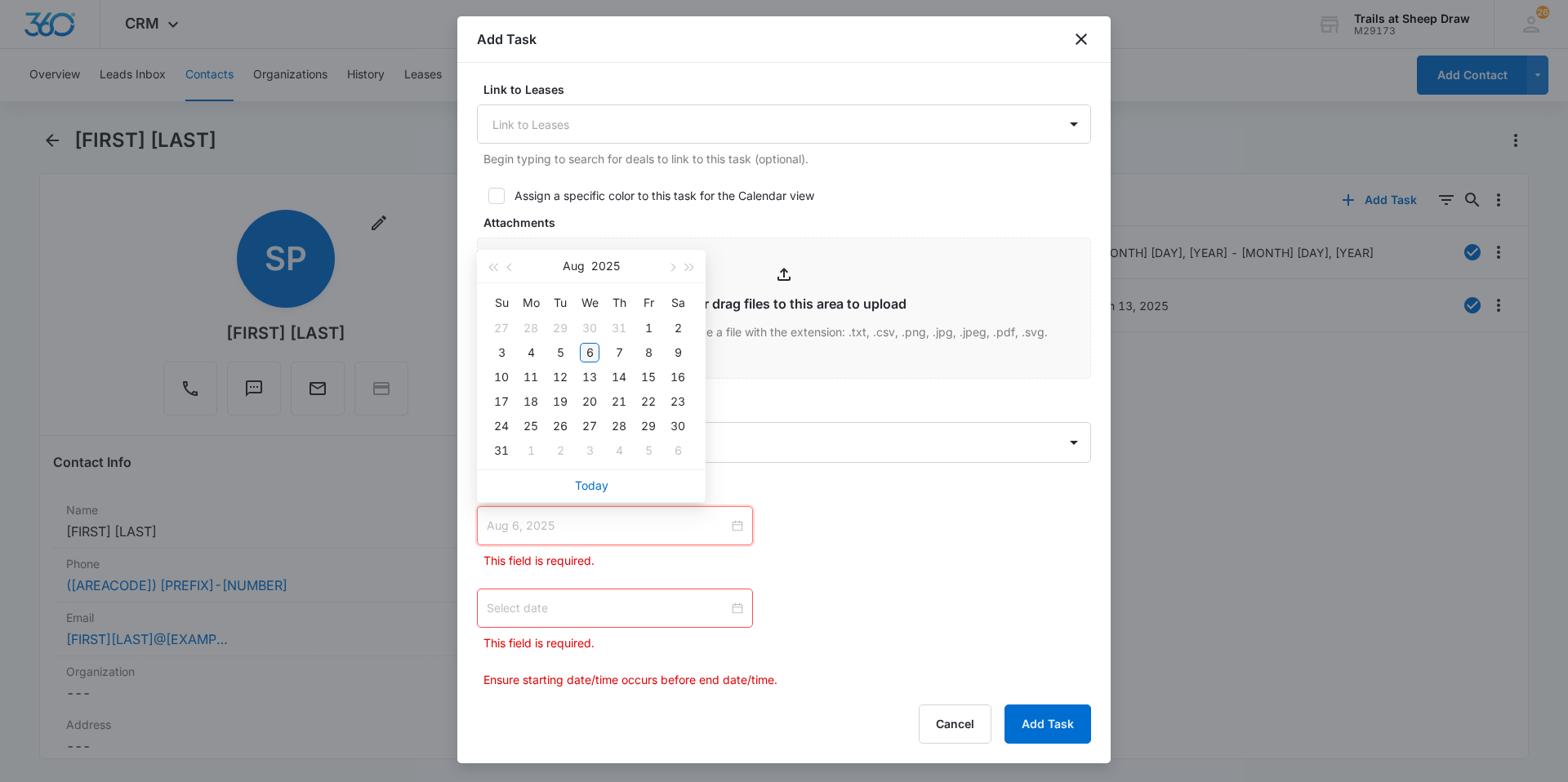 click on "6" at bounding box center (590, 353) 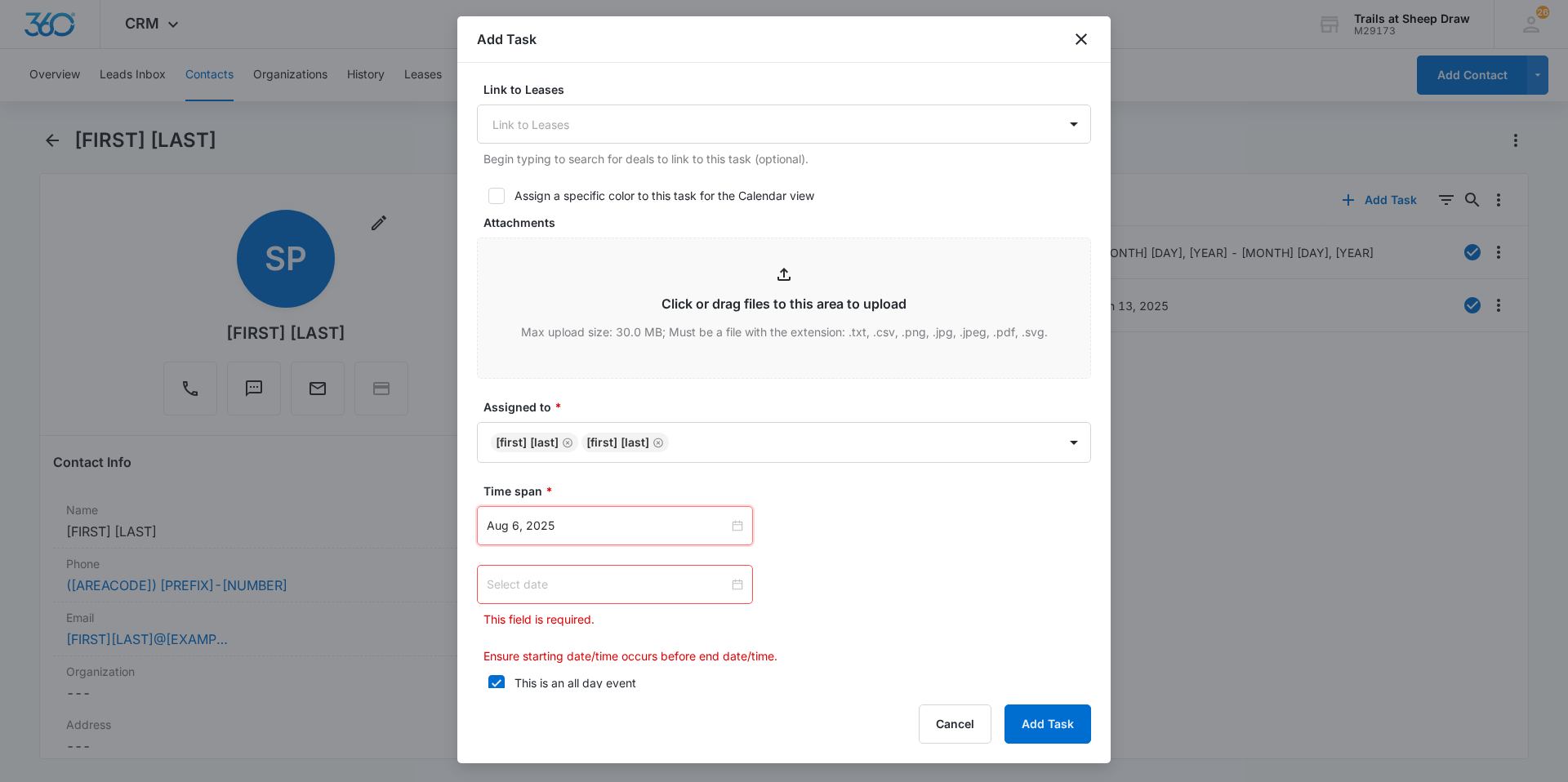 click at bounding box center (615, 584) 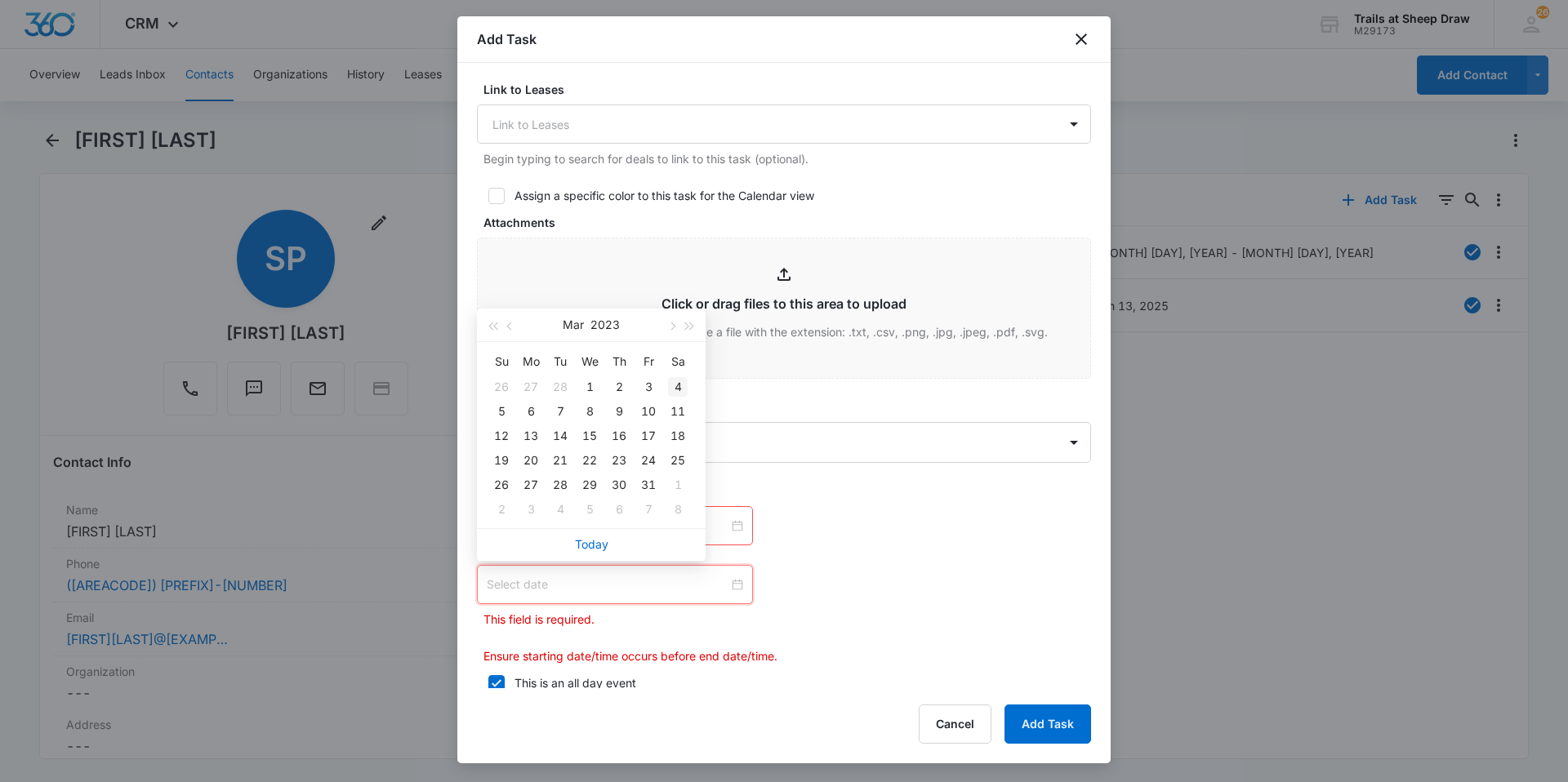 type on "Mar 4, 2023" 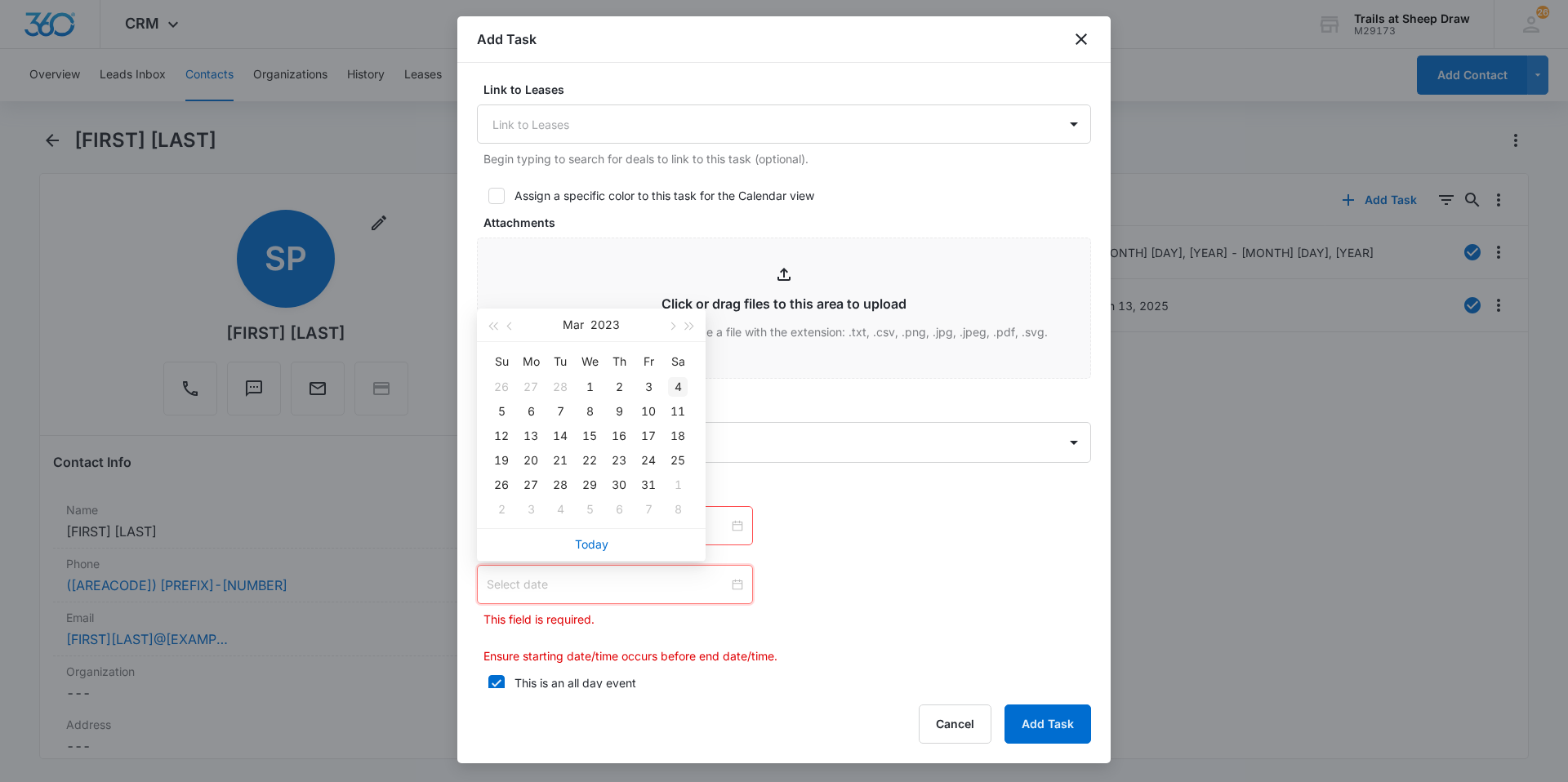 type on "Mar 4, 2023" 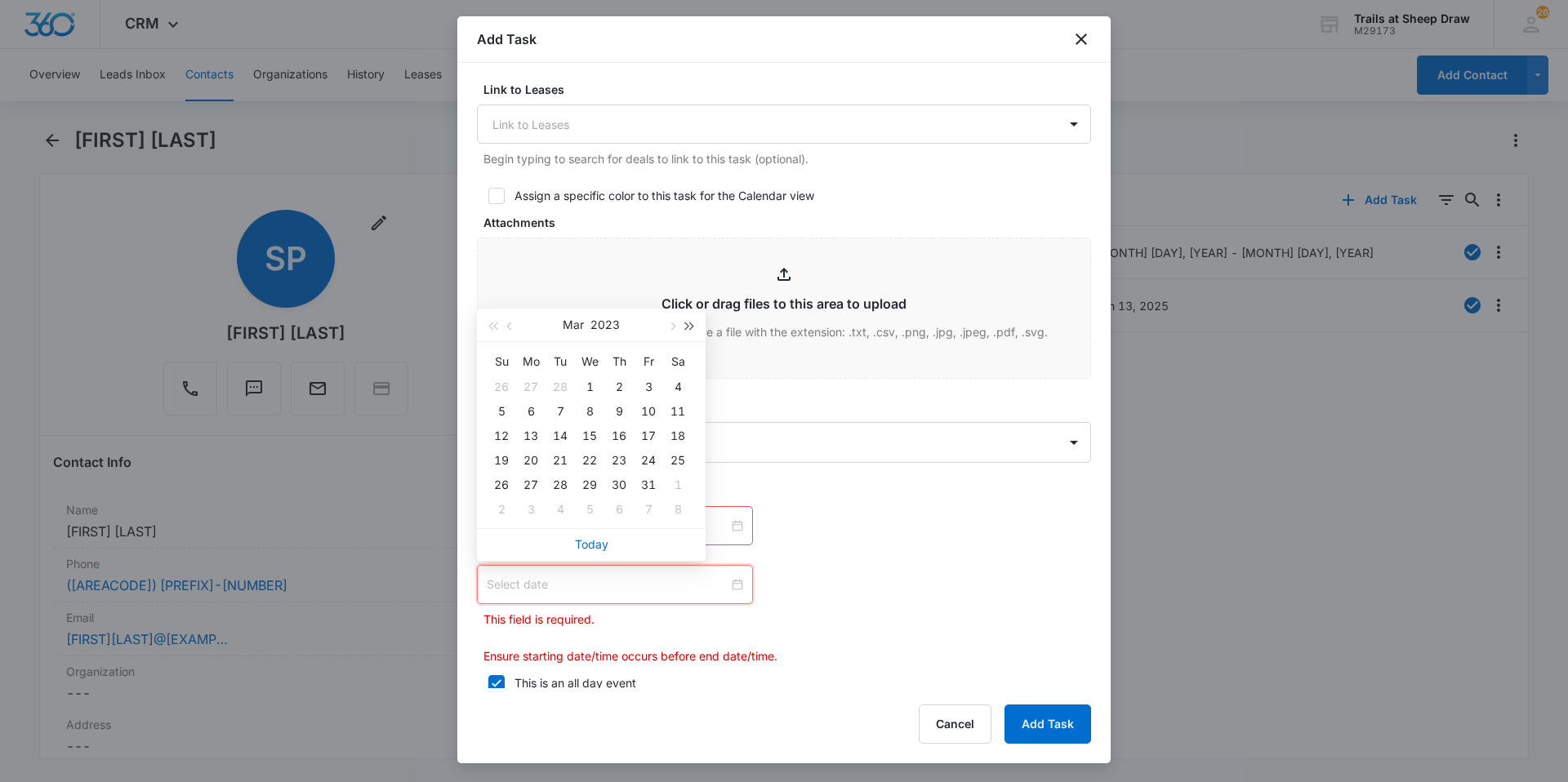click at bounding box center [690, 327] 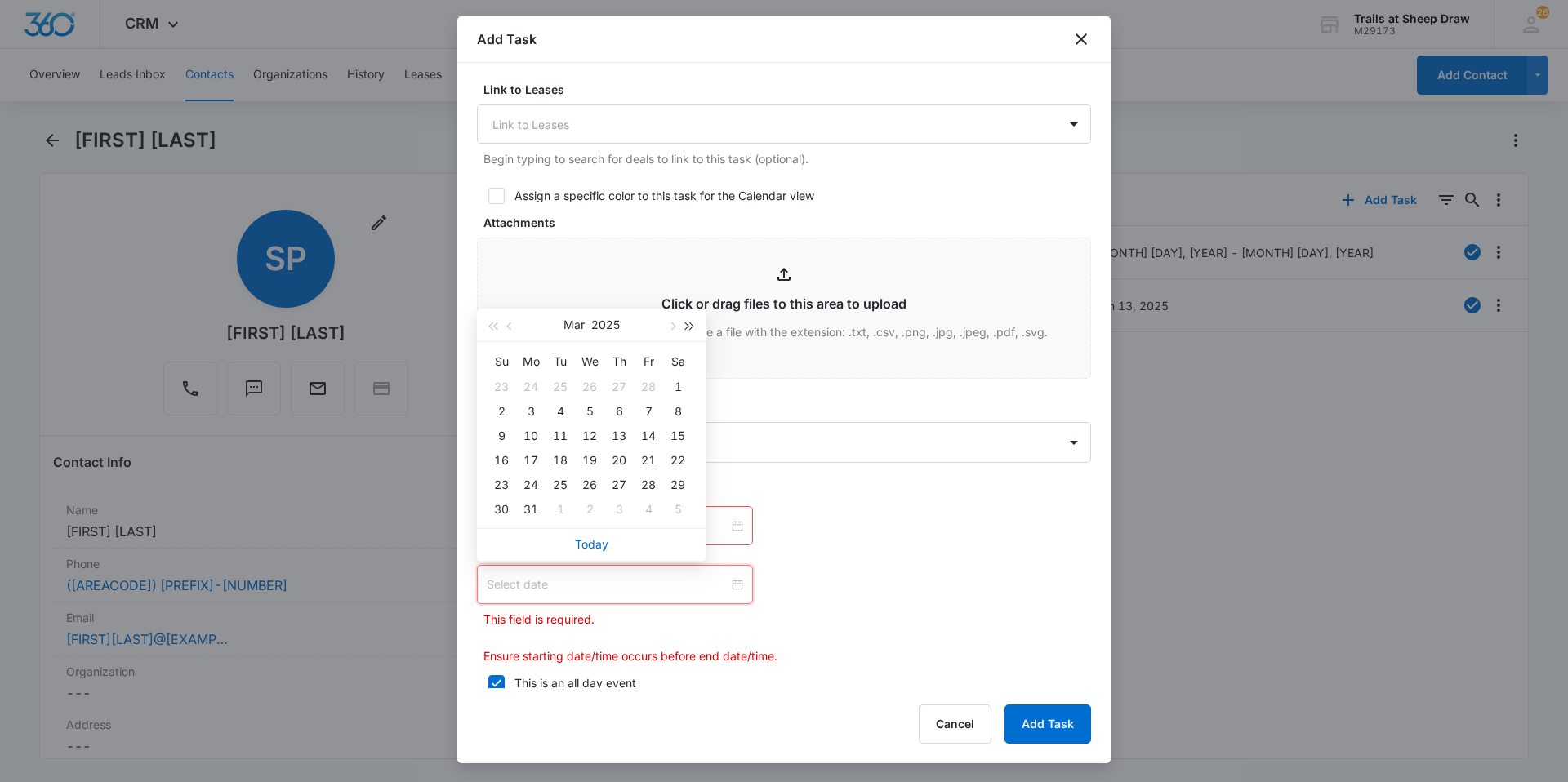 click at bounding box center (690, 327) 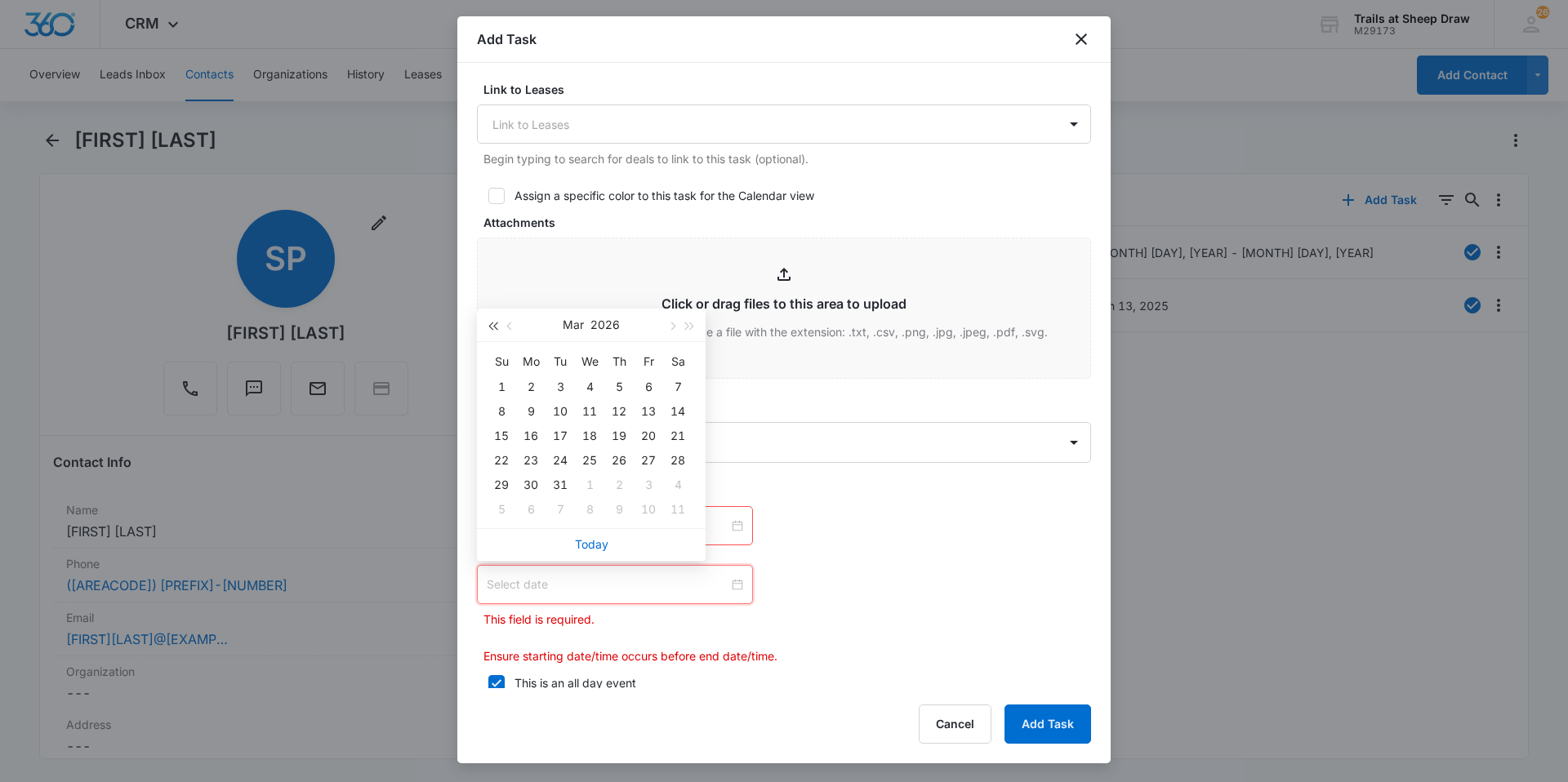 click at bounding box center (492, 327) 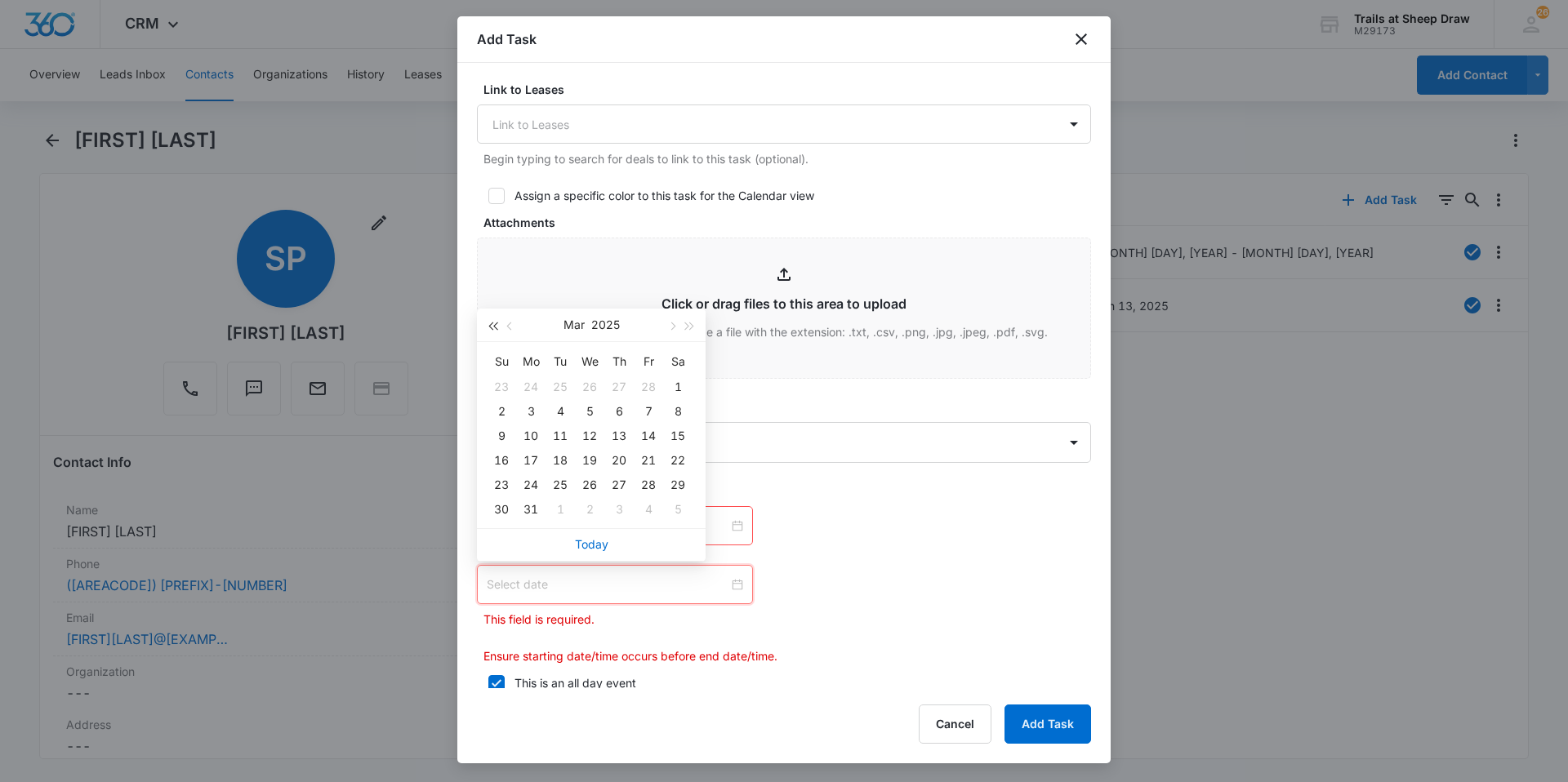 click at bounding box center [492, 327] 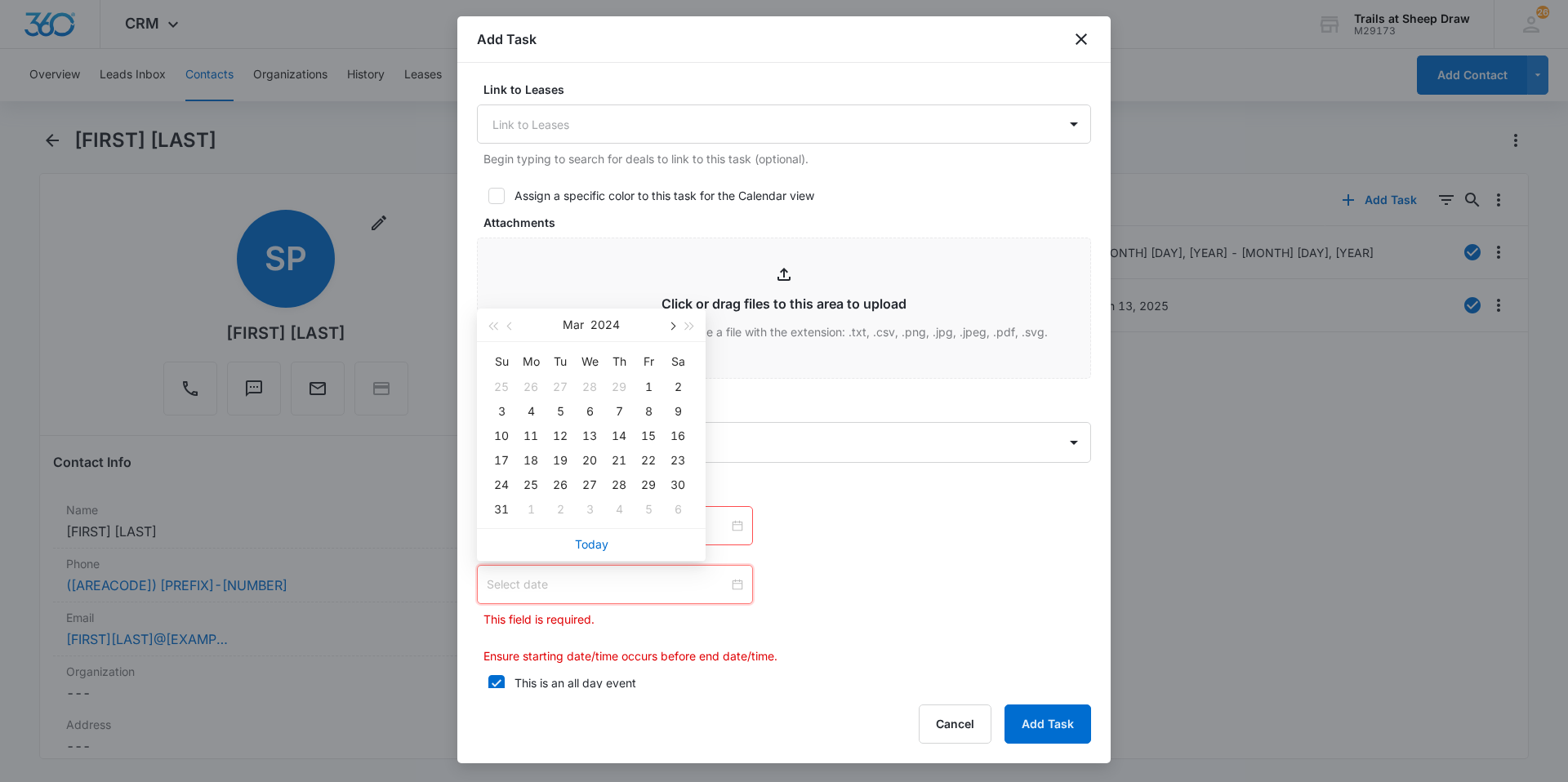 click at bounding box center [671, 325] 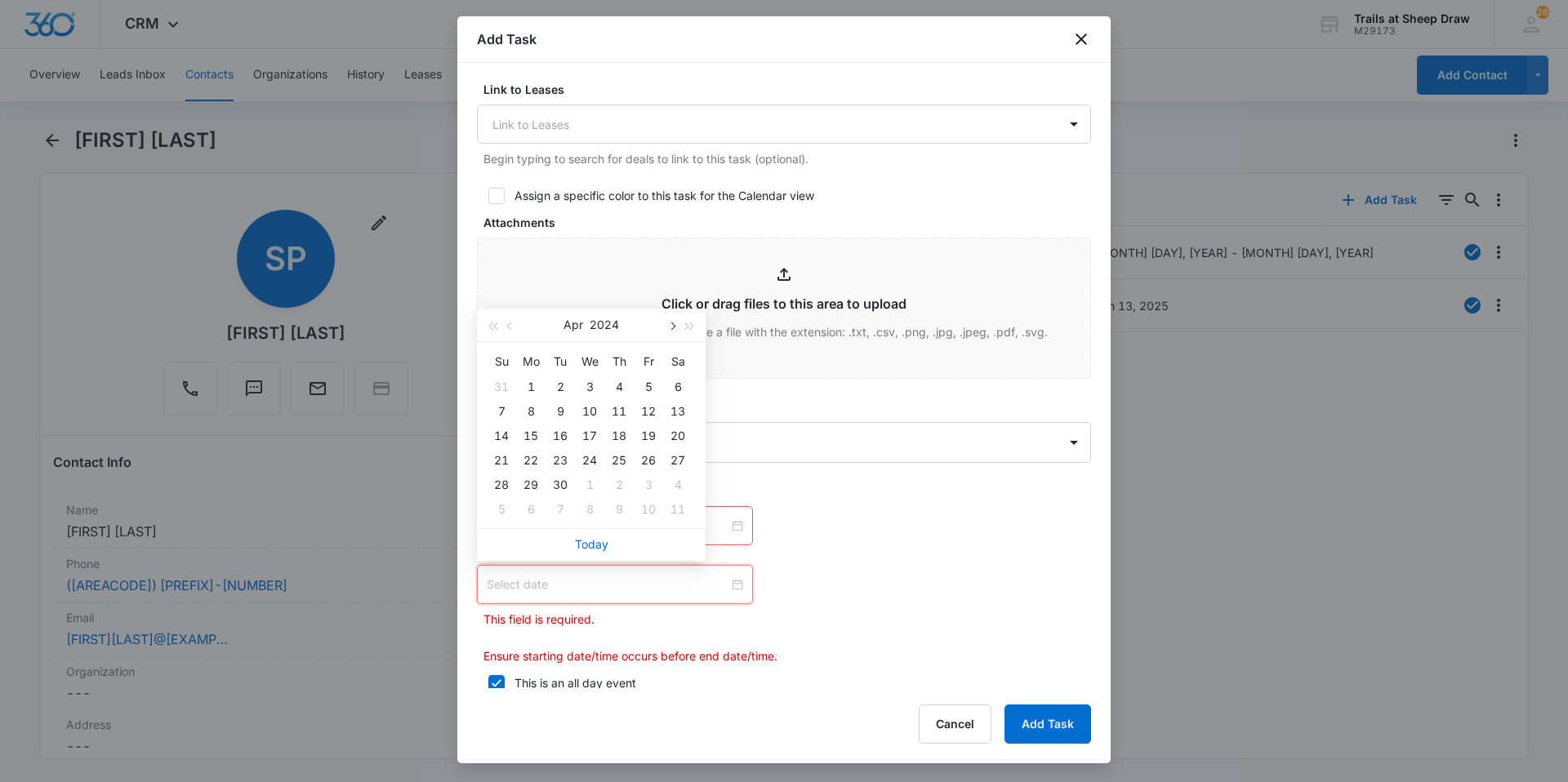 click at bounding box center [671, 325] 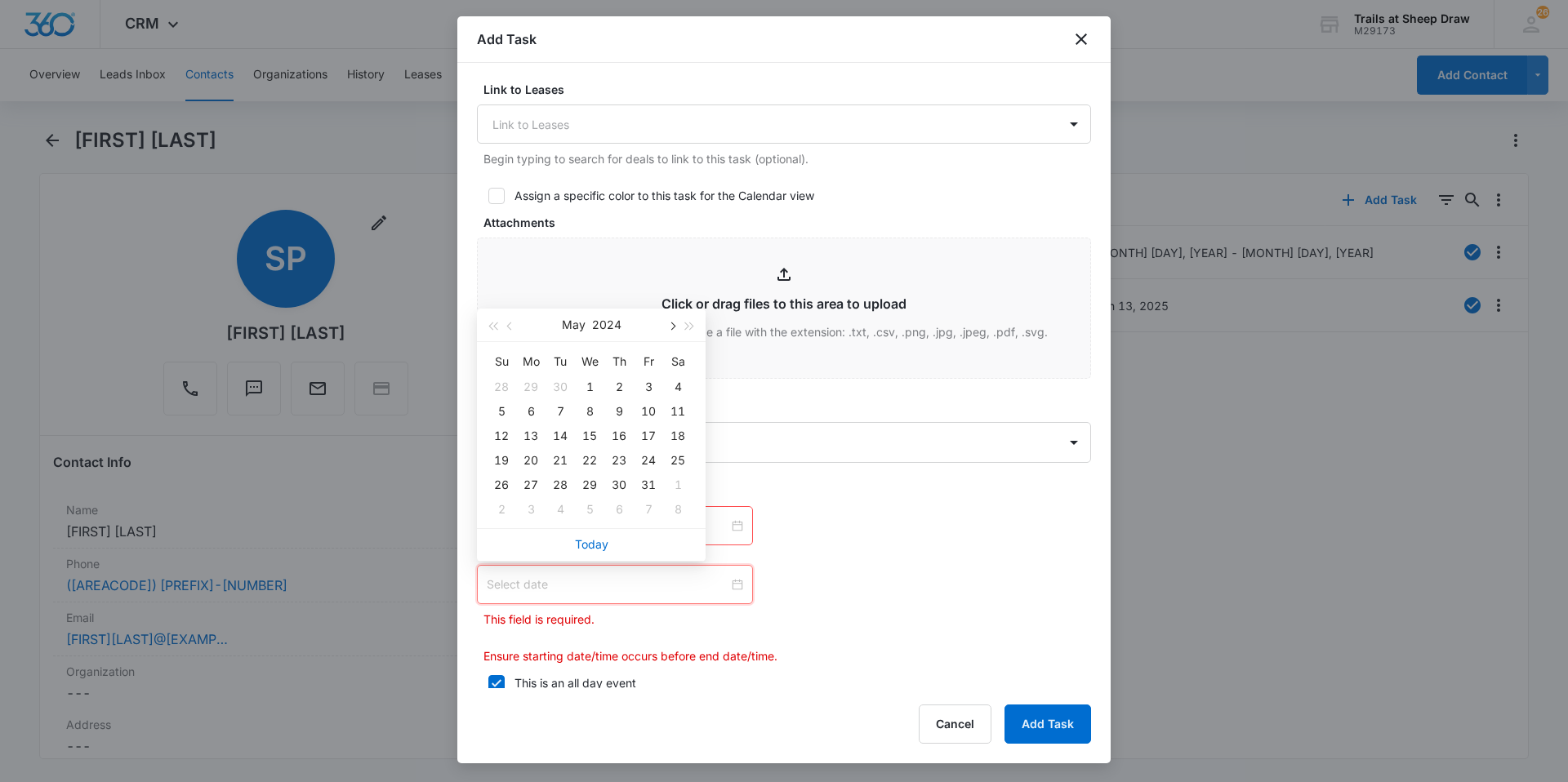 click at bounding box center [671, 325] 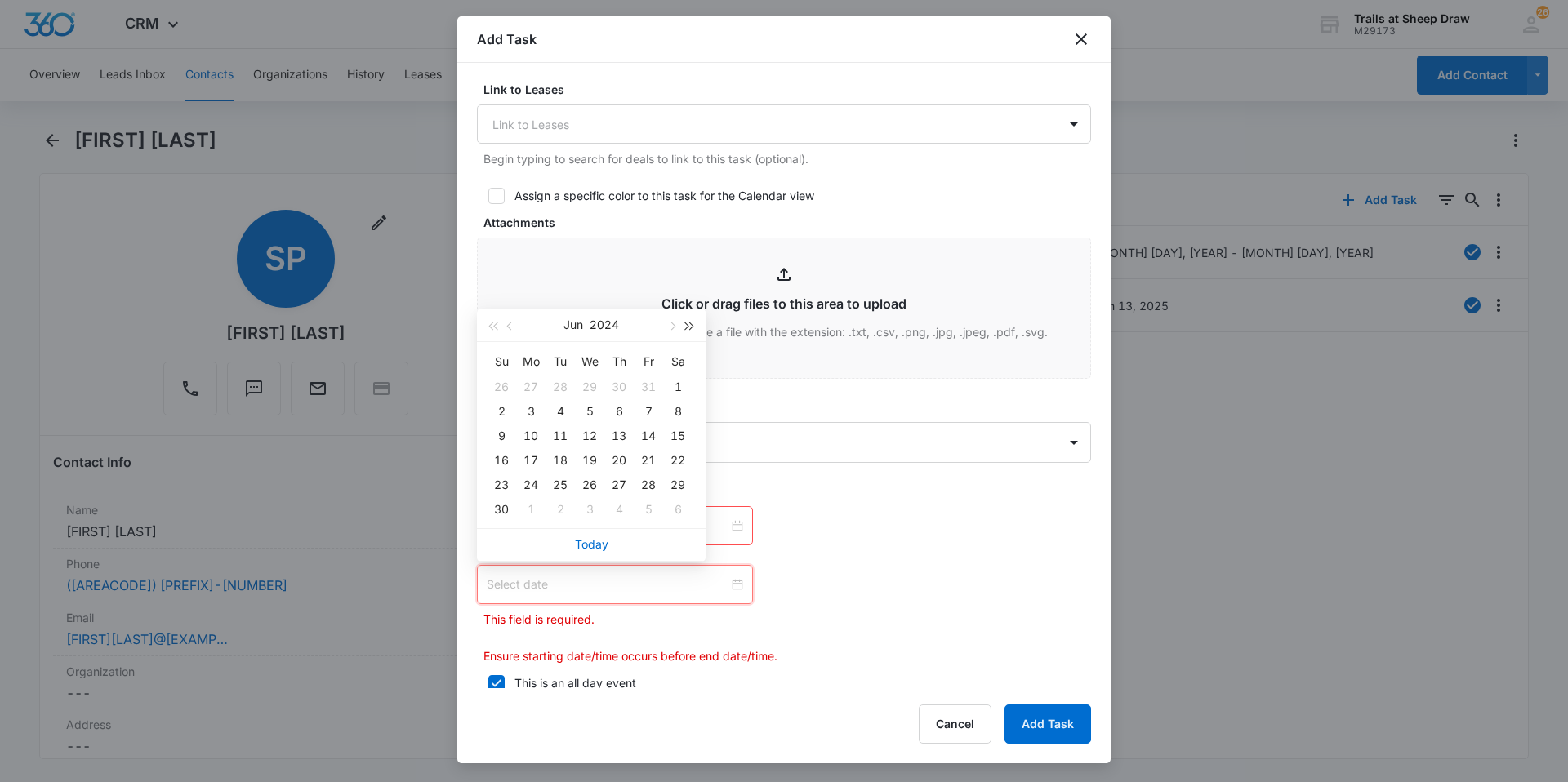 click at bounding box center (690, 325) 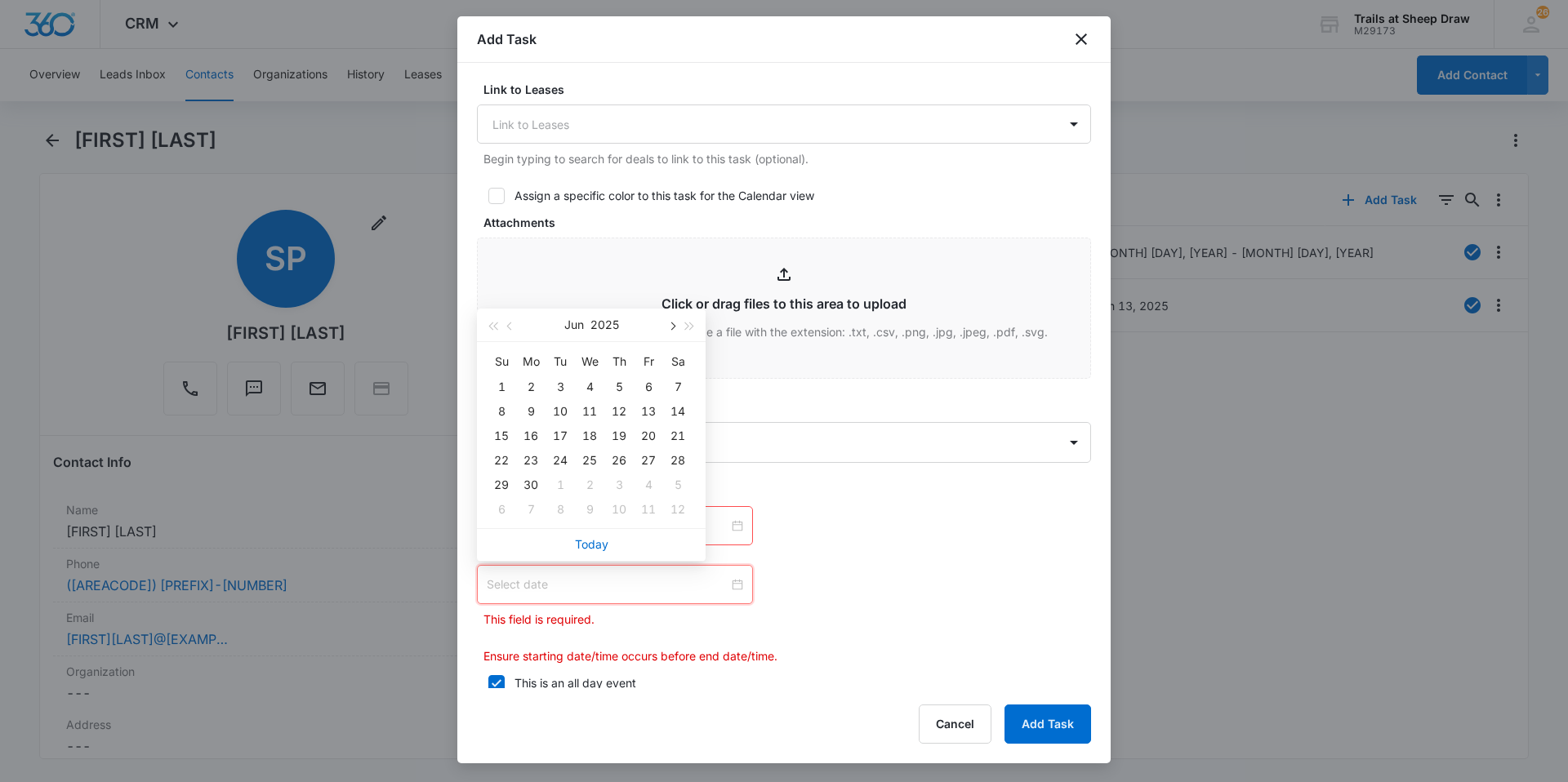 click at bounding box center [671, 325] 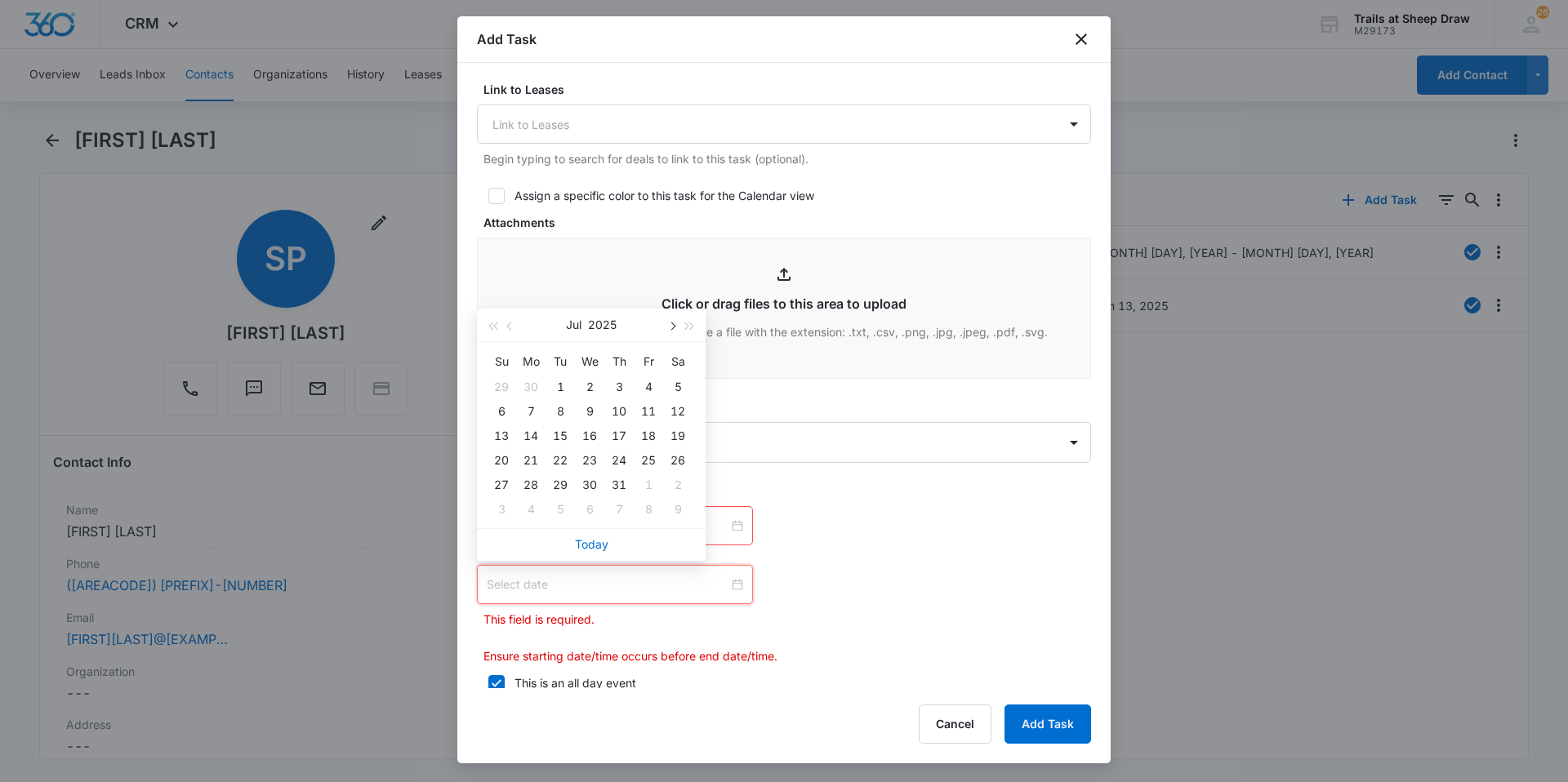 click at bounding box center [671, 325] 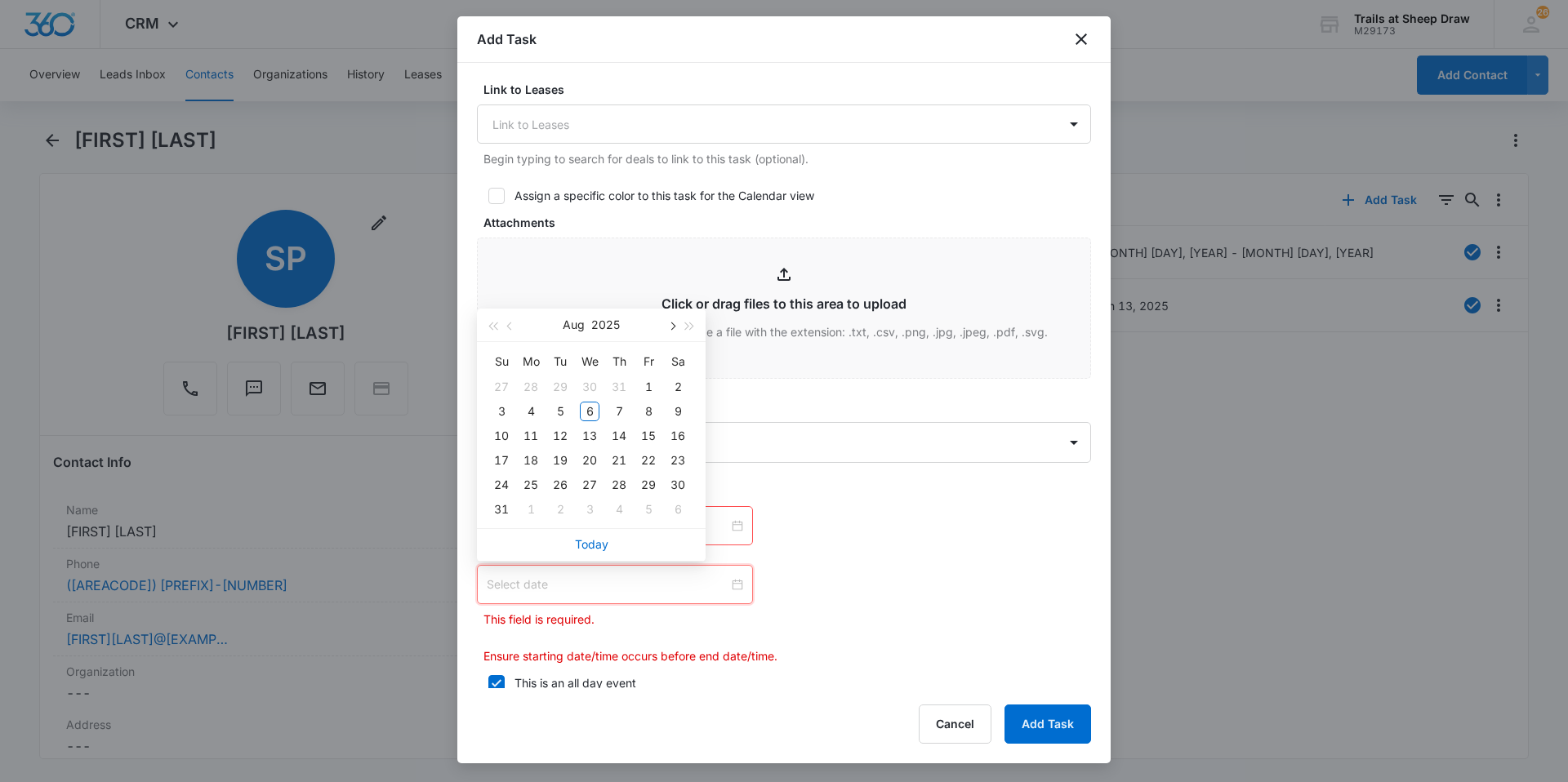 click at bounding box center (671, 325) 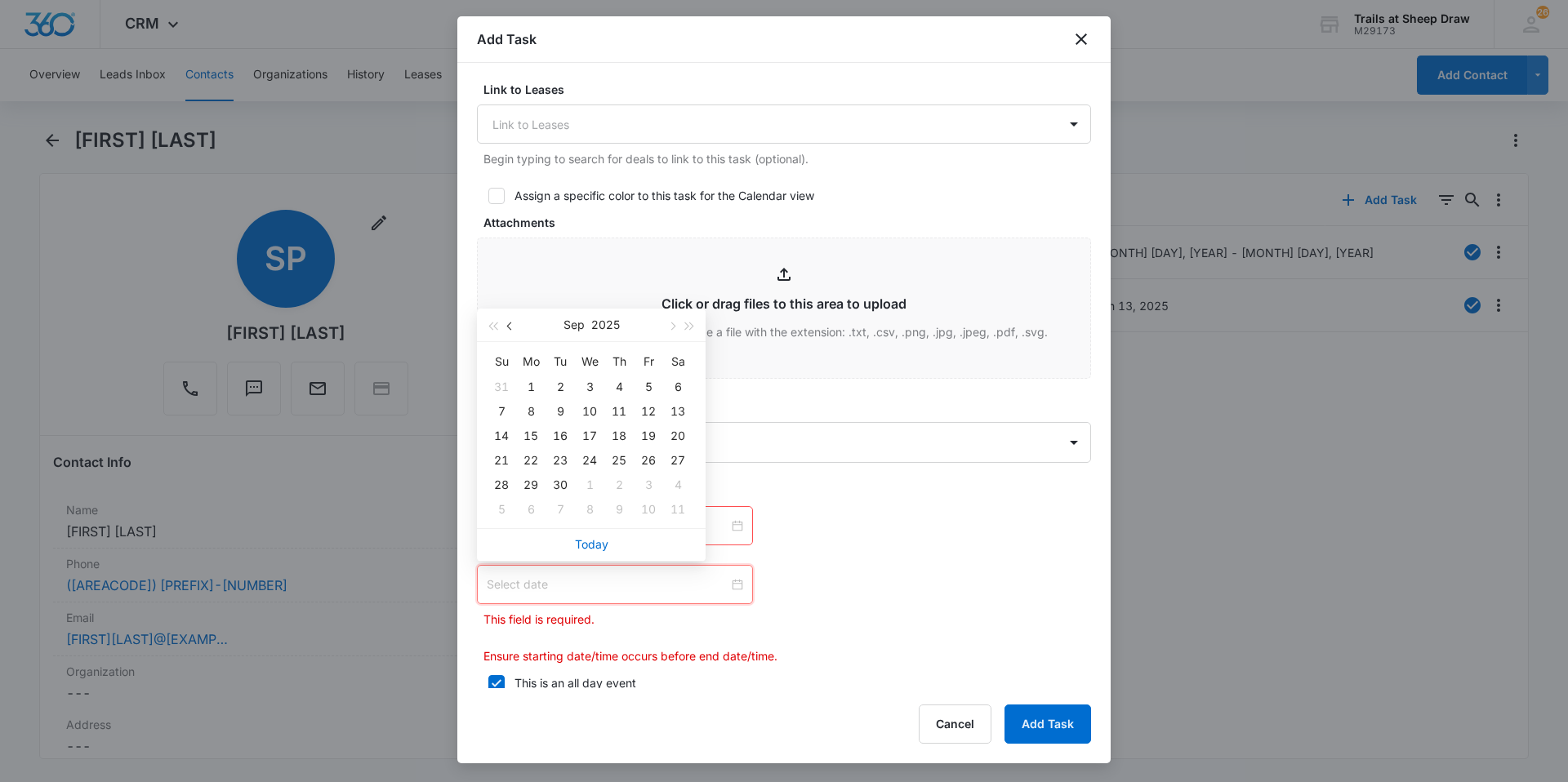 click at bounding box center (511, 327) 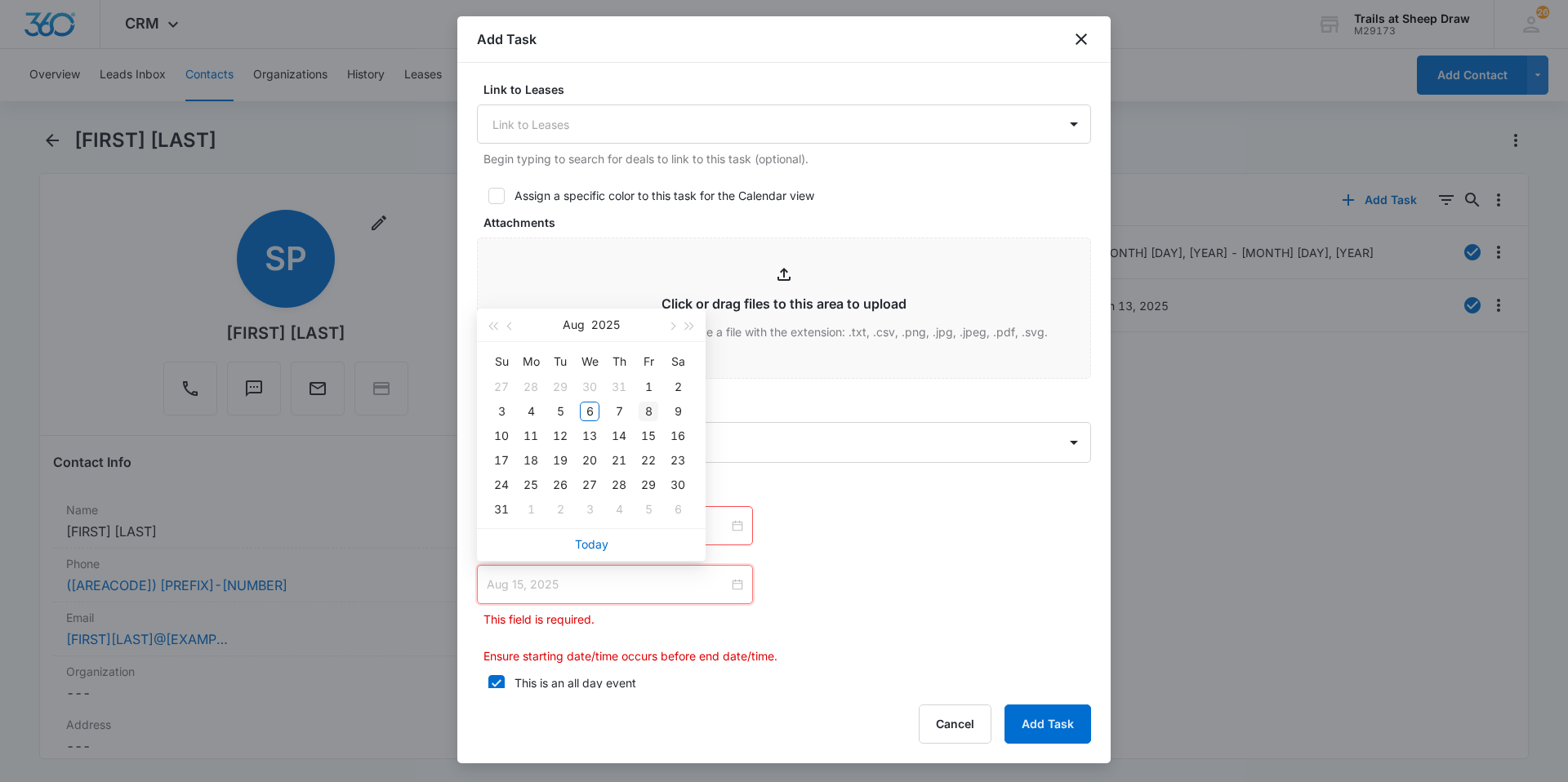 type on "Aug 8, 2025" 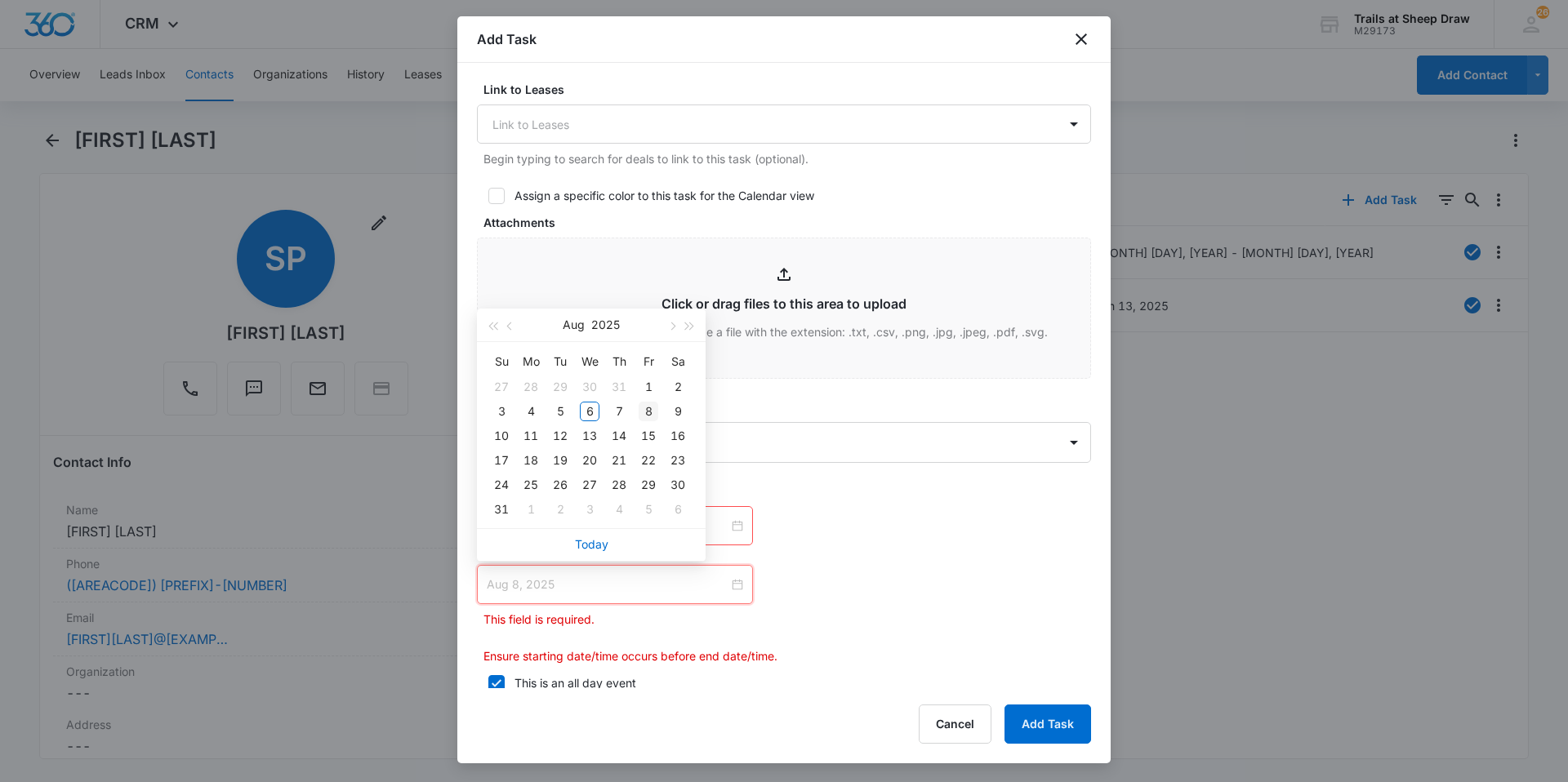 click on "8" at bounding box center [648, 411] 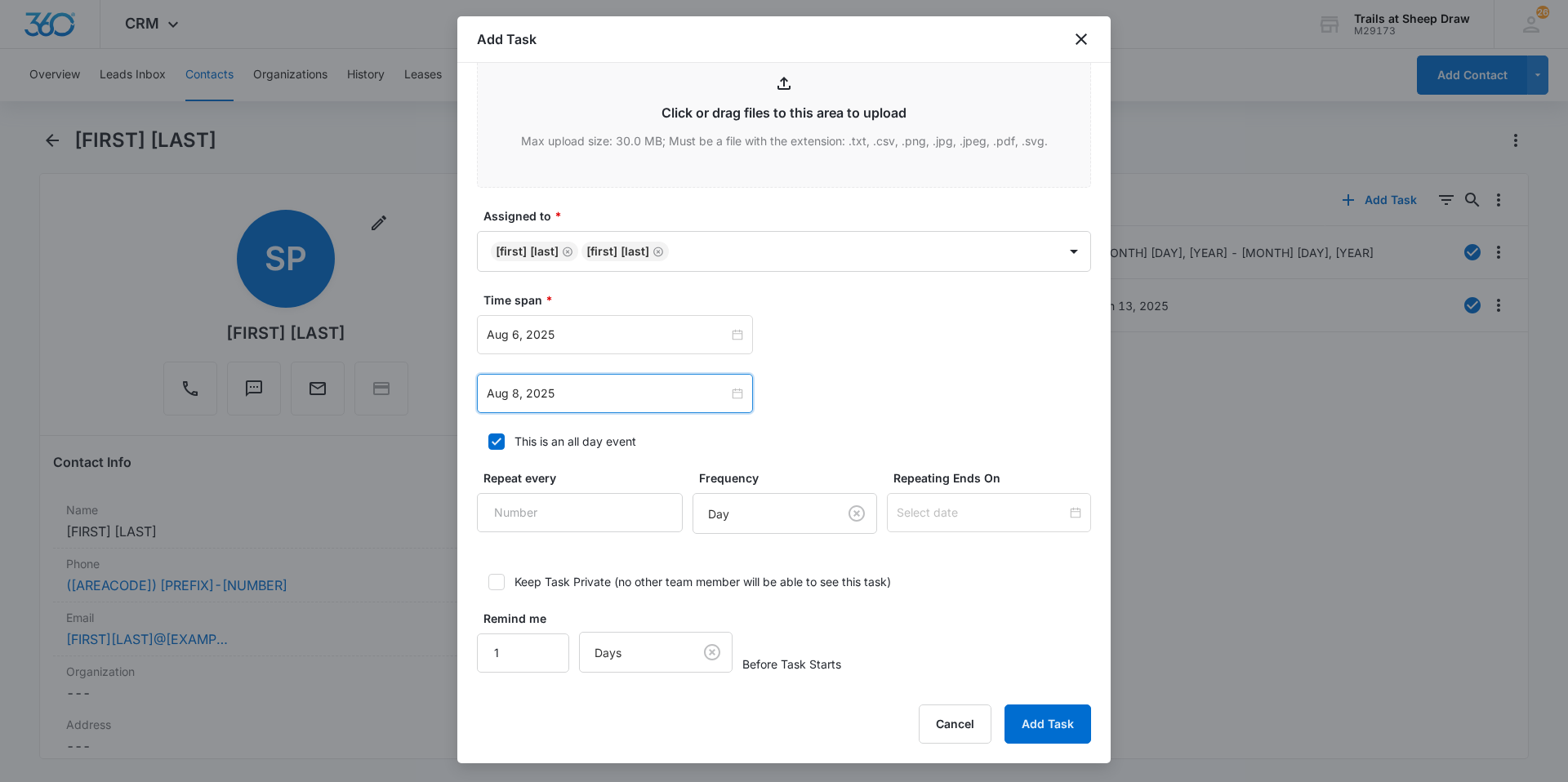 scroll, scrollTop: 845, scrollLeft: 0, axis: vertical 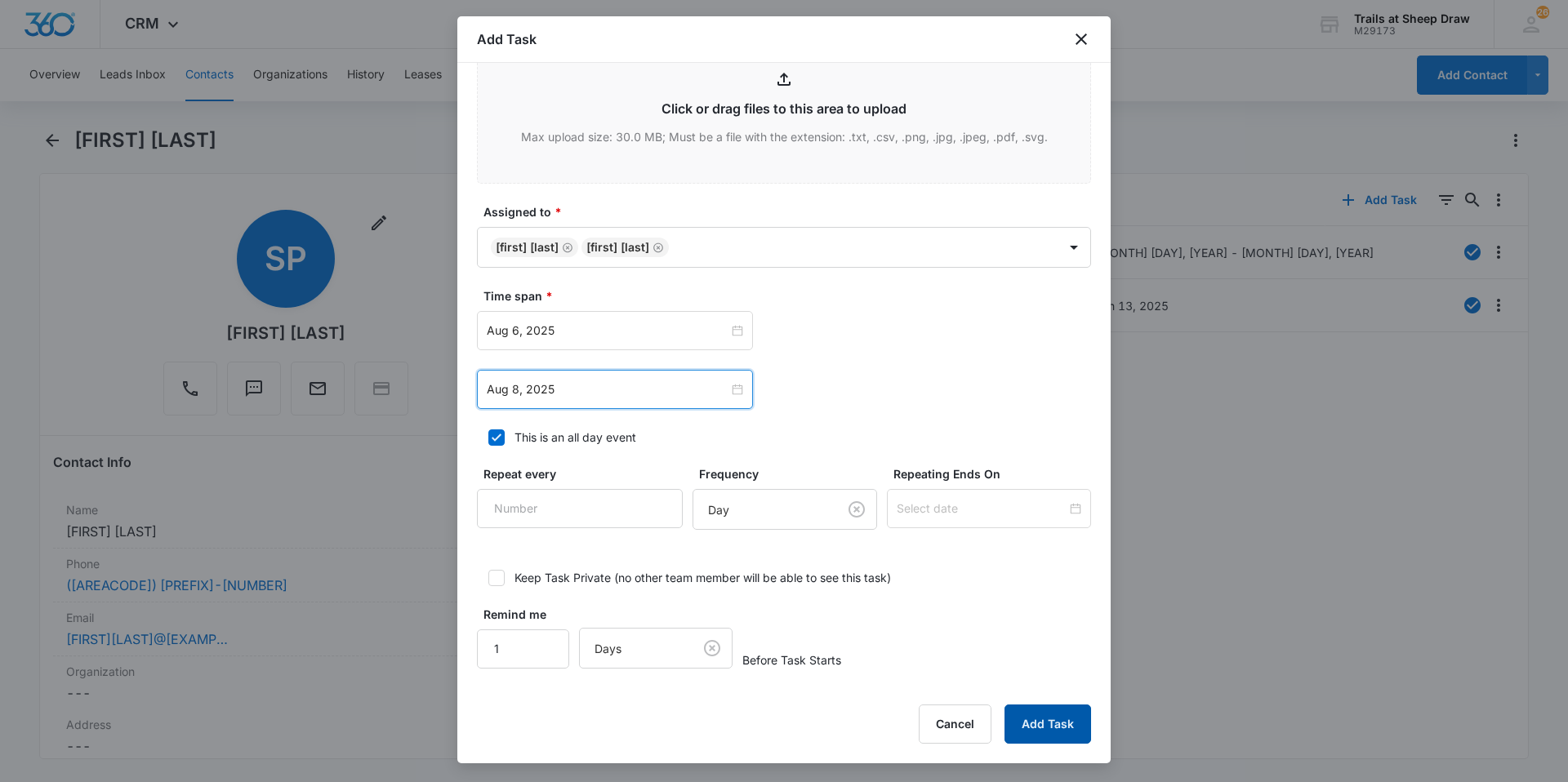 click on "Add Task" at bounding box center [1048, 724] 